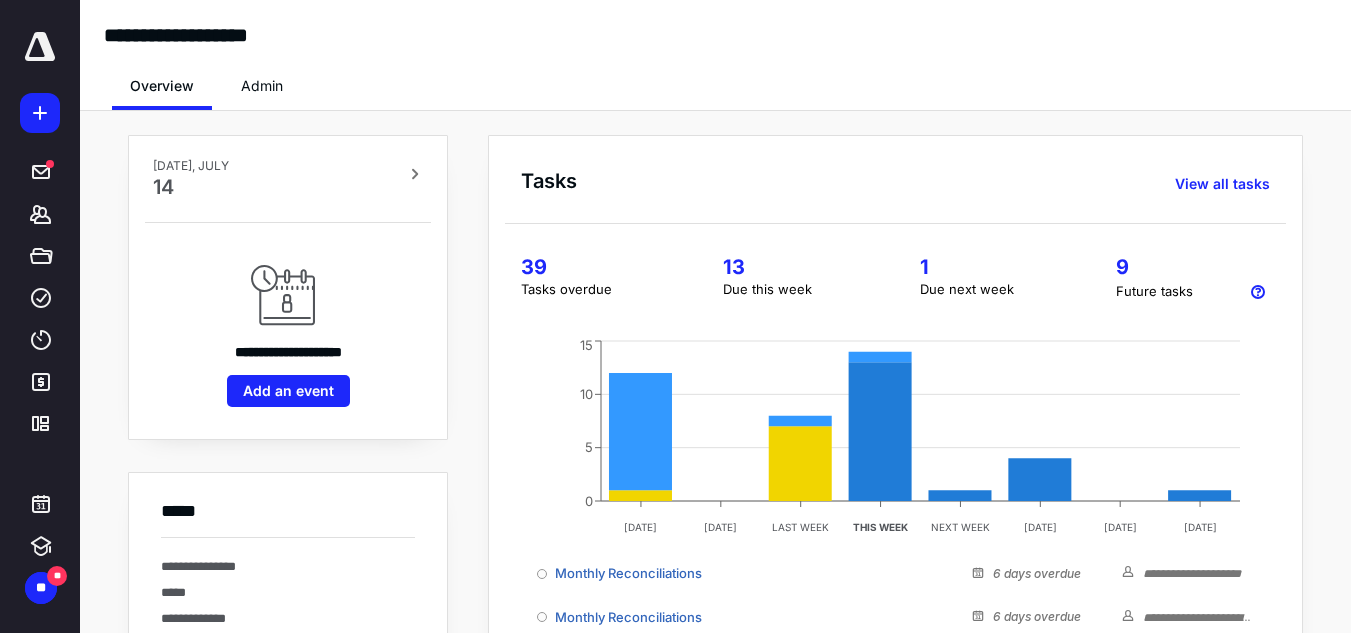 scroll, scrollTop: 0, scrollLeft: 0, axis: both 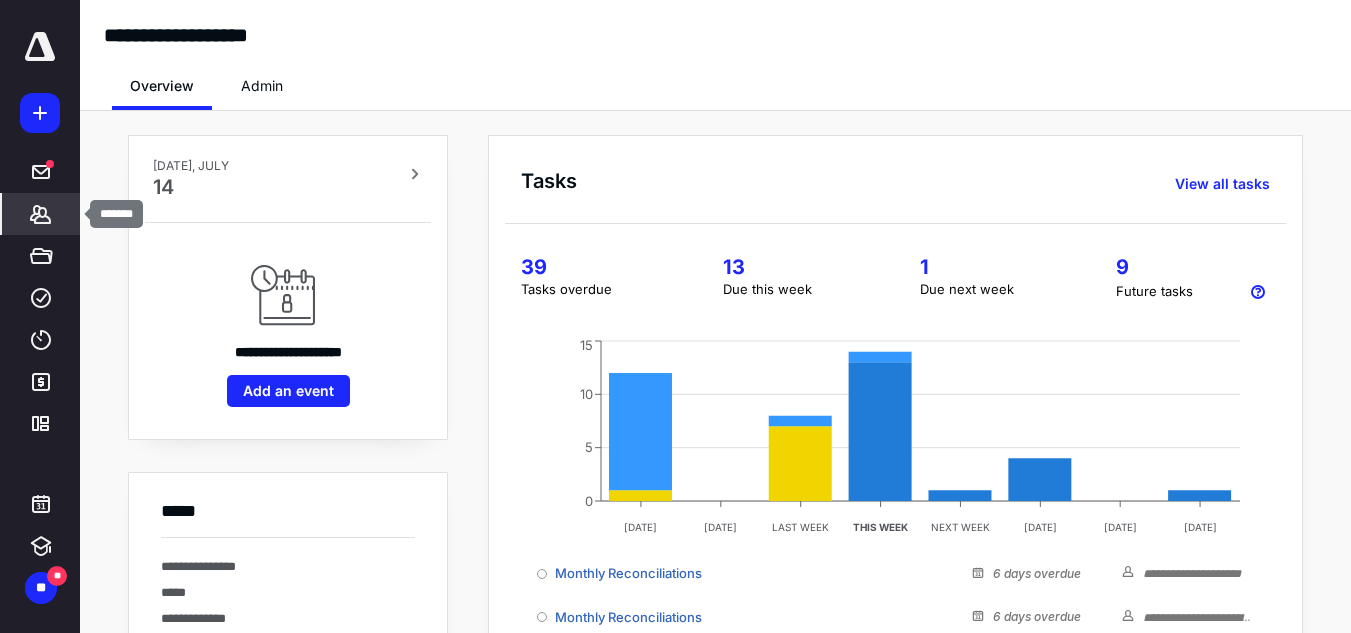 click 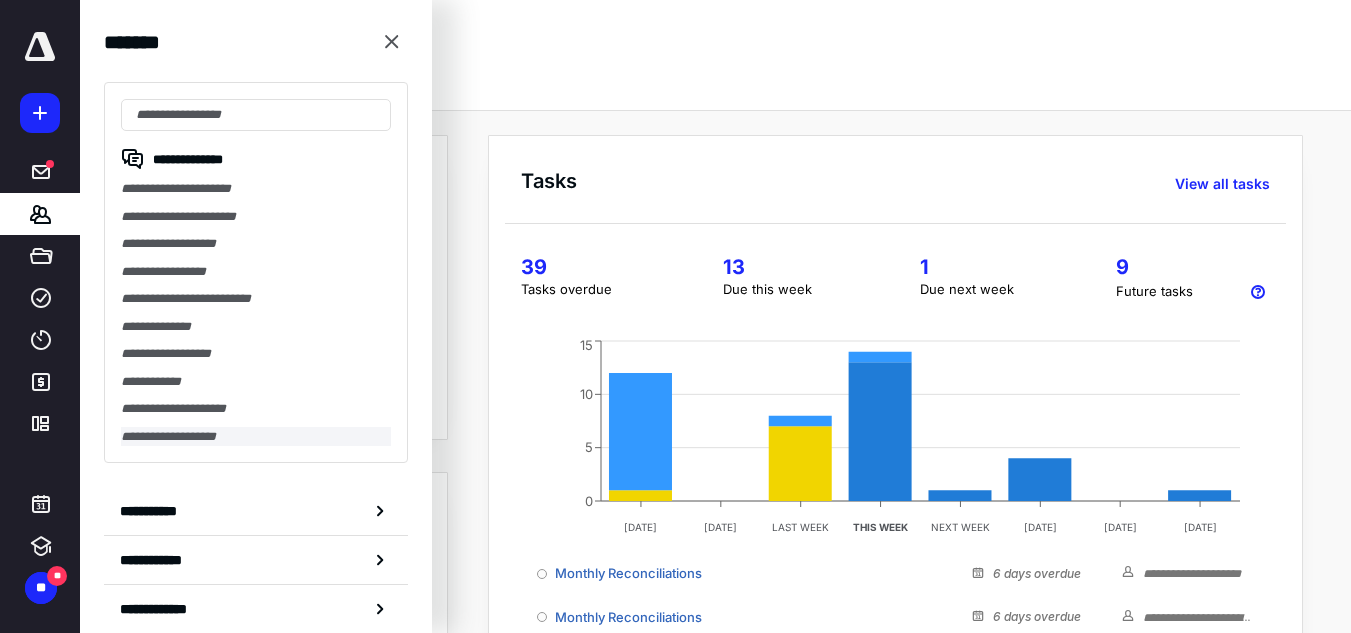 click on "**********" at bounding box center (256, 437) 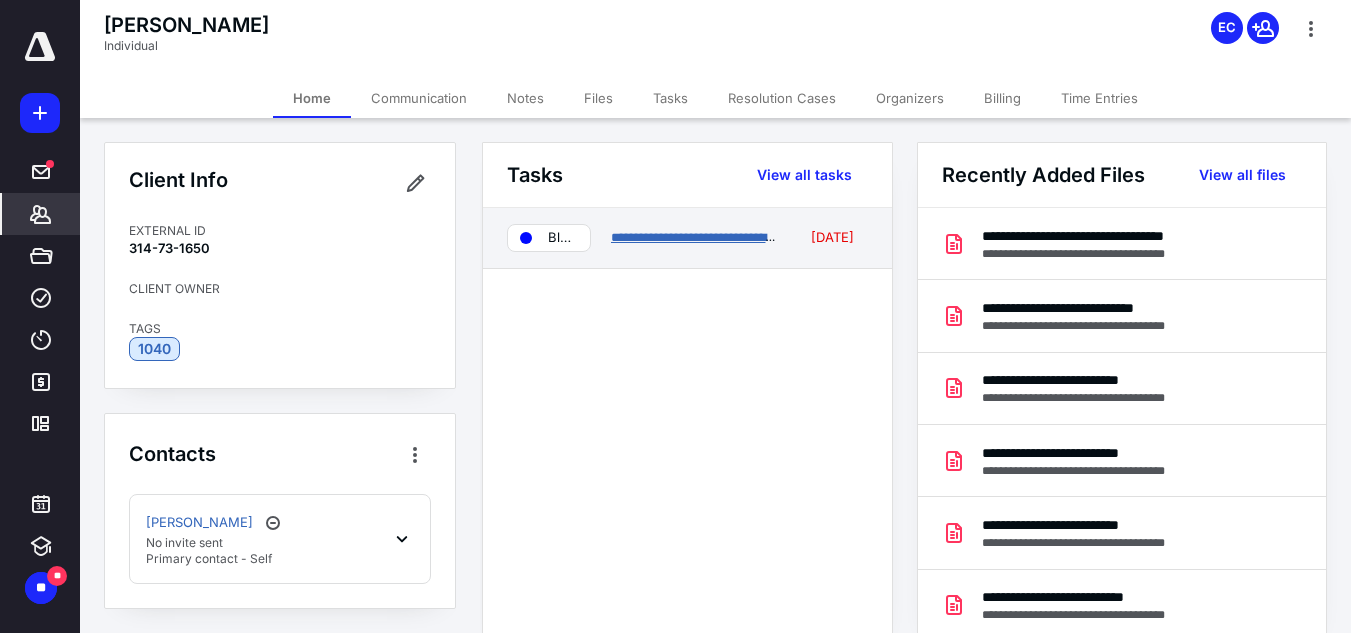 click on "**********" at bounding box center [696, 237] 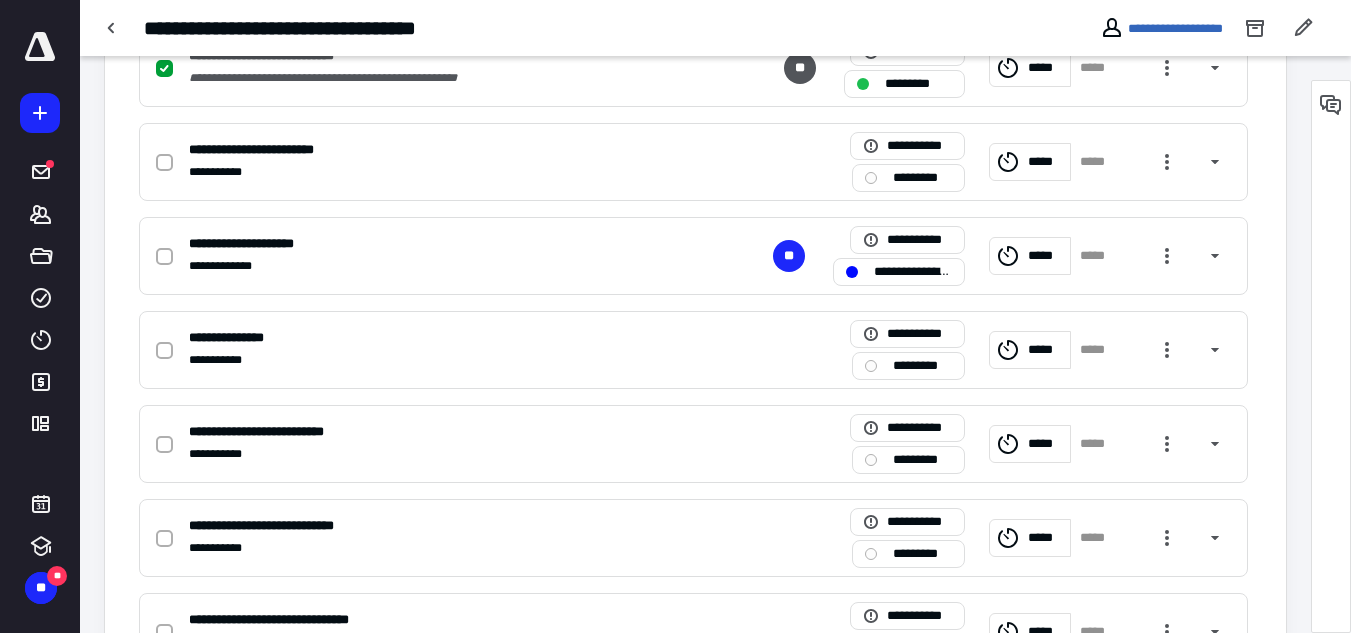 scroll, scrollTop: 800, scrollLeft: 0, axis: vertical 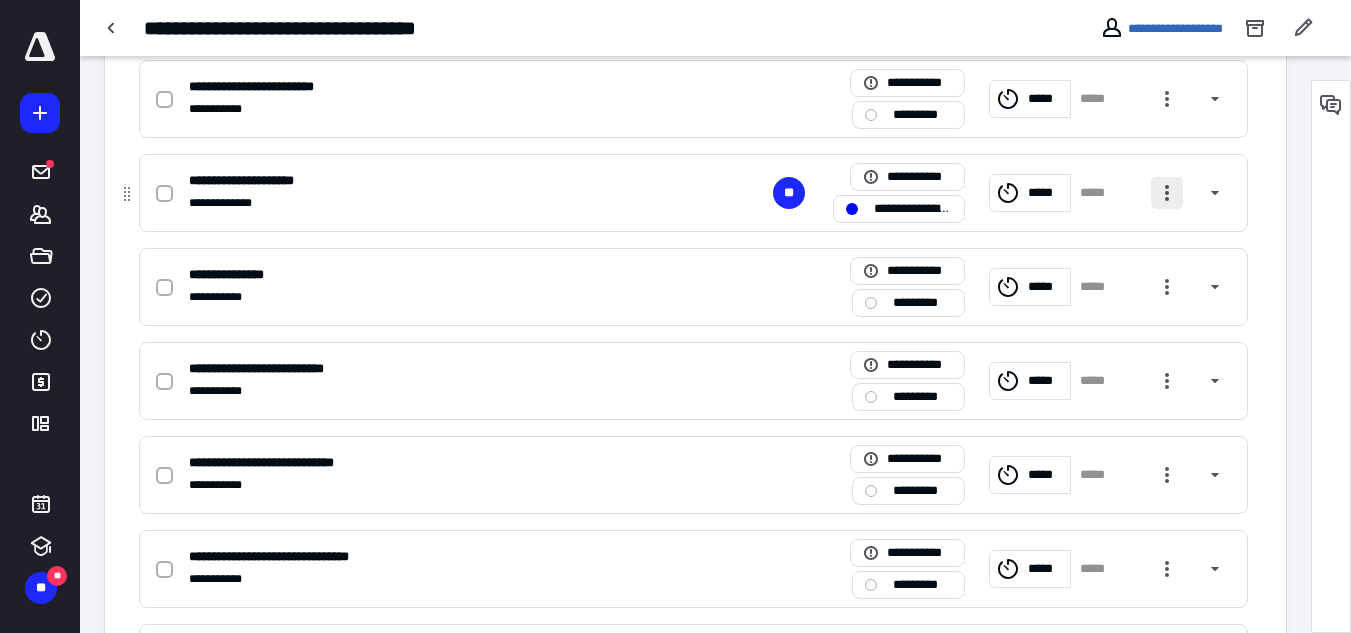 click at bounding box center [1167, 193] 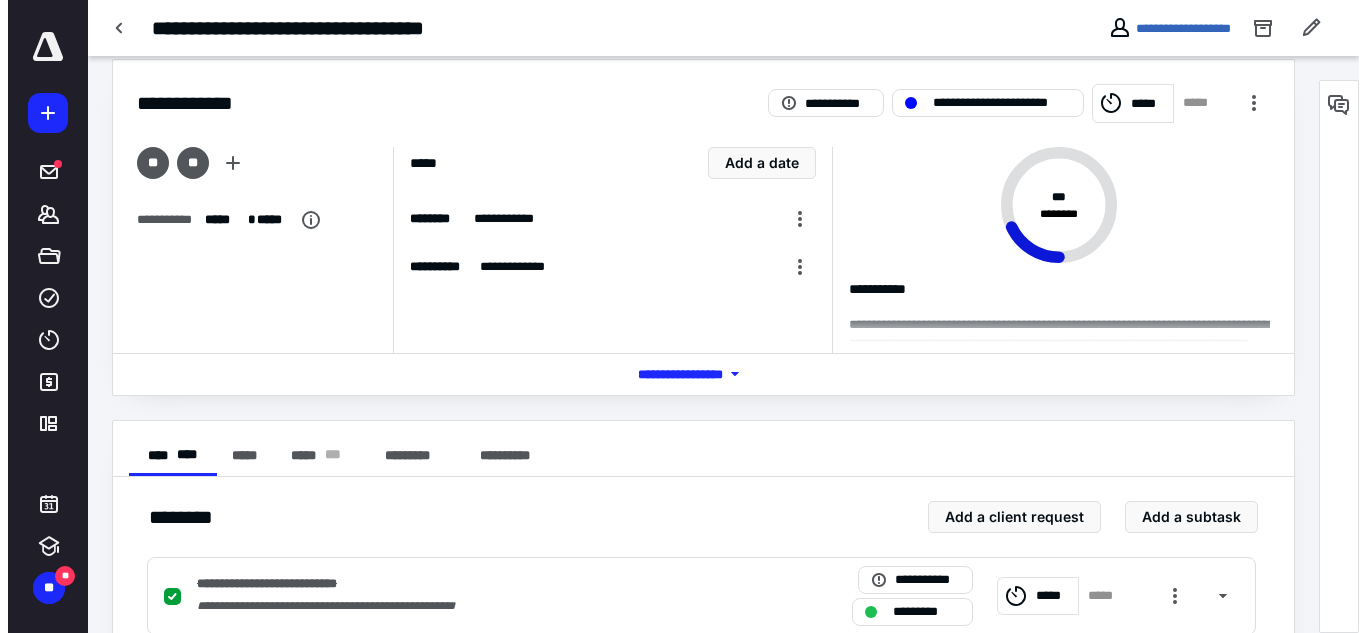 scroll, scrollTop: 0, scrollLeft: 0, axis: both 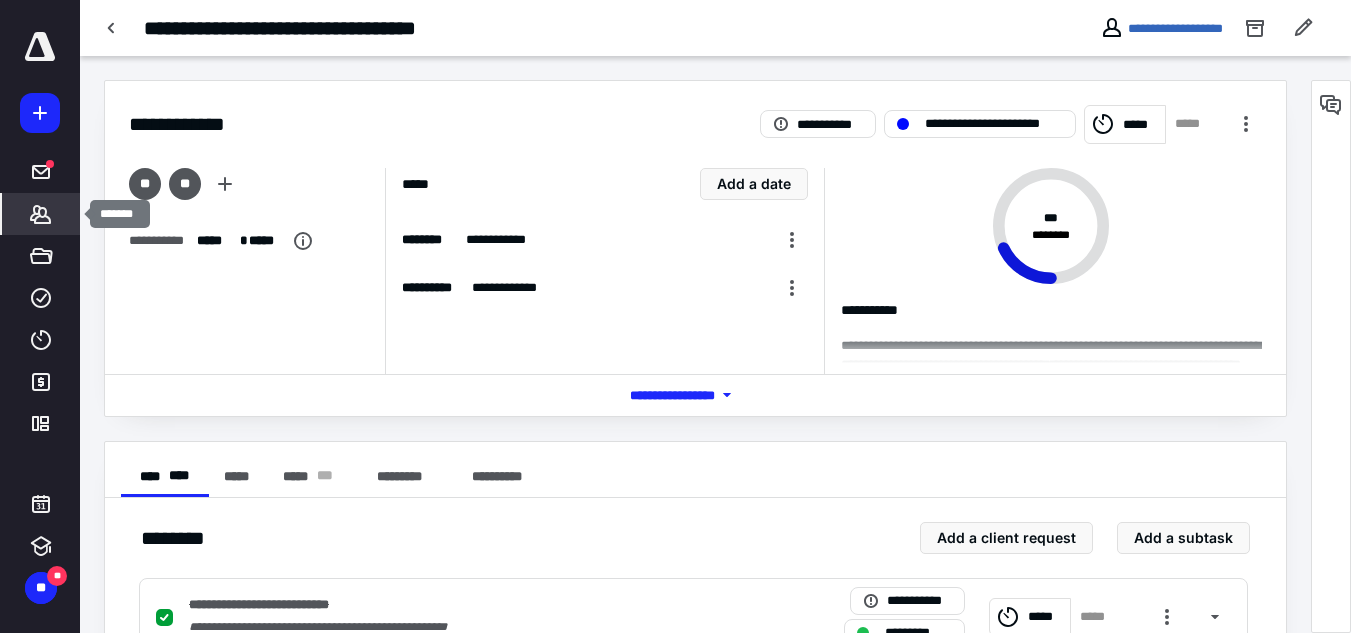 click 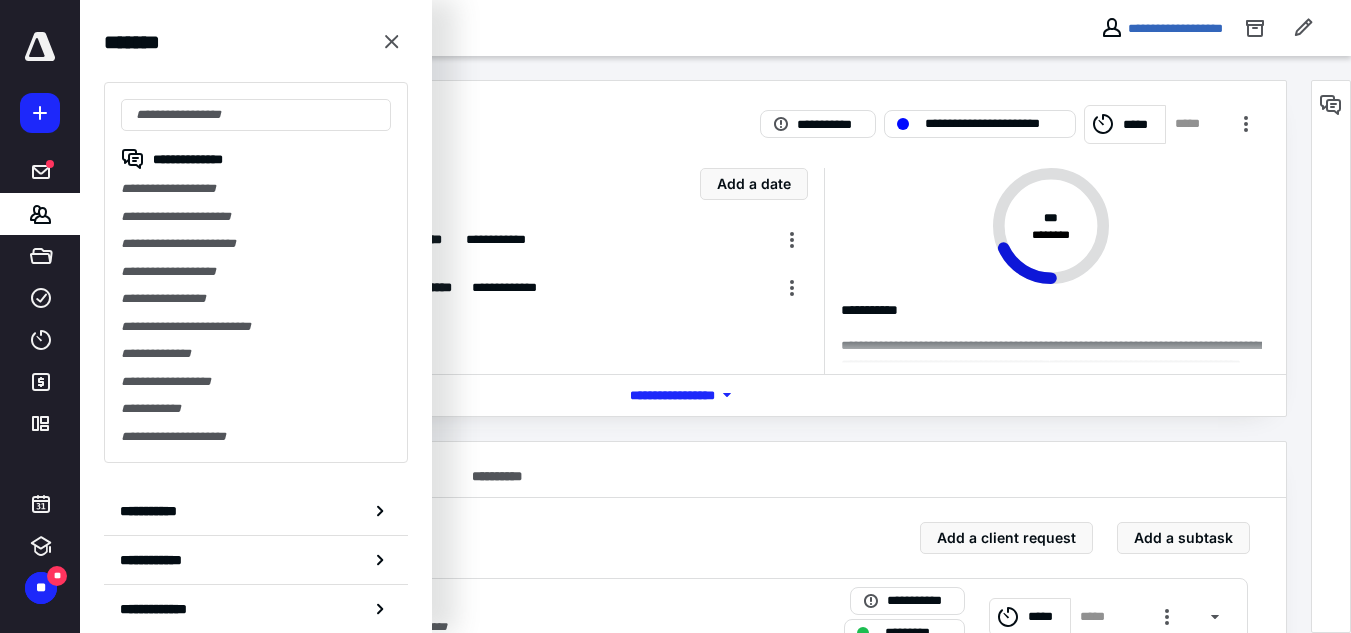drag, startPoint x: 180, startPoint y: 508, endPoint x: 220, endPoint y: 481, distance: 48.259712 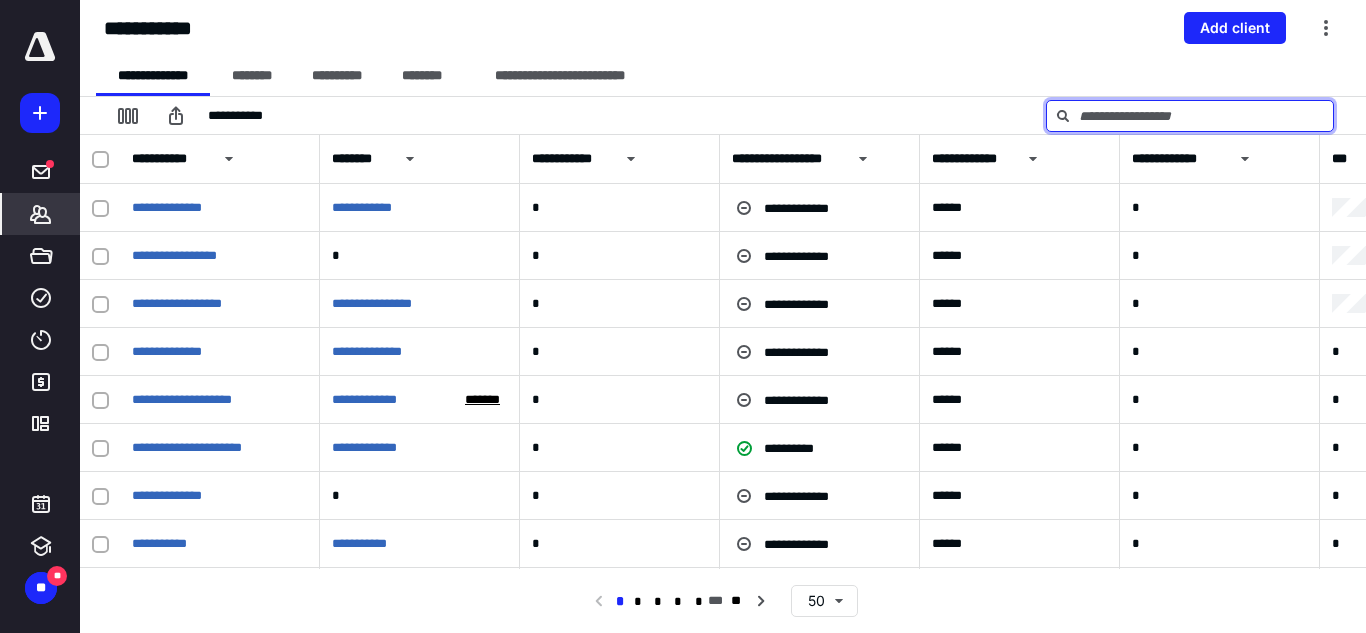 click at bounding box center (1190, 116) 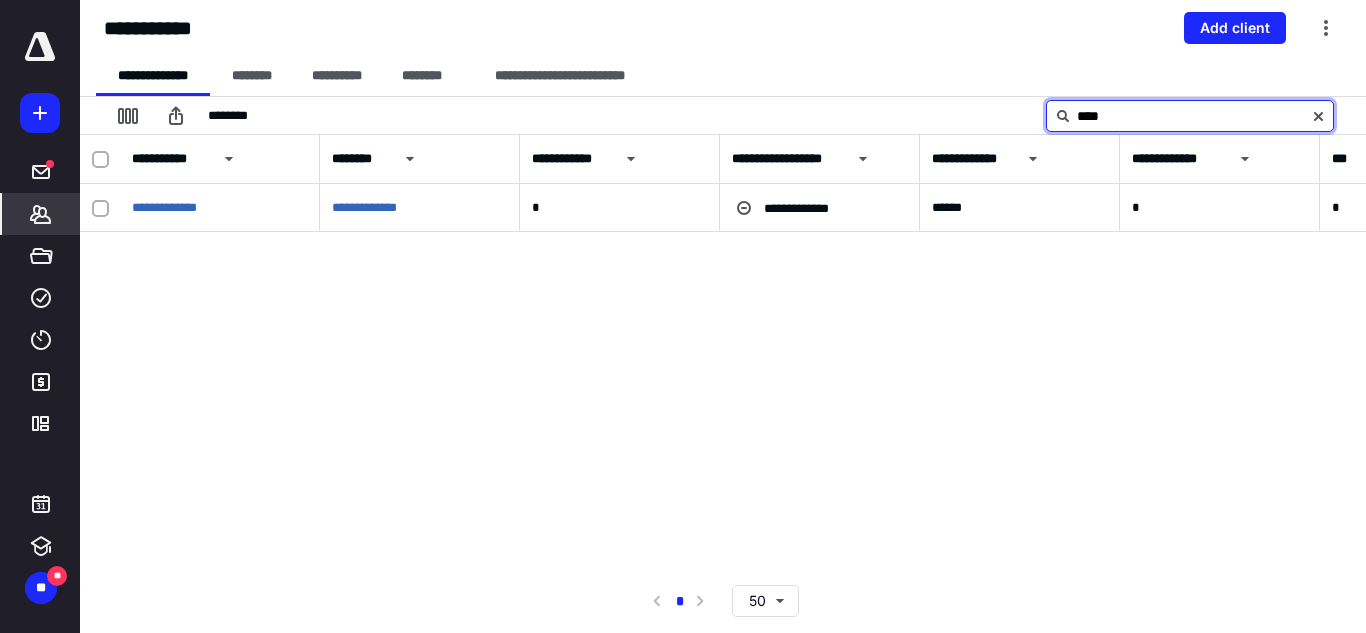 click on "****" at bounding box center [1190, 116] 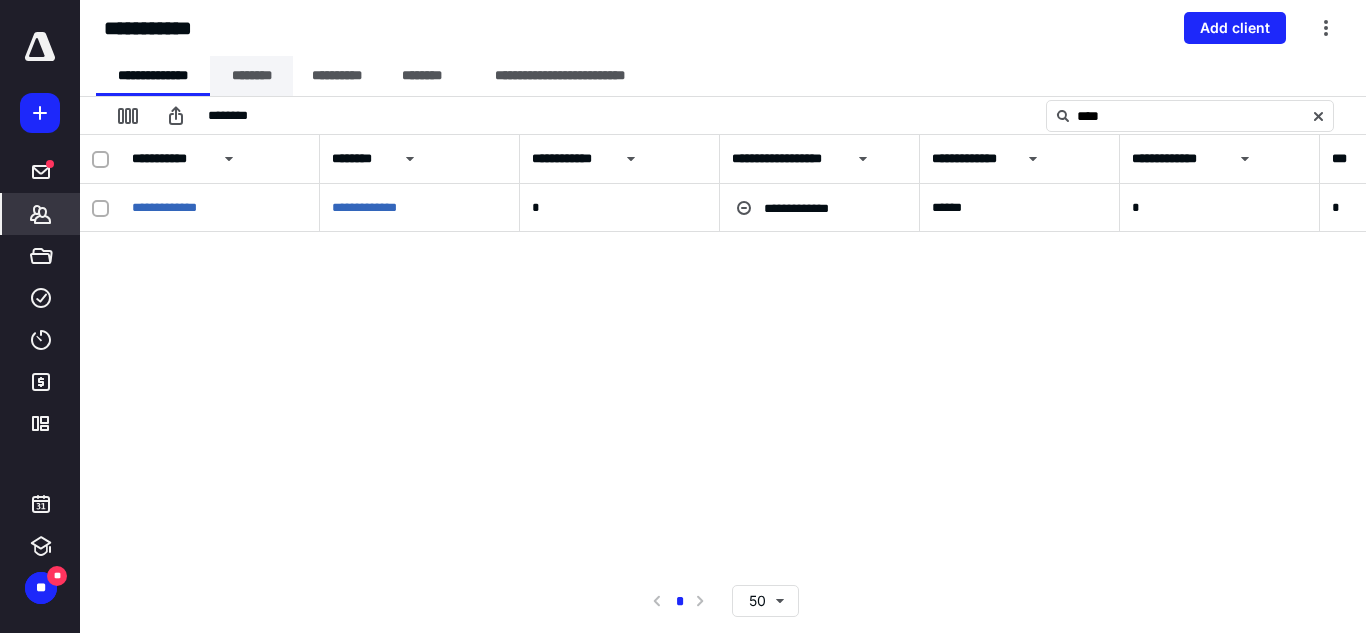click on "********" at bounding box center (251, 76) 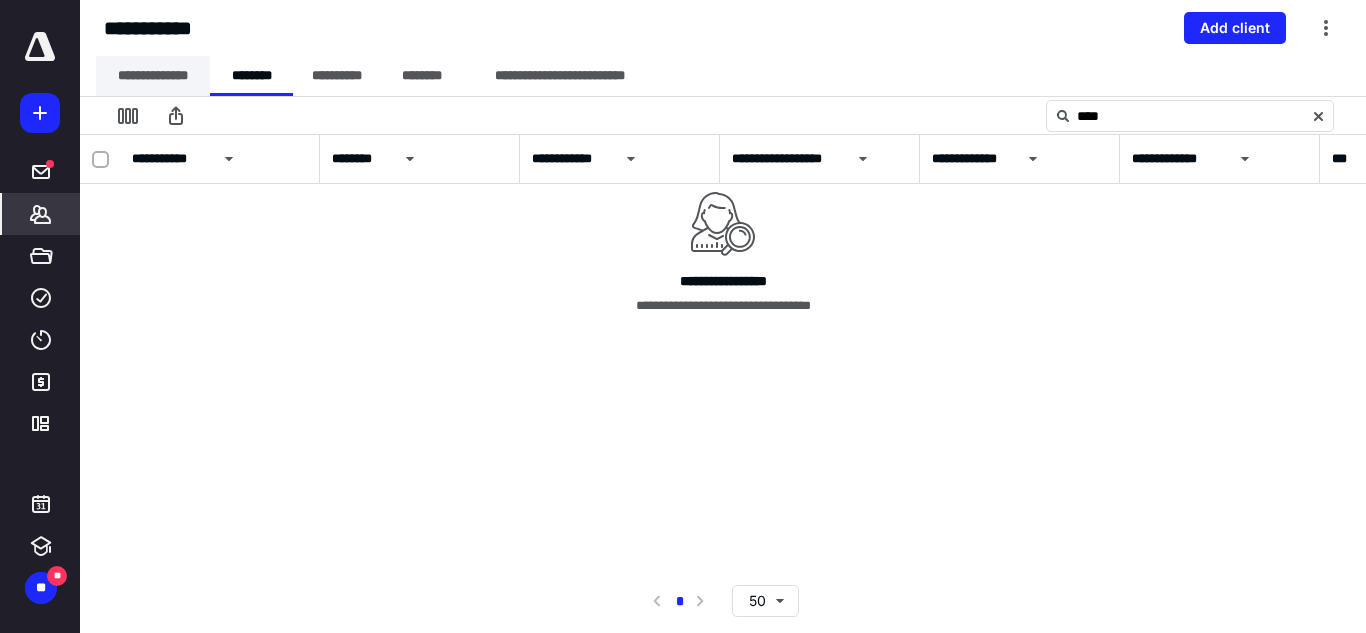 click on "**********" at bounding box center [153, 76] 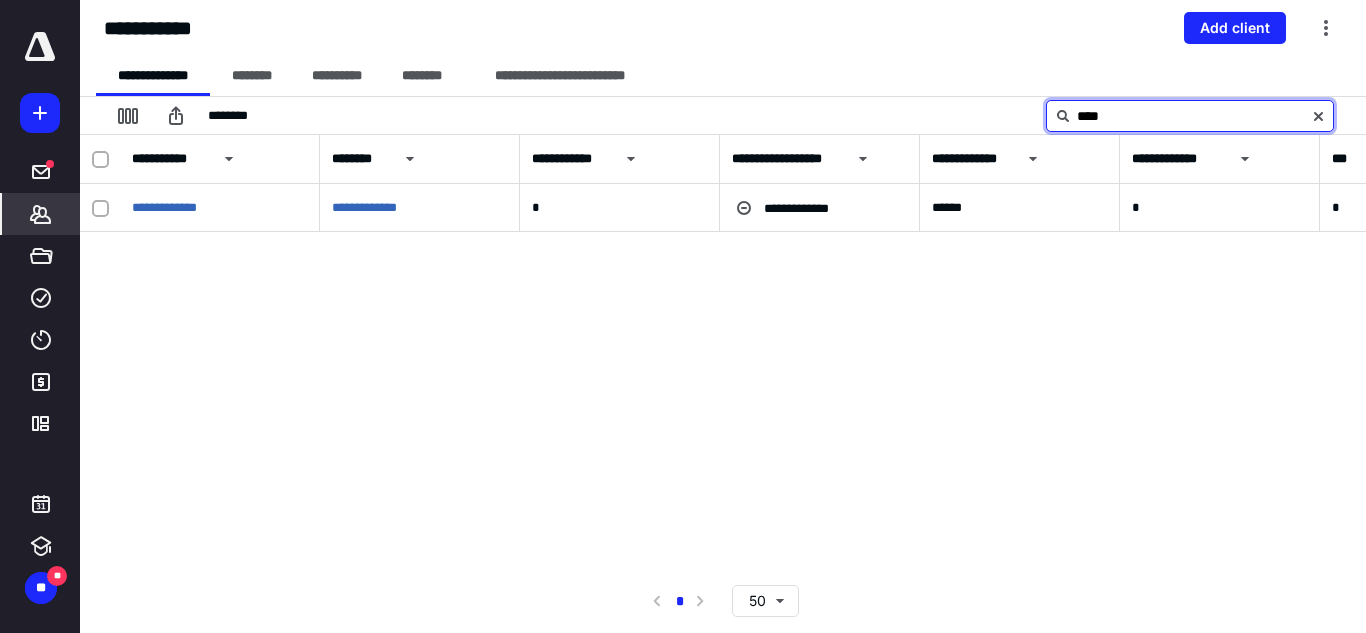 click on "****" at bounding box center [1190, 116] 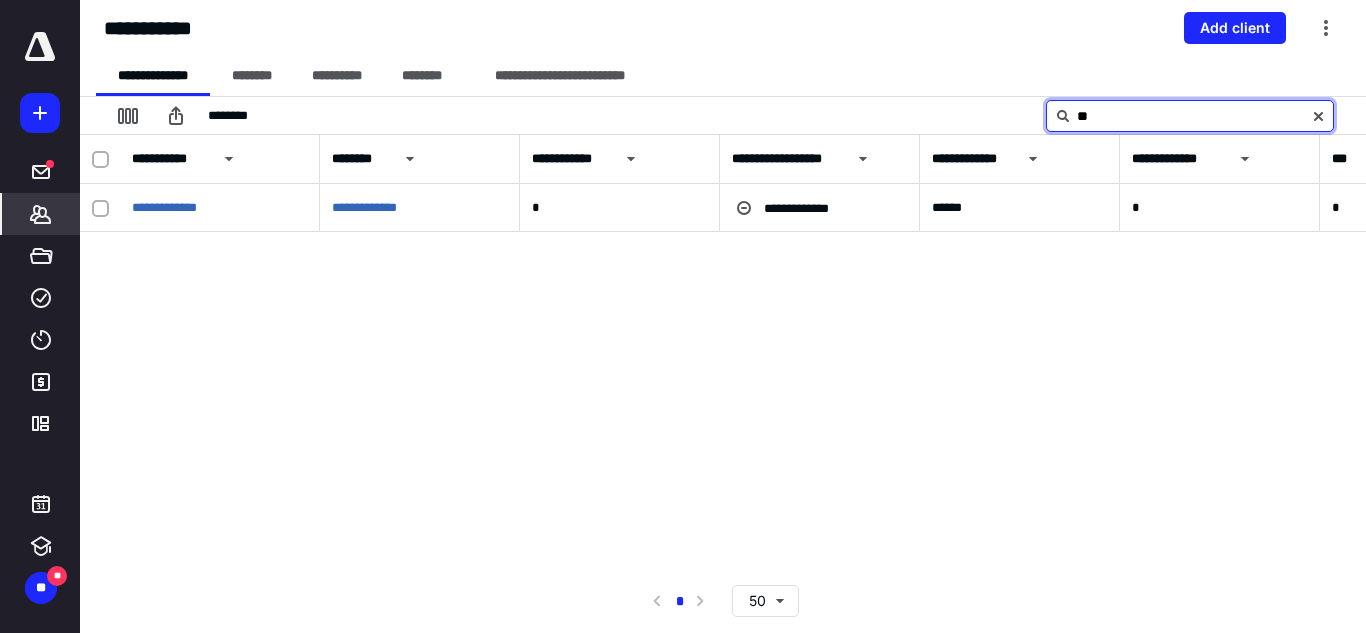 type on "*" 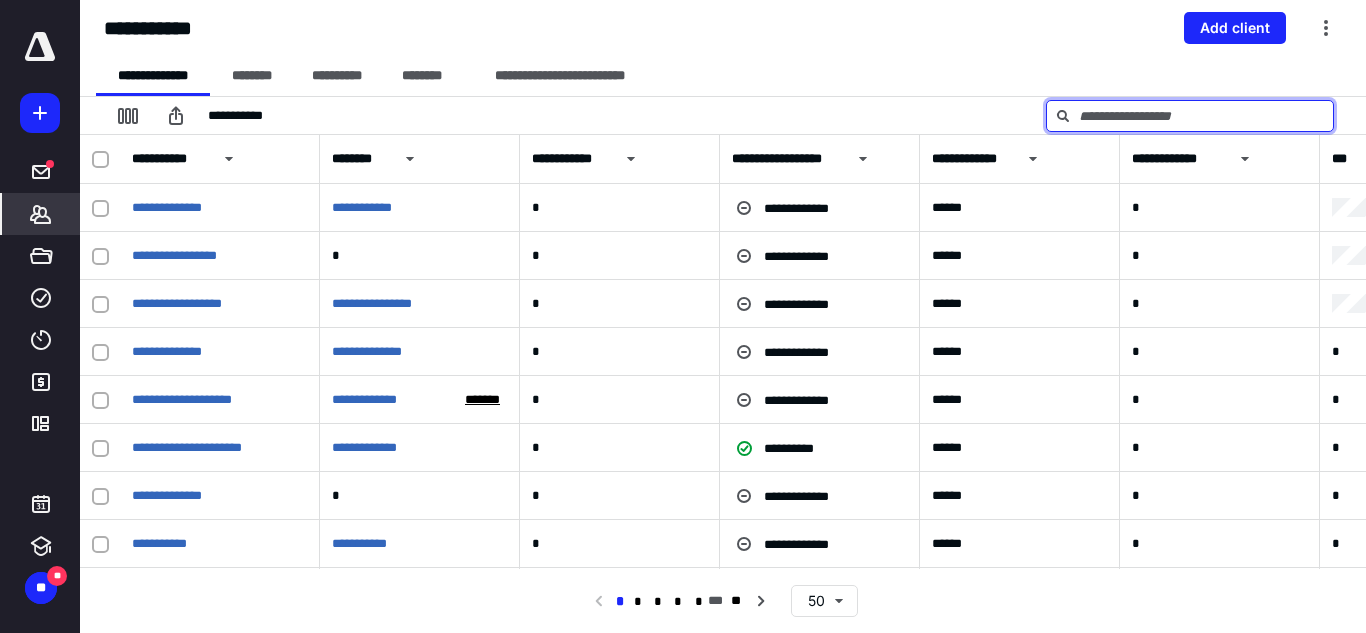 type 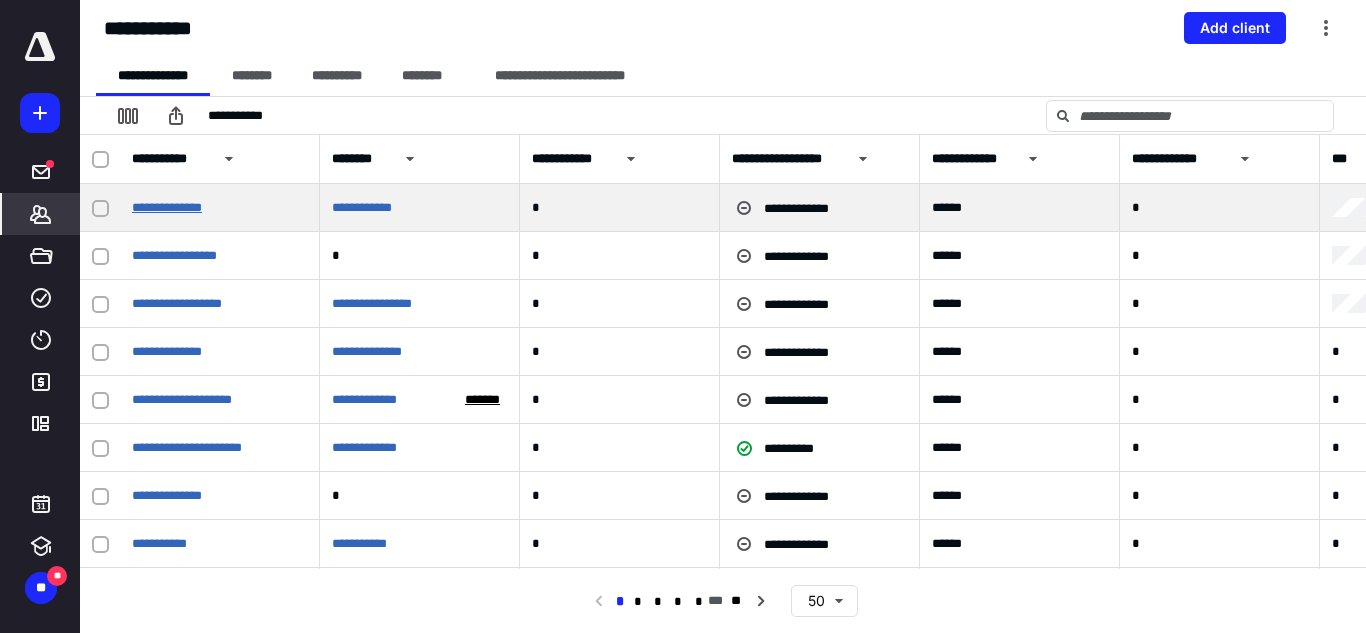 click on "**********" at bounding box center [167, 207] 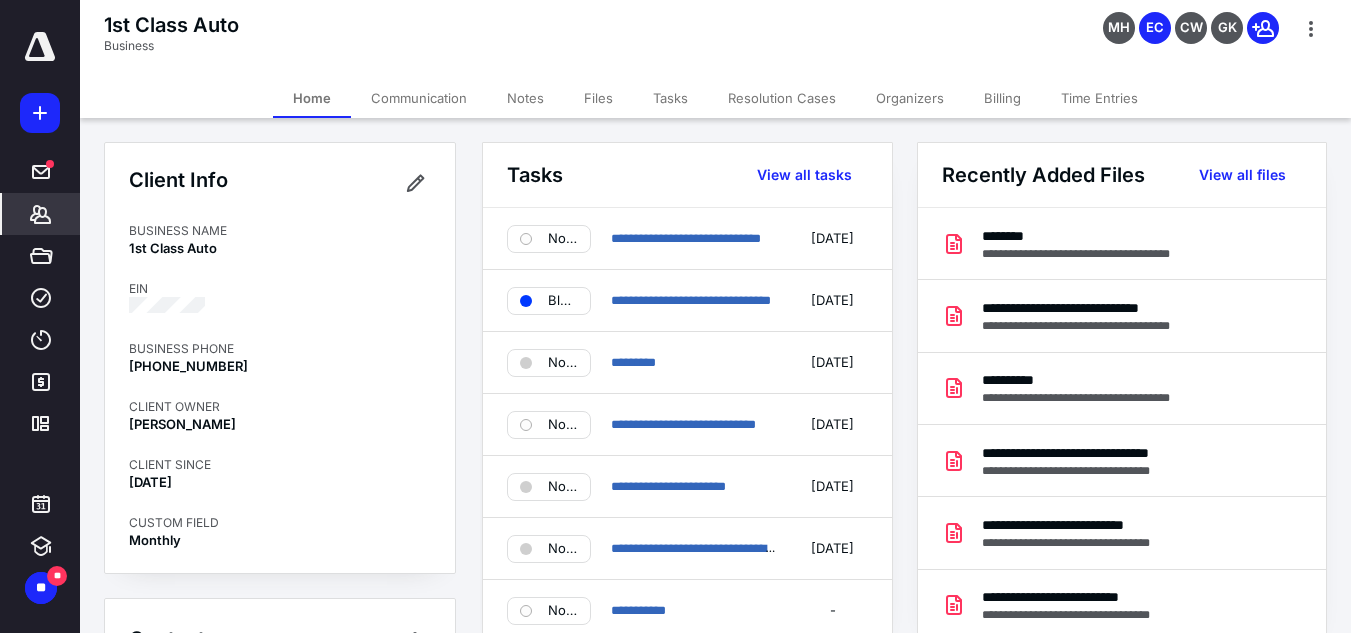 click on "Files" at bounding box center [598, 98] 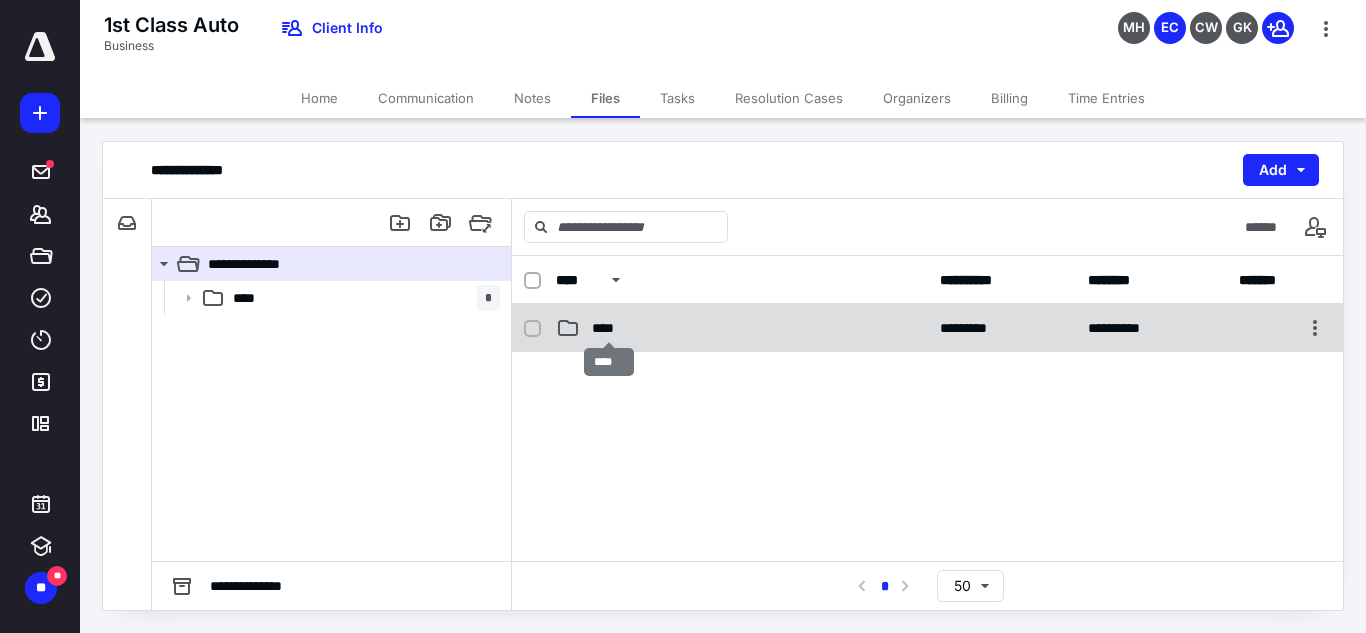 click on "****" at bounding box center (609, 328) 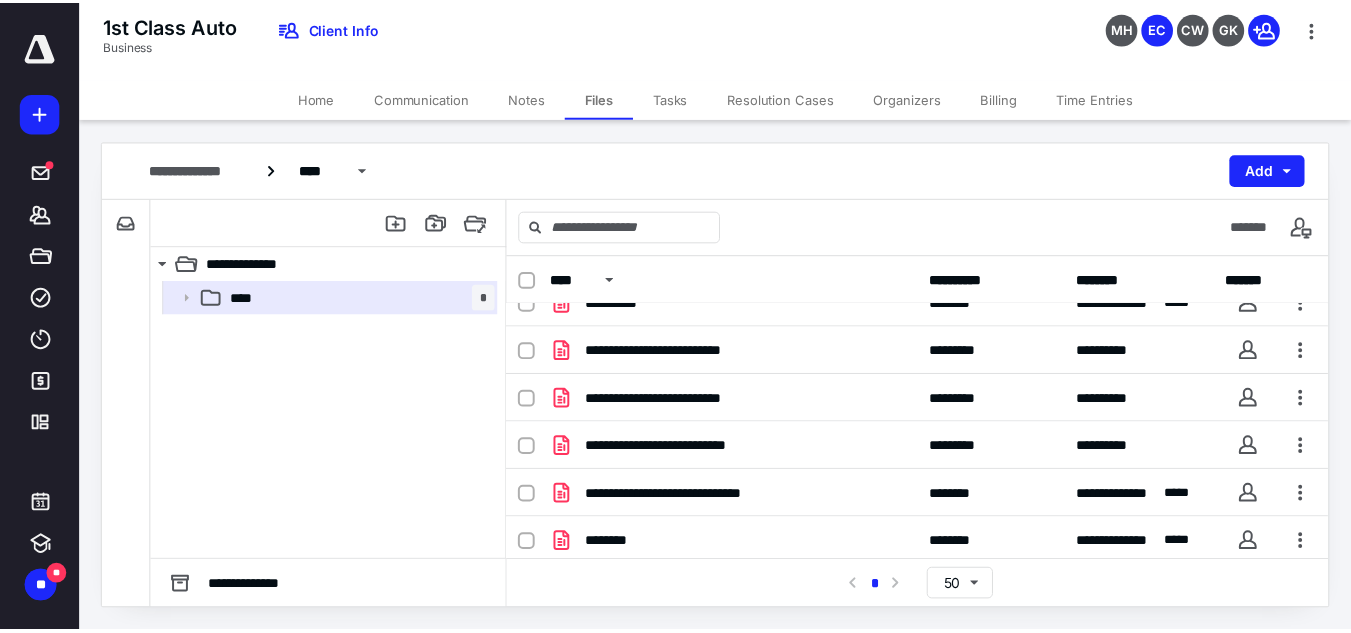 scroll, scrollTop: 0, scrollLeft: 0, axis: both 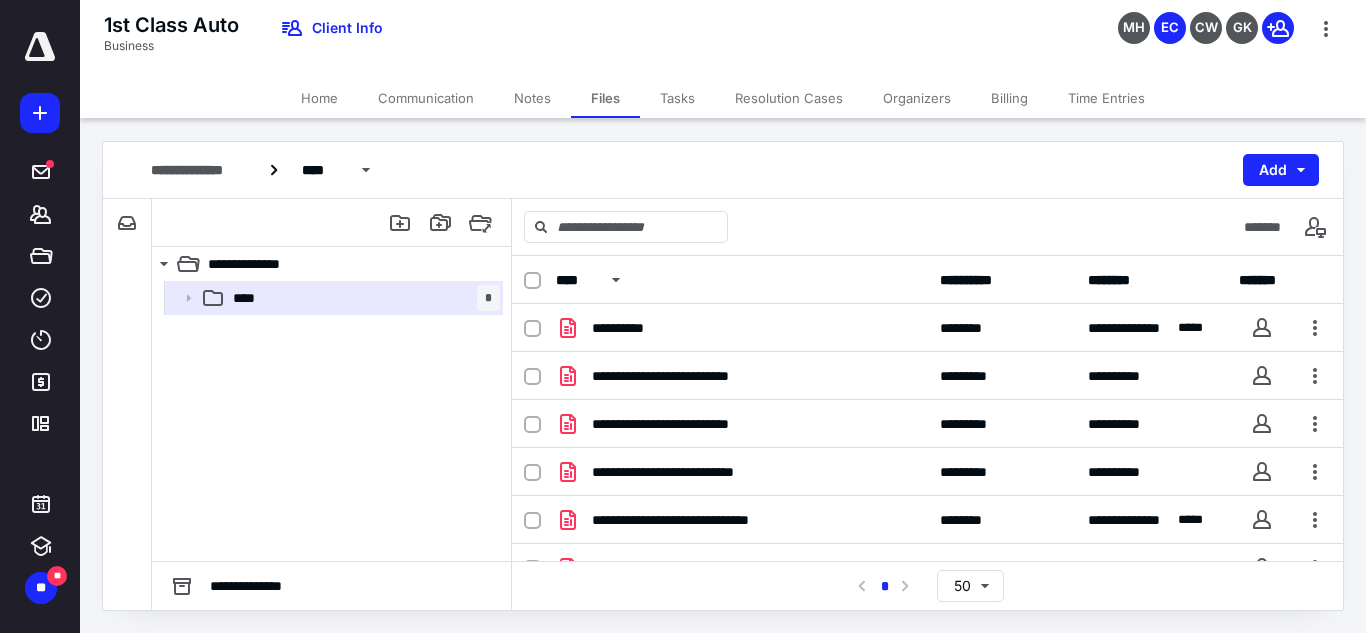 click on "Notes" at bounding box center [532, 98] 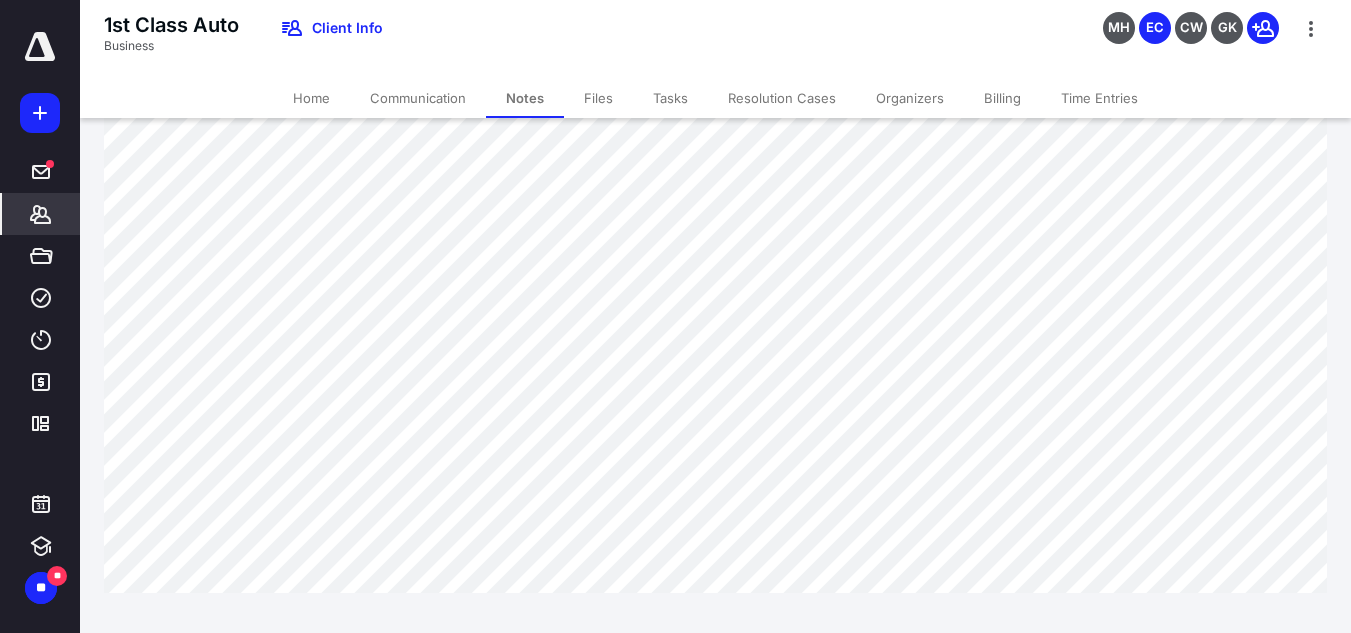scroll, scrollTop: 0, scrollLeft: 0, axis: both 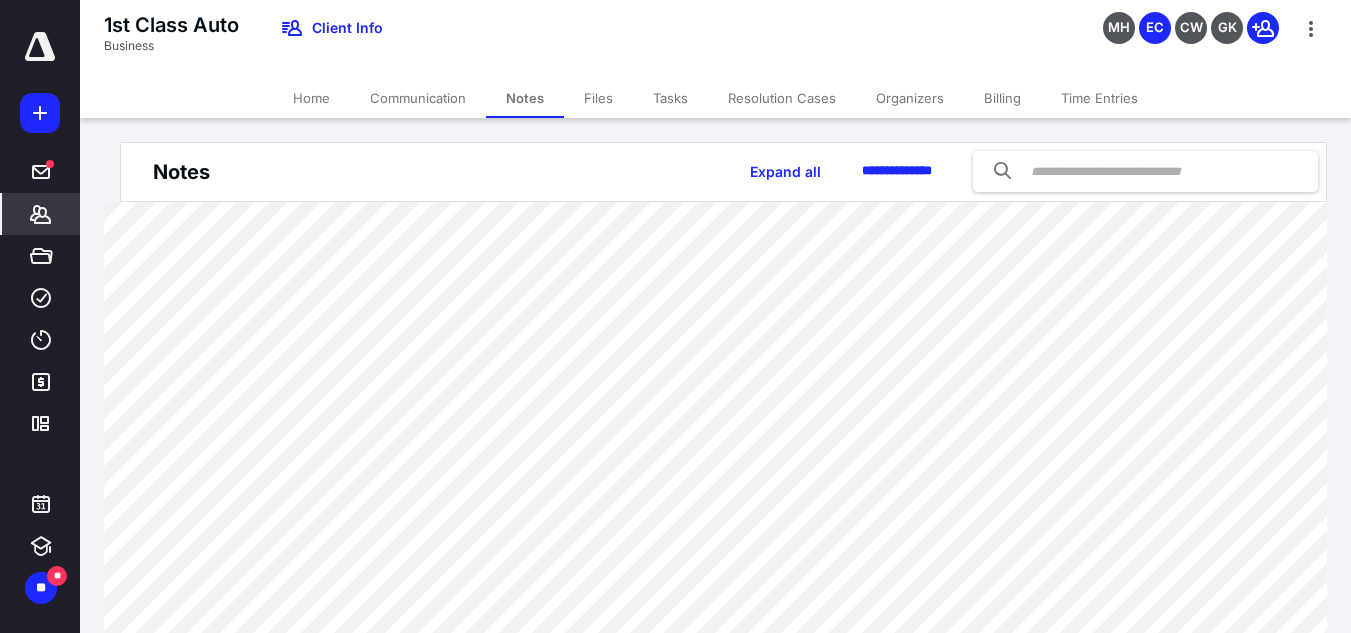 click on "Files" at bounding box center [598, 98] 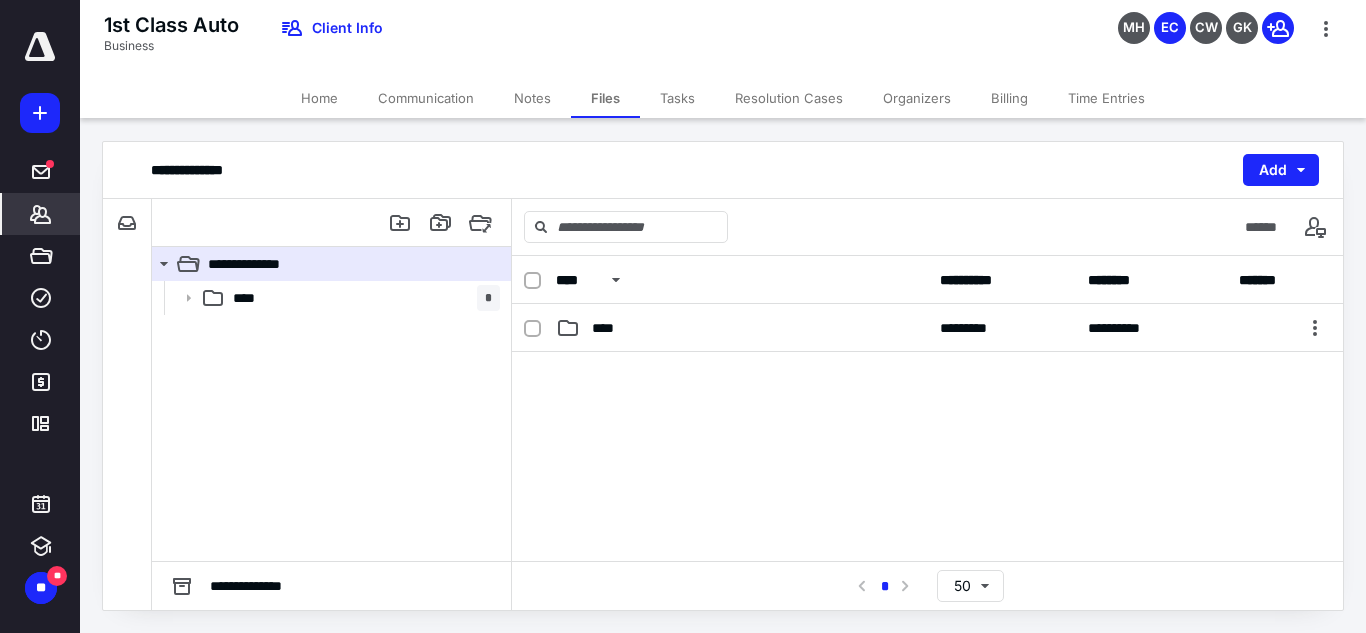 click 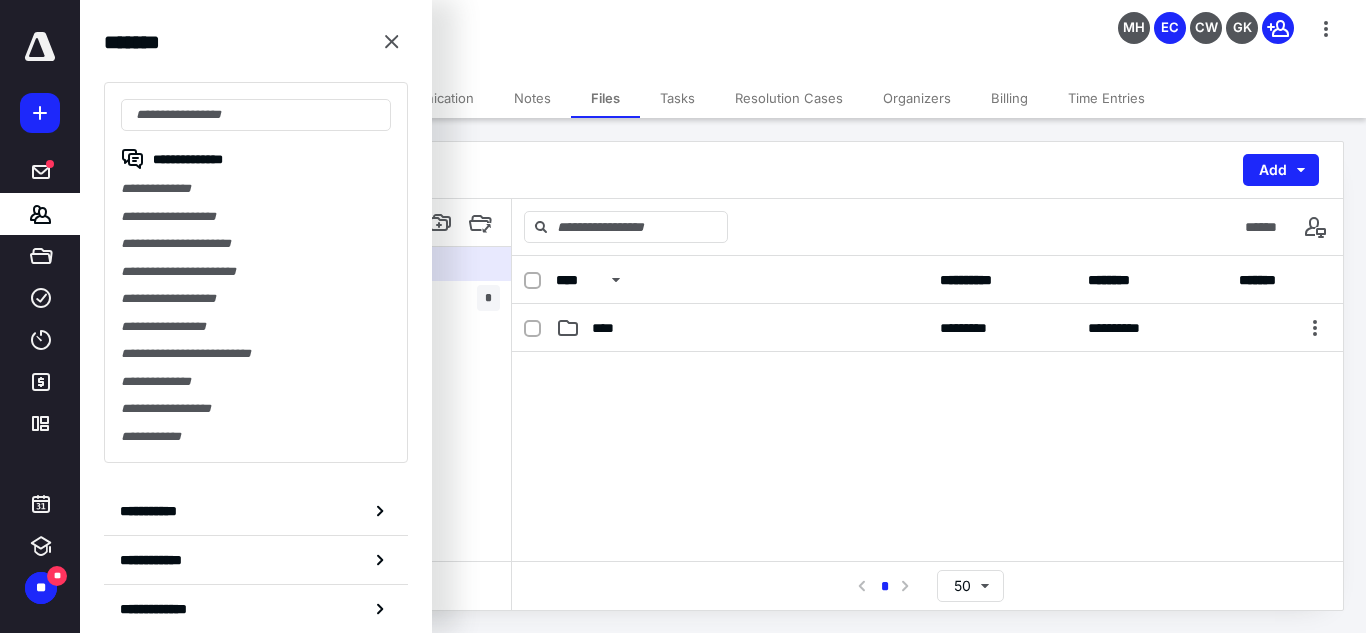 drag, startPoint x: 243, startPoint y: 514, endPoint x: 259, endPoint y: 505, distance: 18.35756 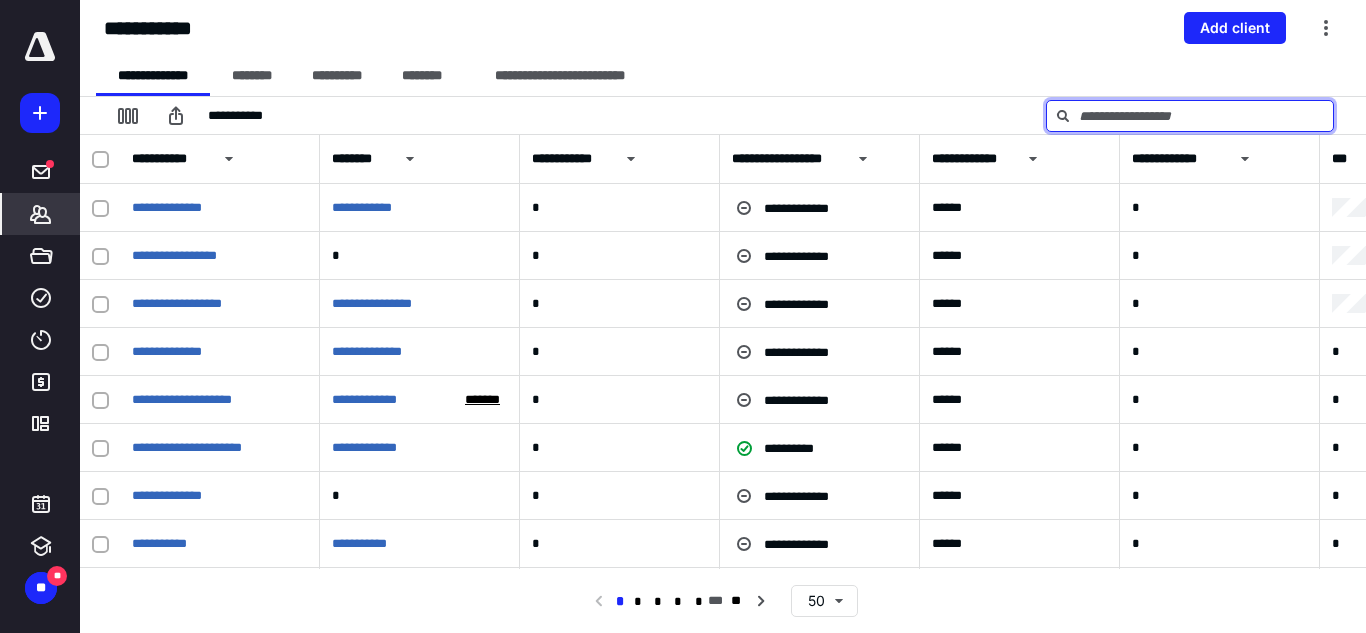 click at bounding box center (1190, 116) 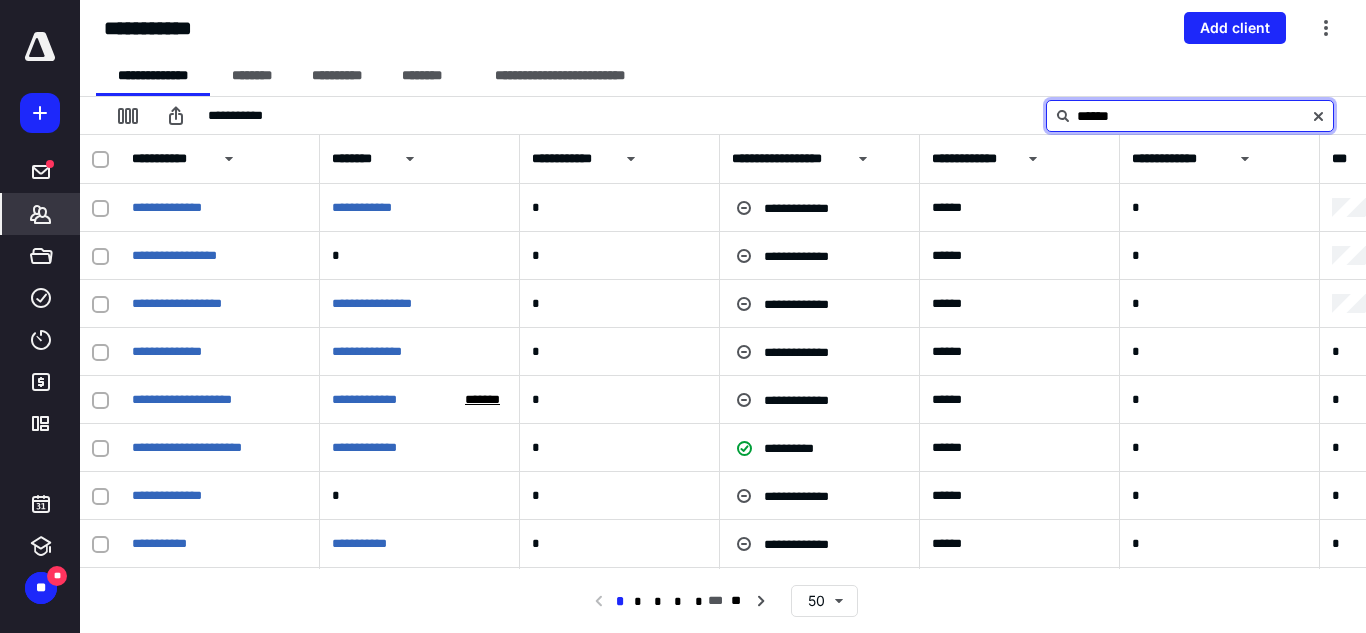 type on "******" 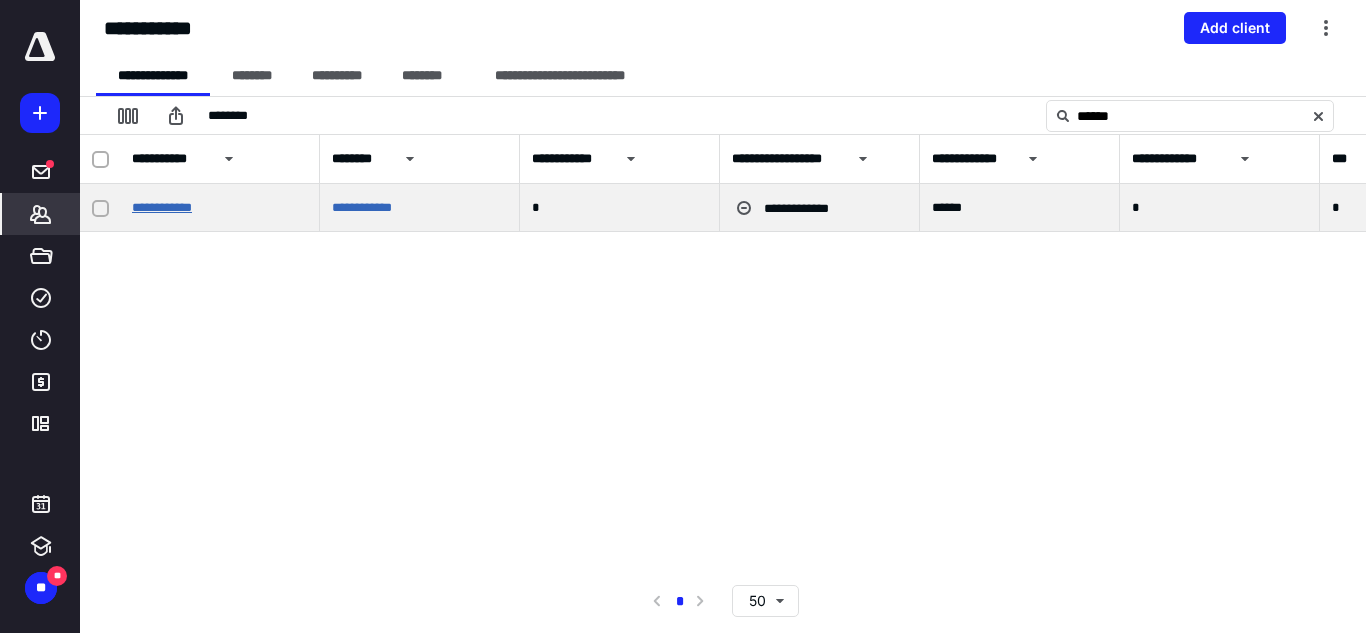 click on "**********" at bounding box center (162, 207) 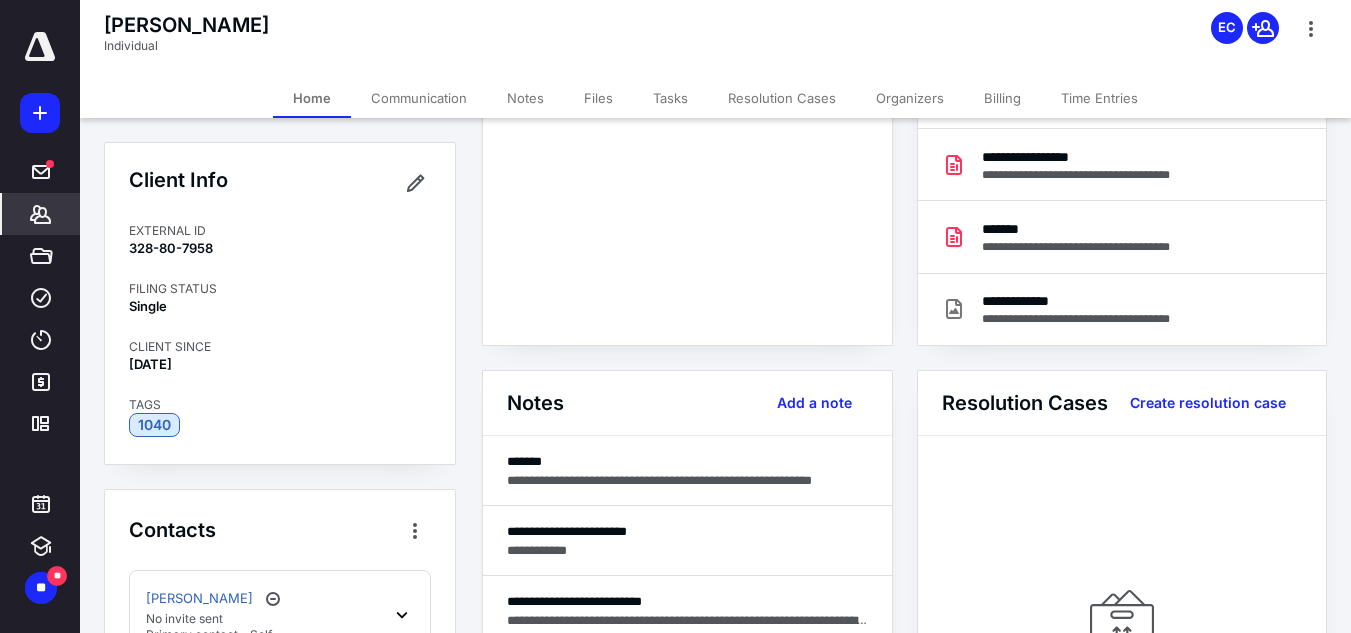 scroll, scrollTop: 300, scrollLeft: 0, axis: vertical 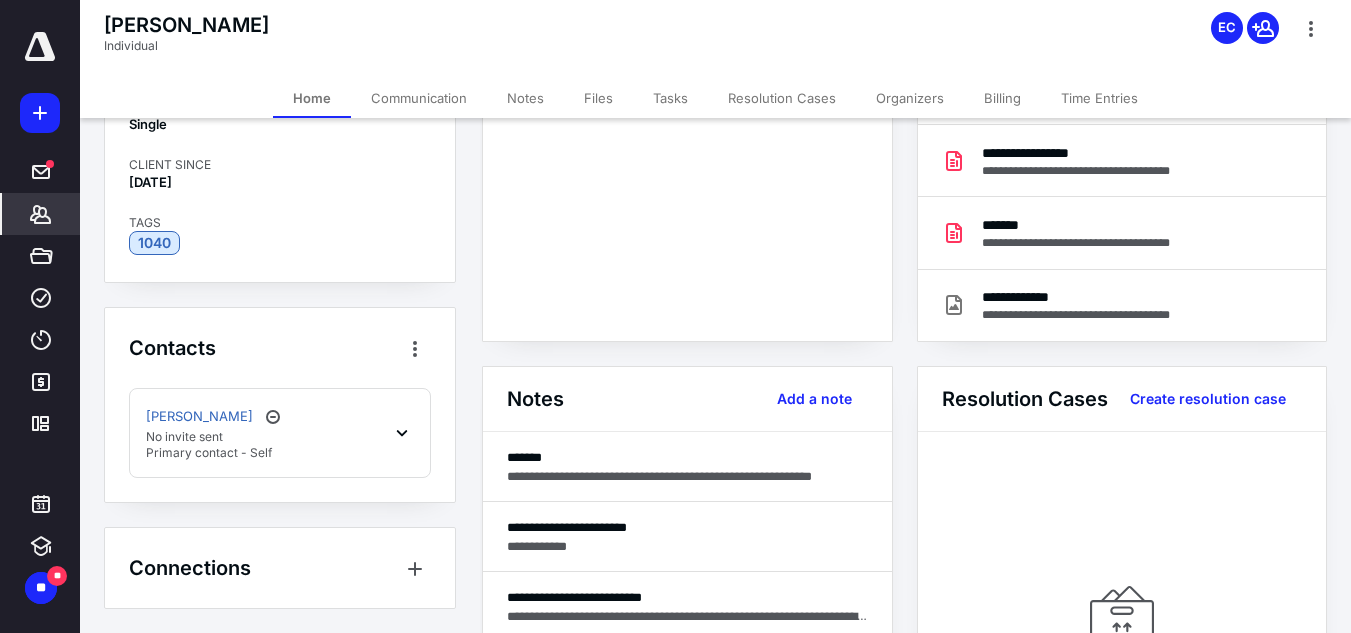 click 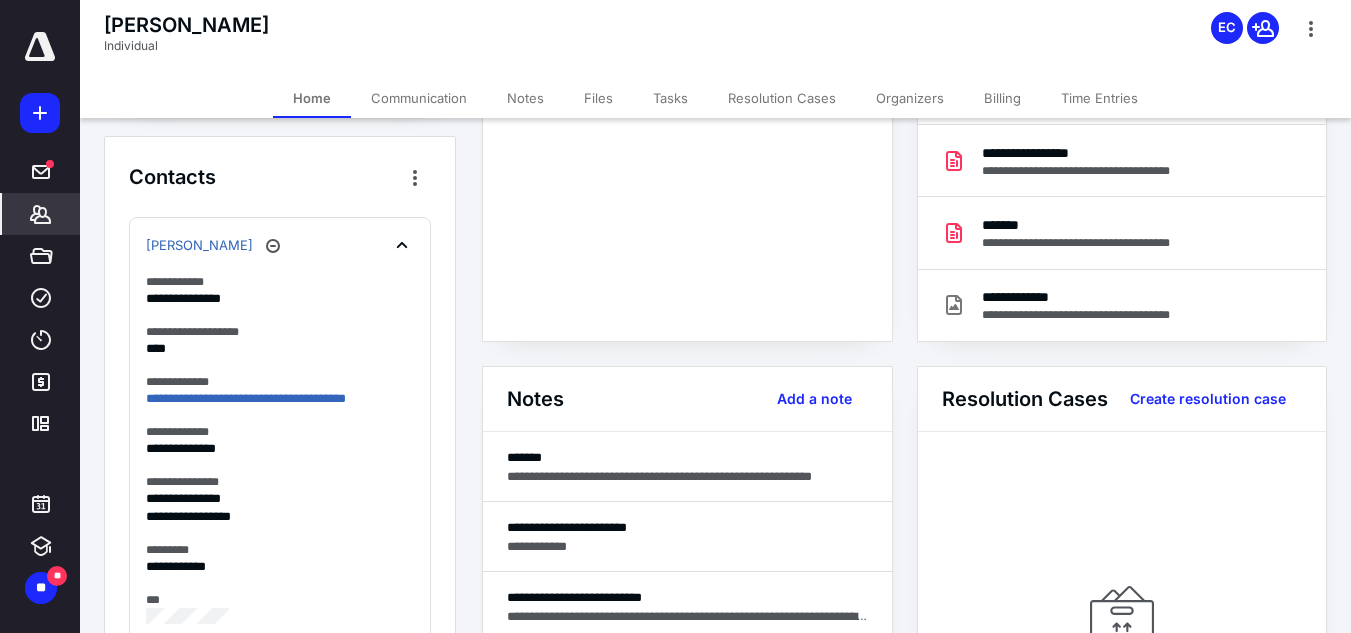 scroll, scrollTop: 382, scrollLeft: 0, axis: vertical 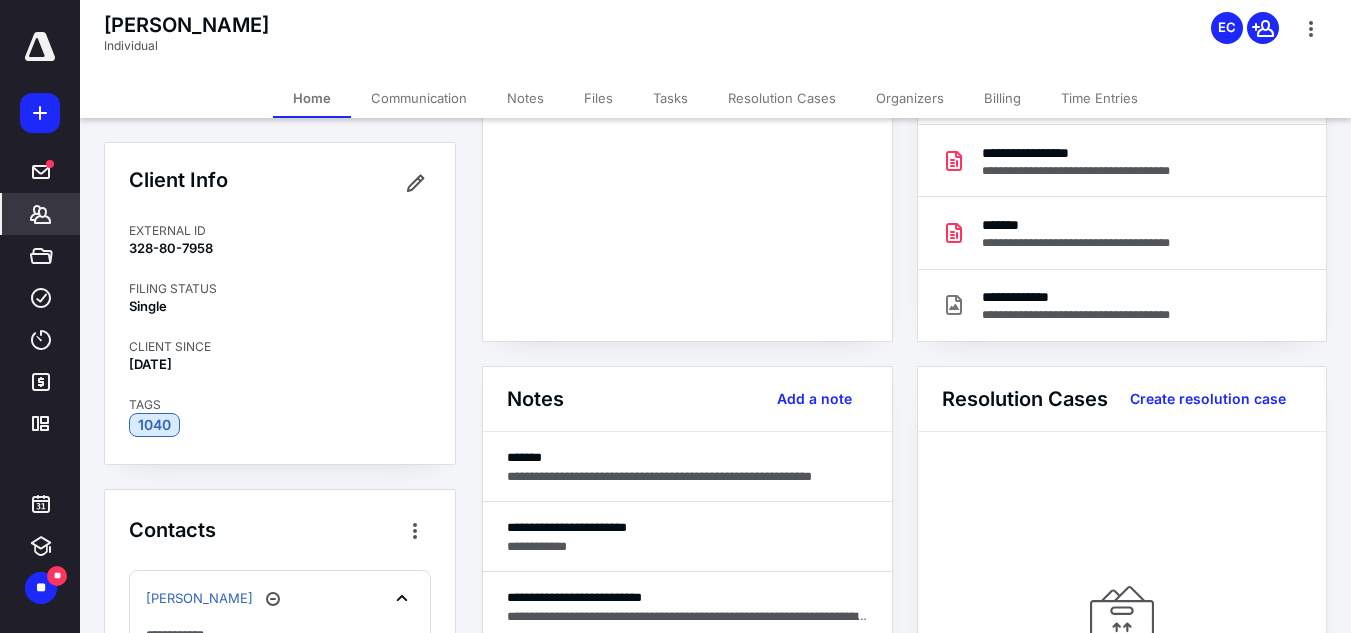 click on "Files" at bounding box center [598, 98] 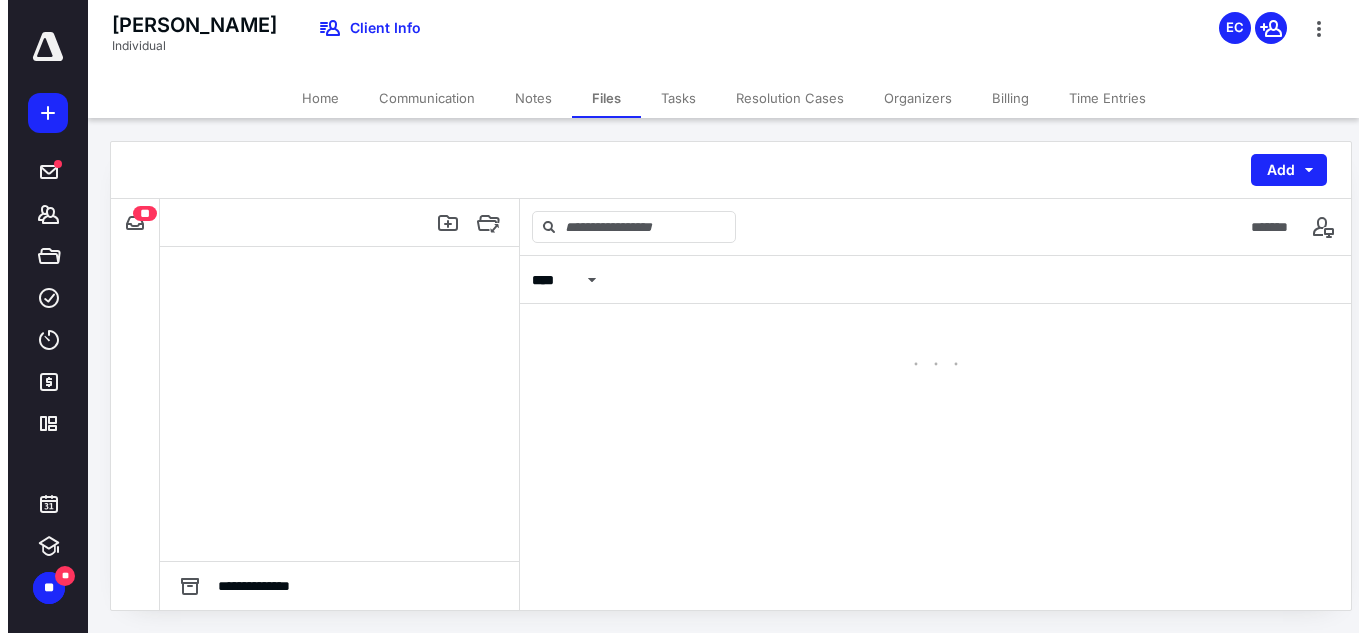 scroll, scrollTop: 0, scrollLeft: 0, axis: both 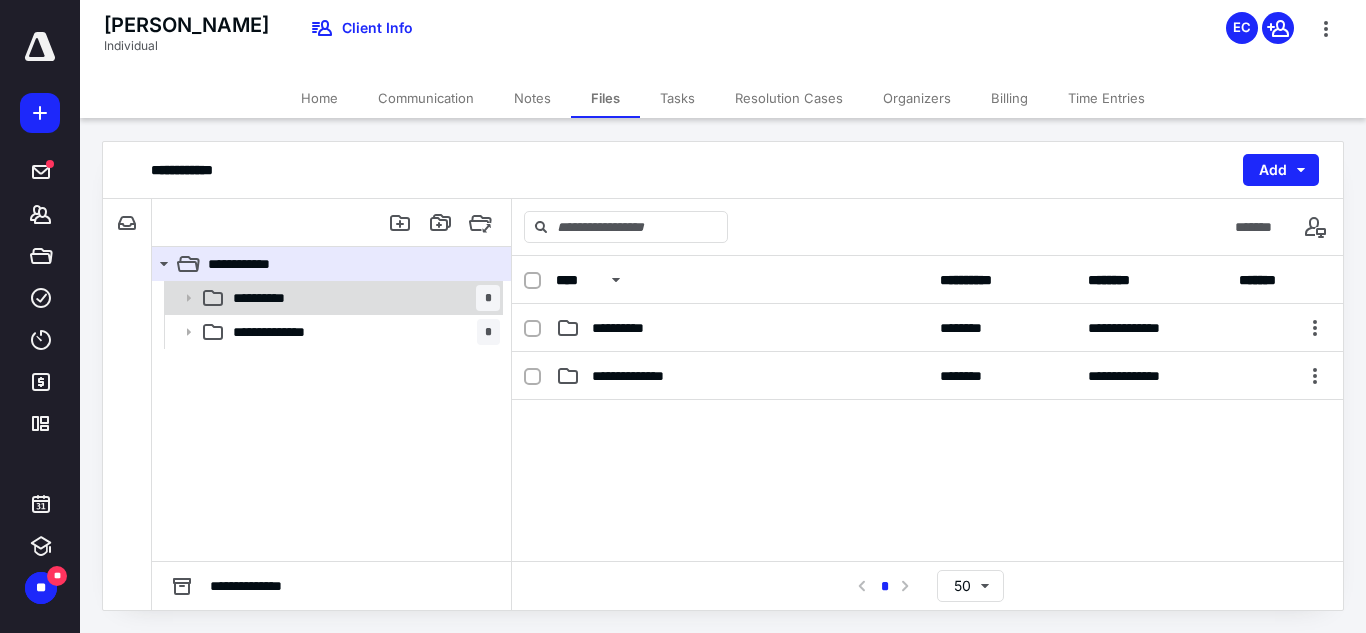 click on "**********" at bounding box center [362, 298] 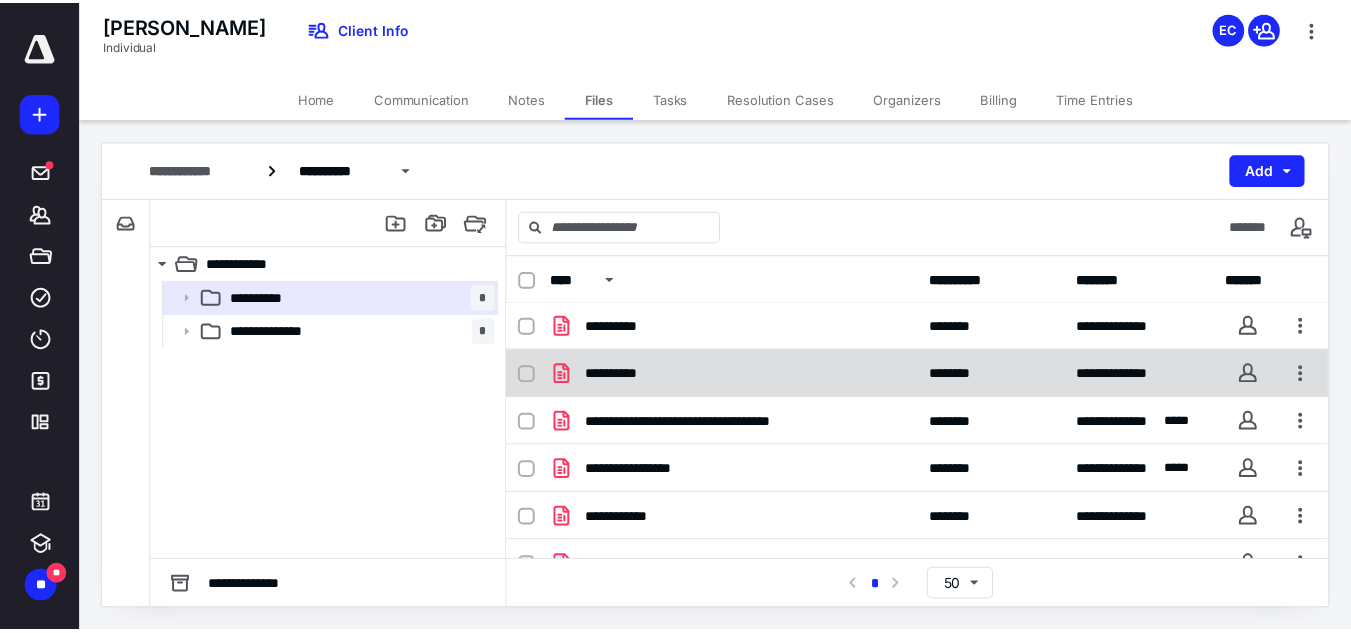 scroll, scrollTop: 0, scrollLeft: 0, axis: both 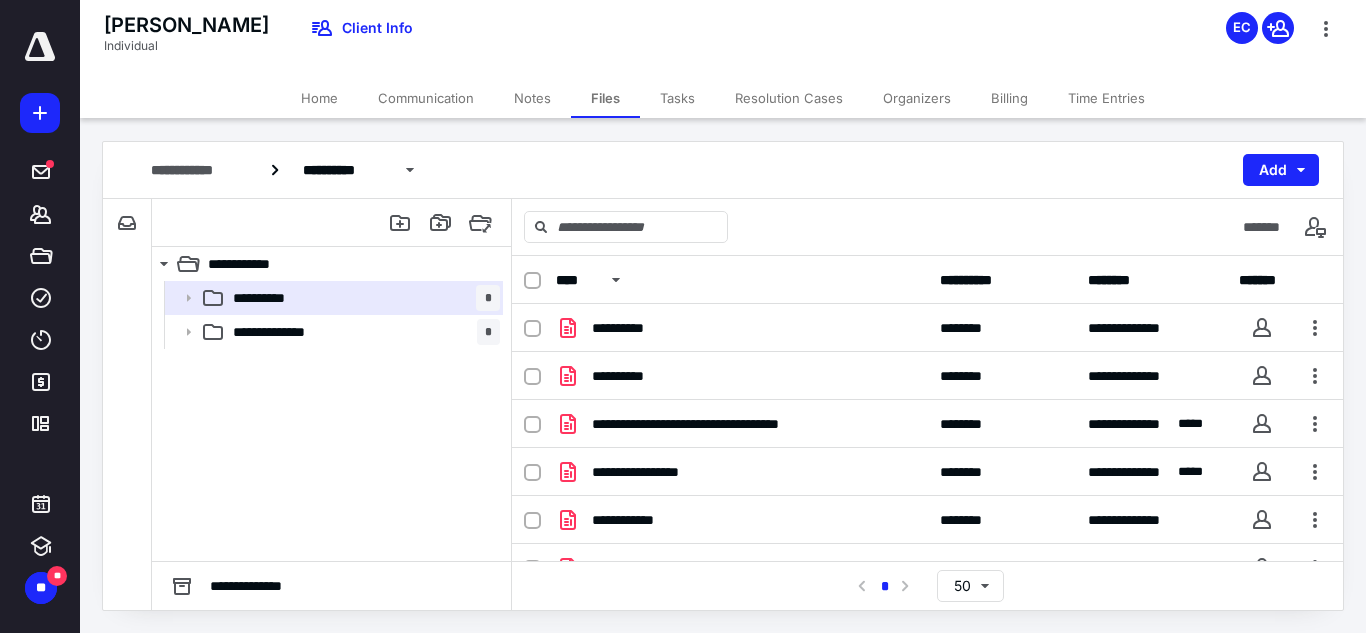 click on "Communication" at bounding box center [426, 98] 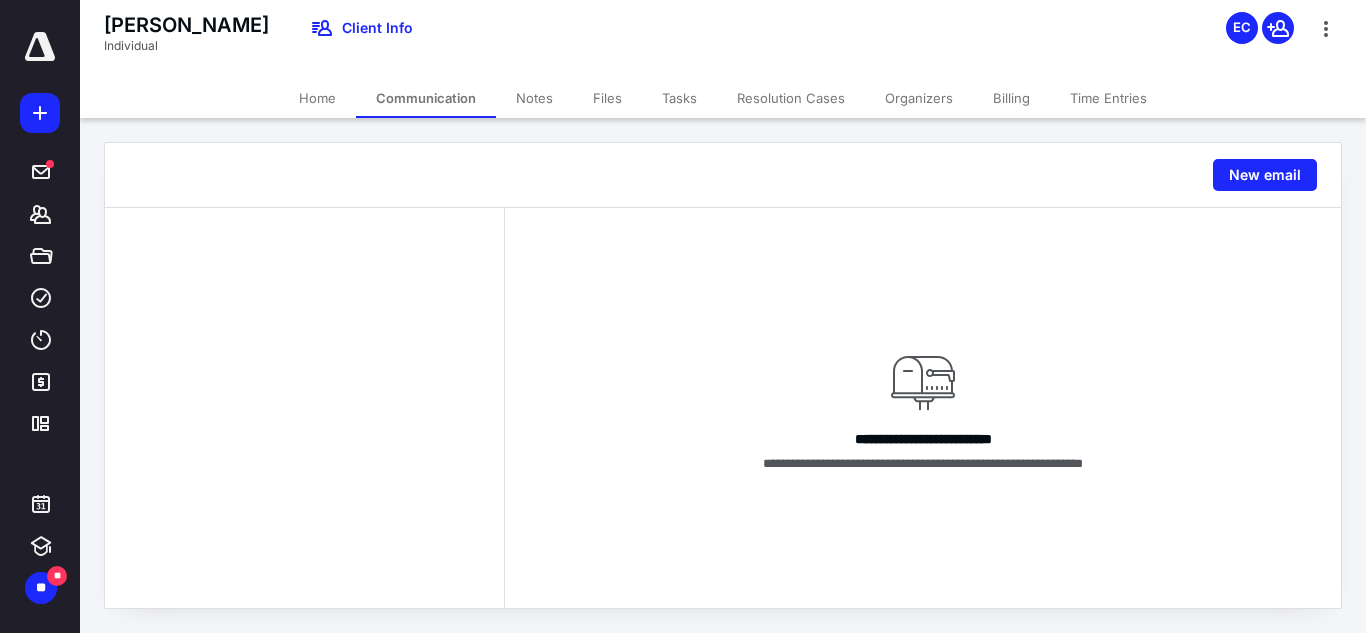 click on "Files" at bounding box center [607, 98] 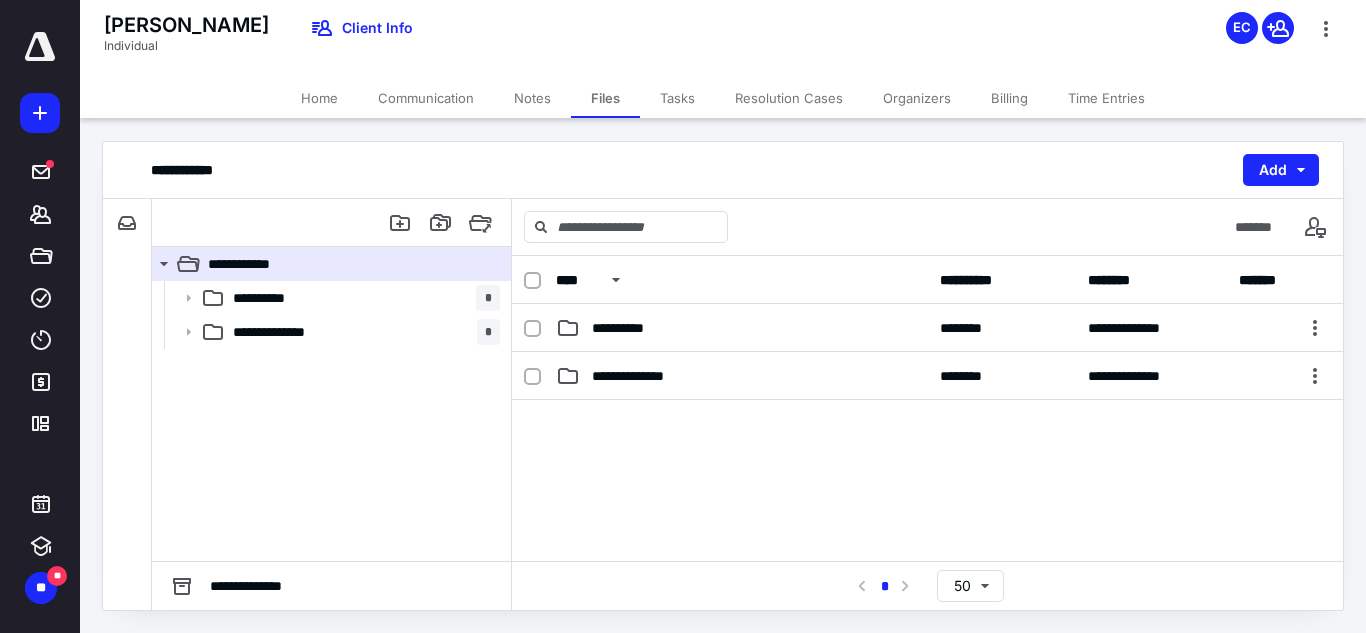 click on "Notes" at bounding box center [532, 98] 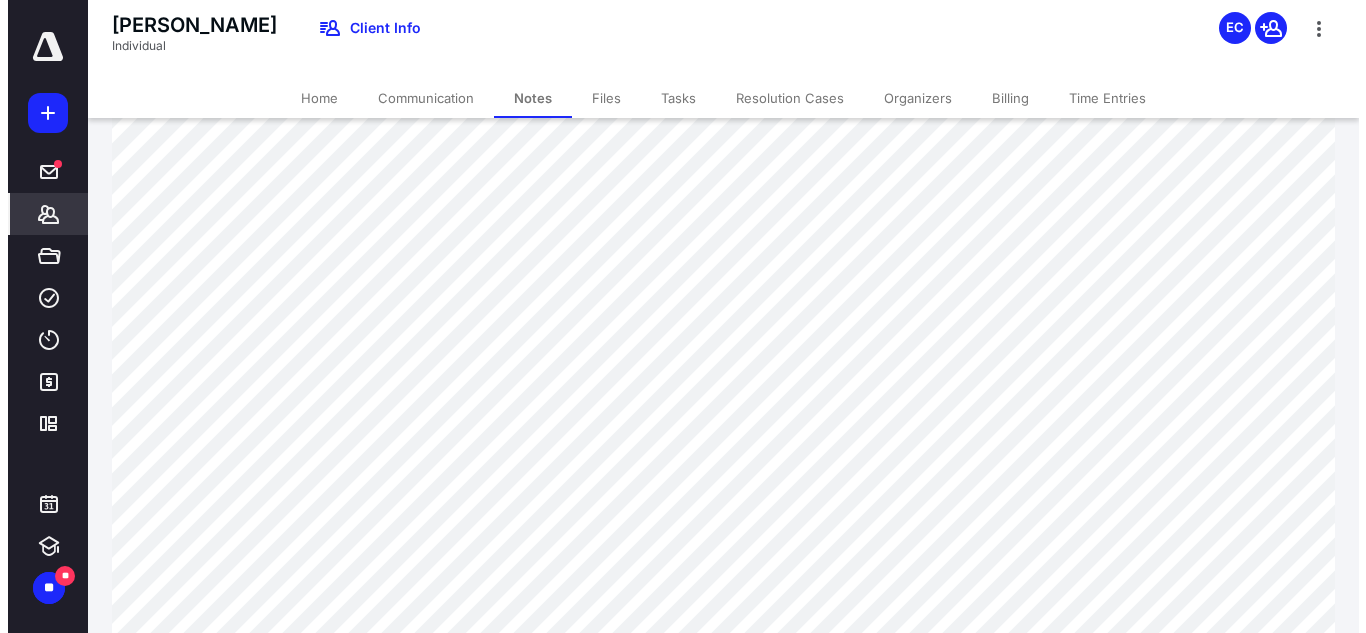 scroll, scrollTop: 0, scrollLeft: 0, axis: both 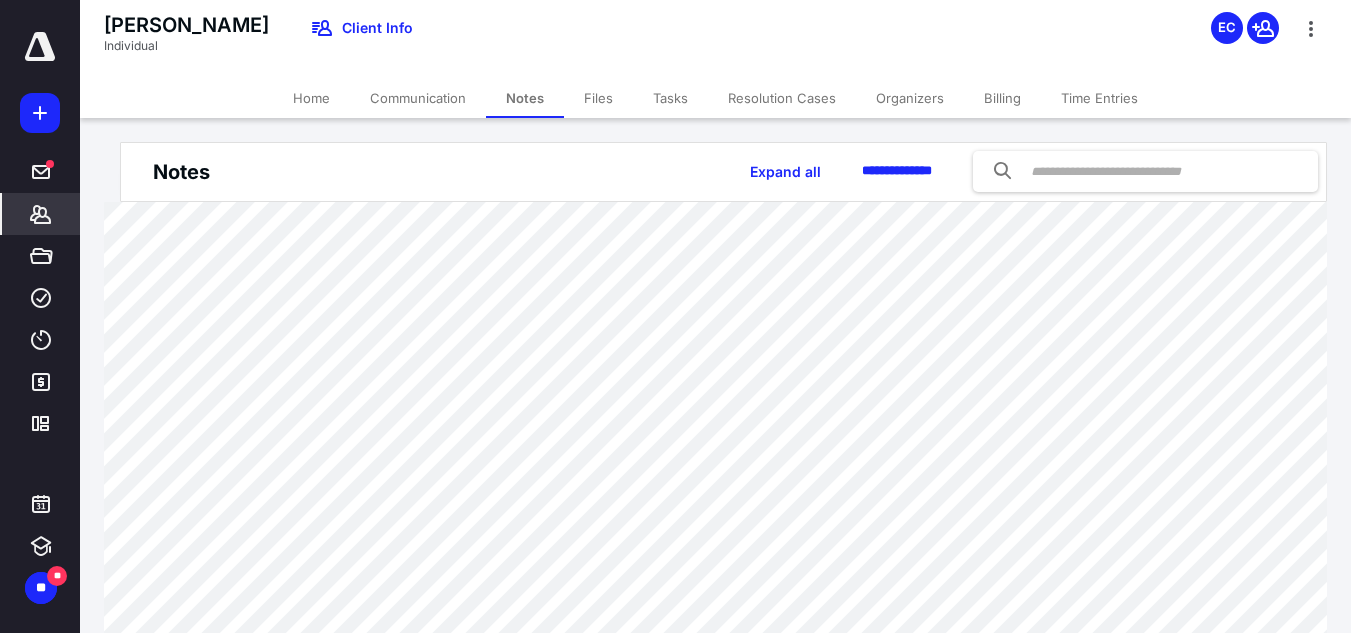 click on "Home" at bounding box center (311, 98) 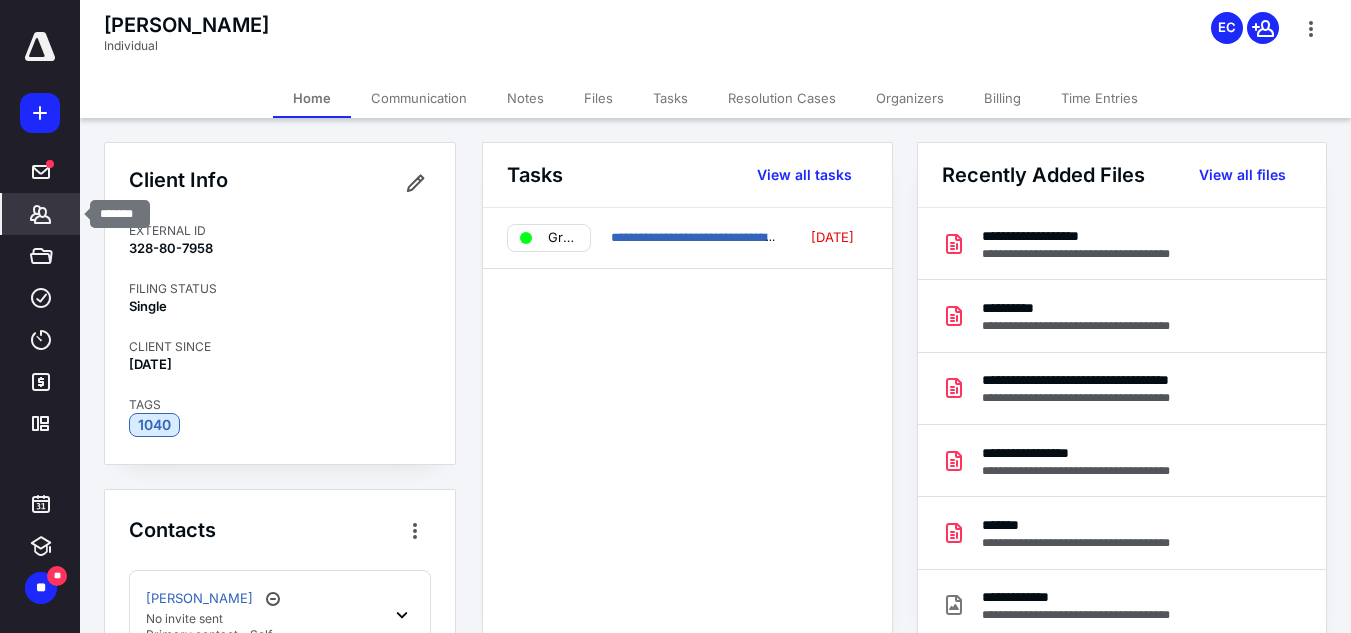 click 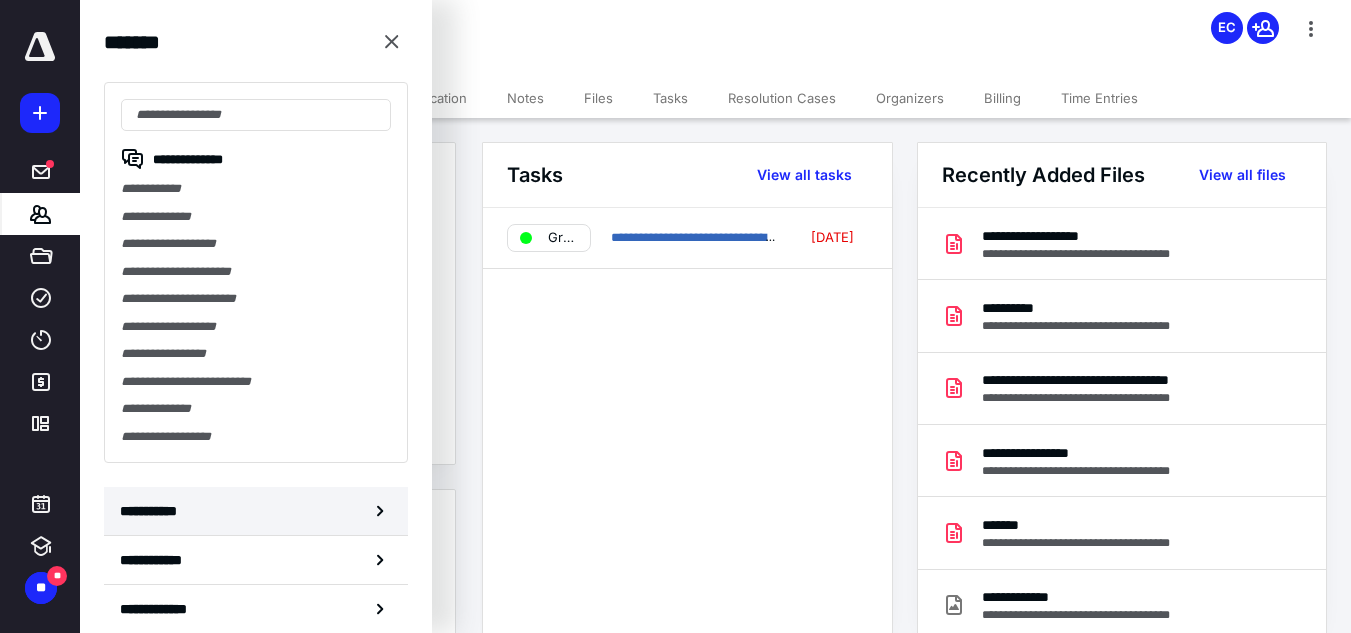 click on "**********" at bounding box center (256, 511) 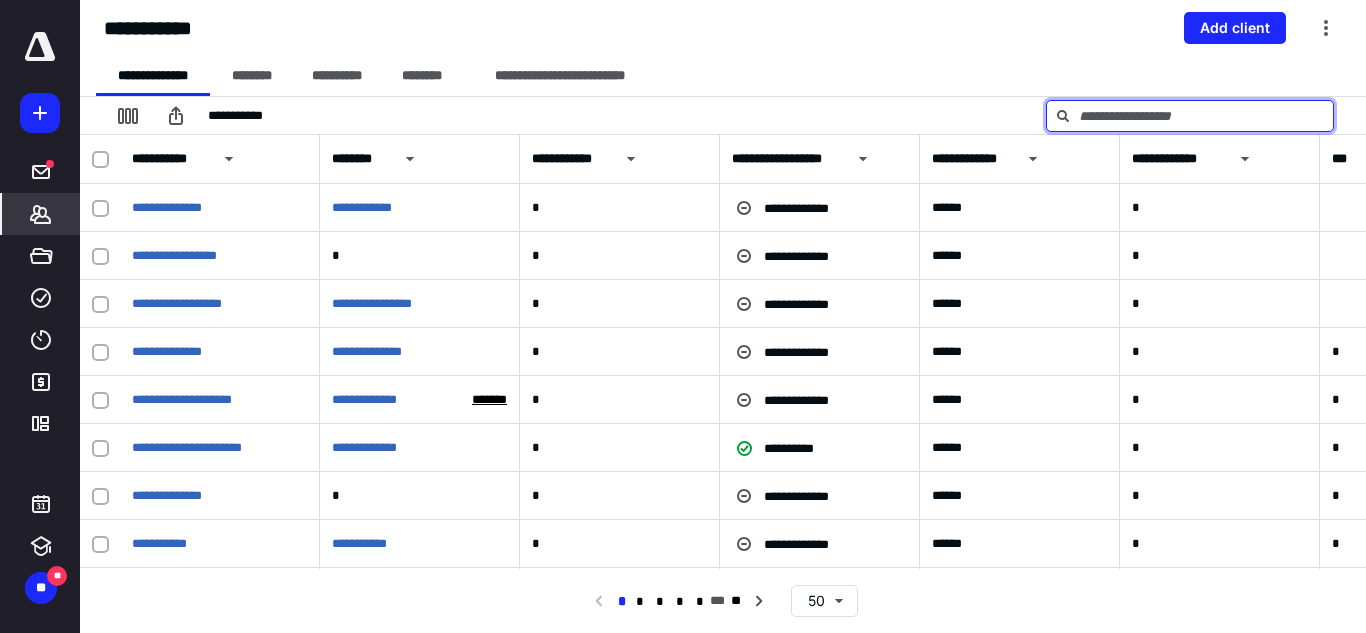 click at bounding box center (1190, 116) 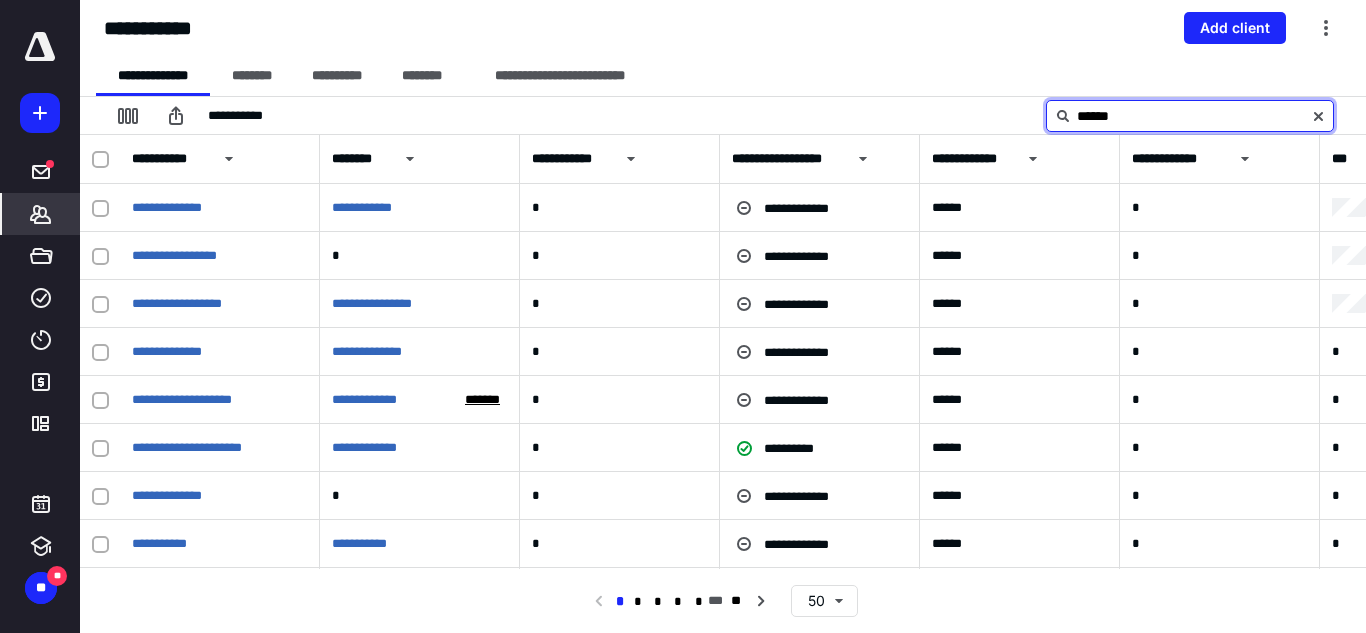 type on "******" 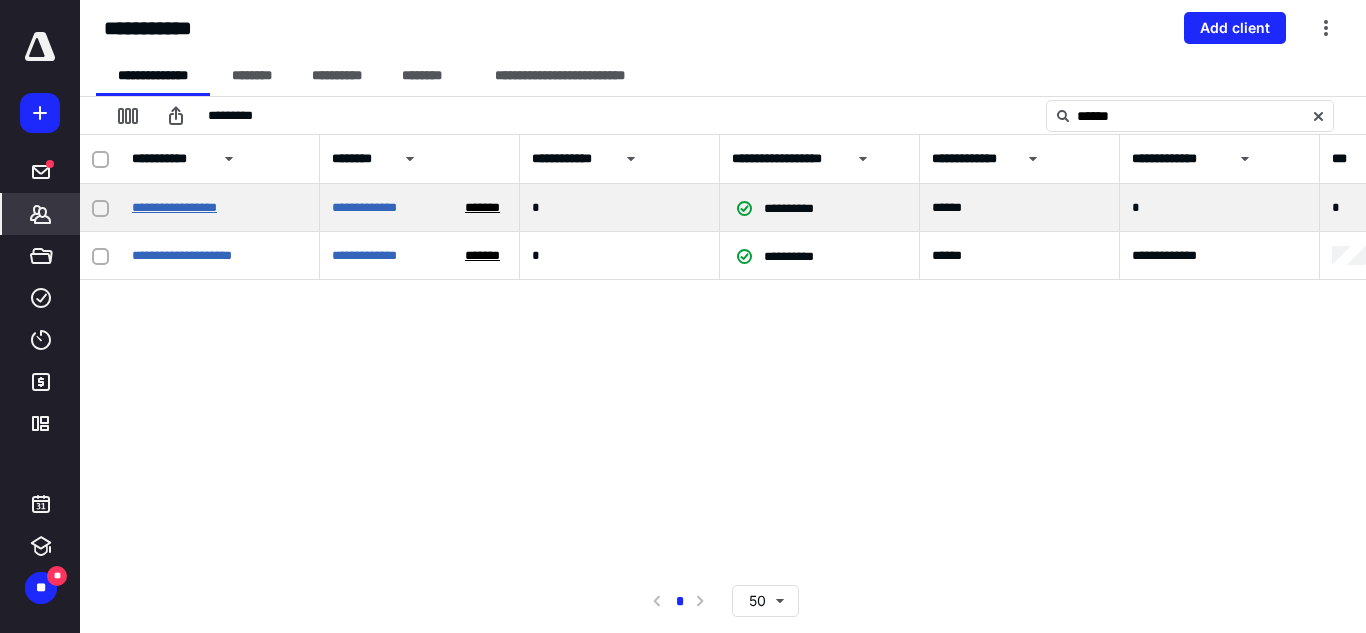 click on "**********" at bounding box center [174, 207] 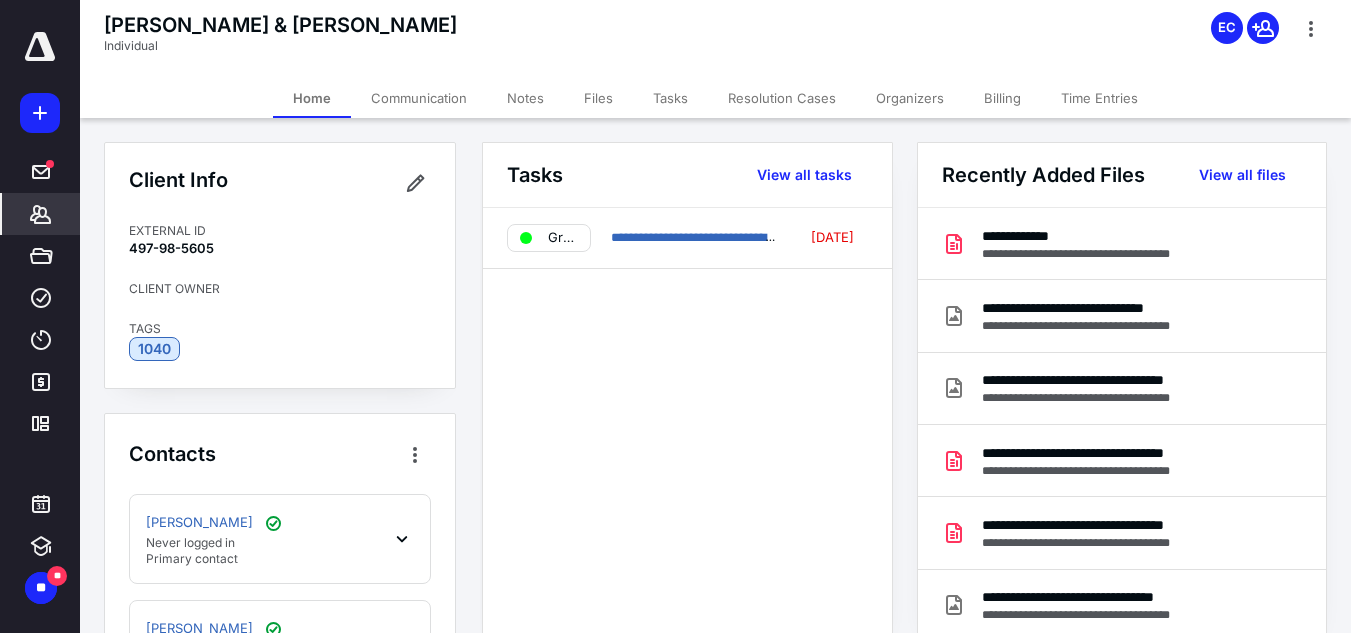 click on "*******" at bounding box center (41, 214) 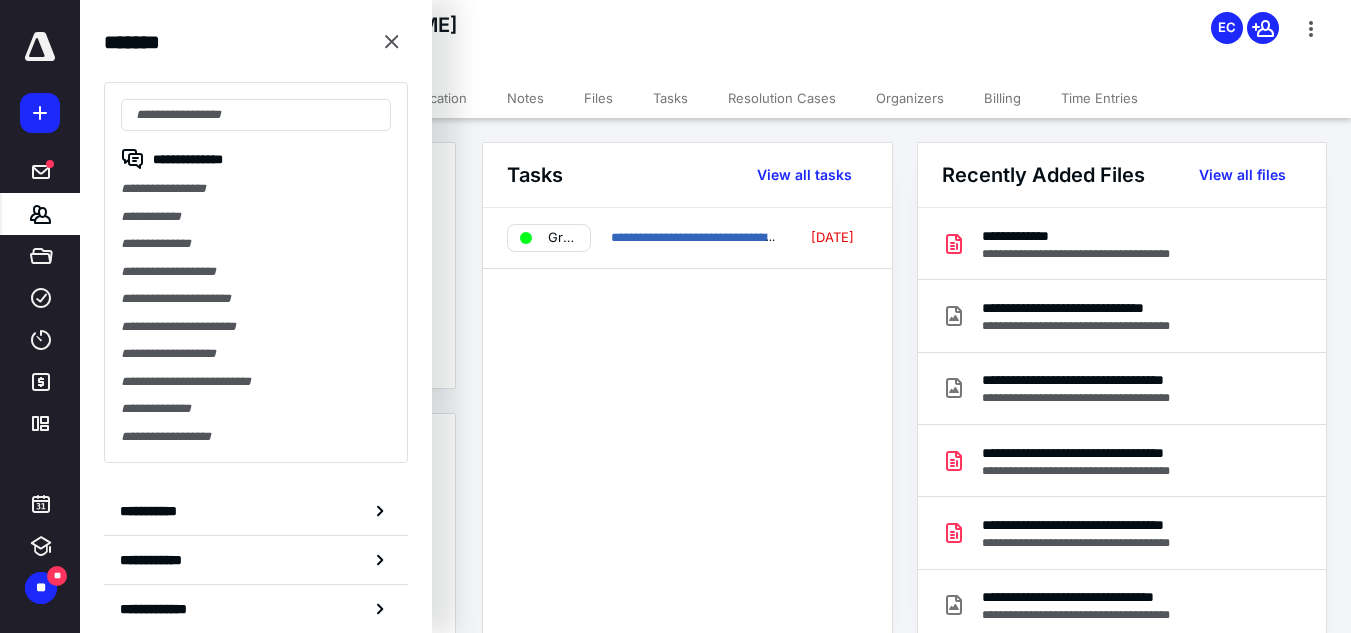 click on "**********" at bounding box center (256, 511) 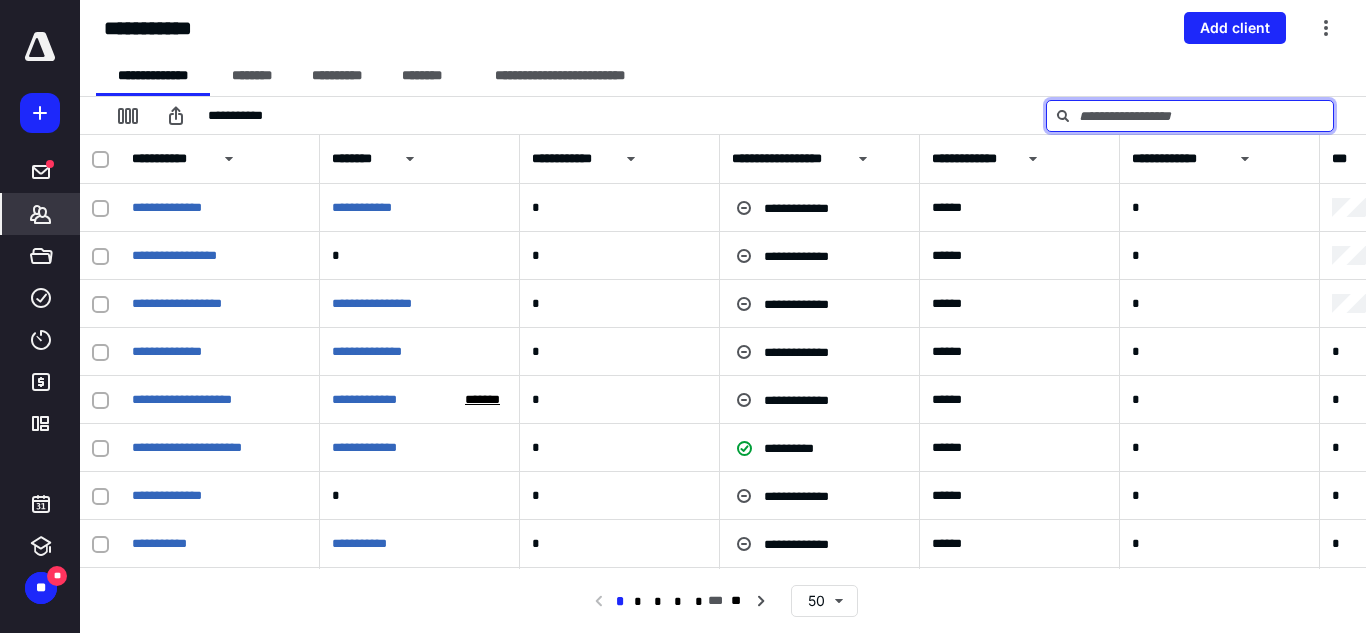 click at bounding box center [1190, 116] 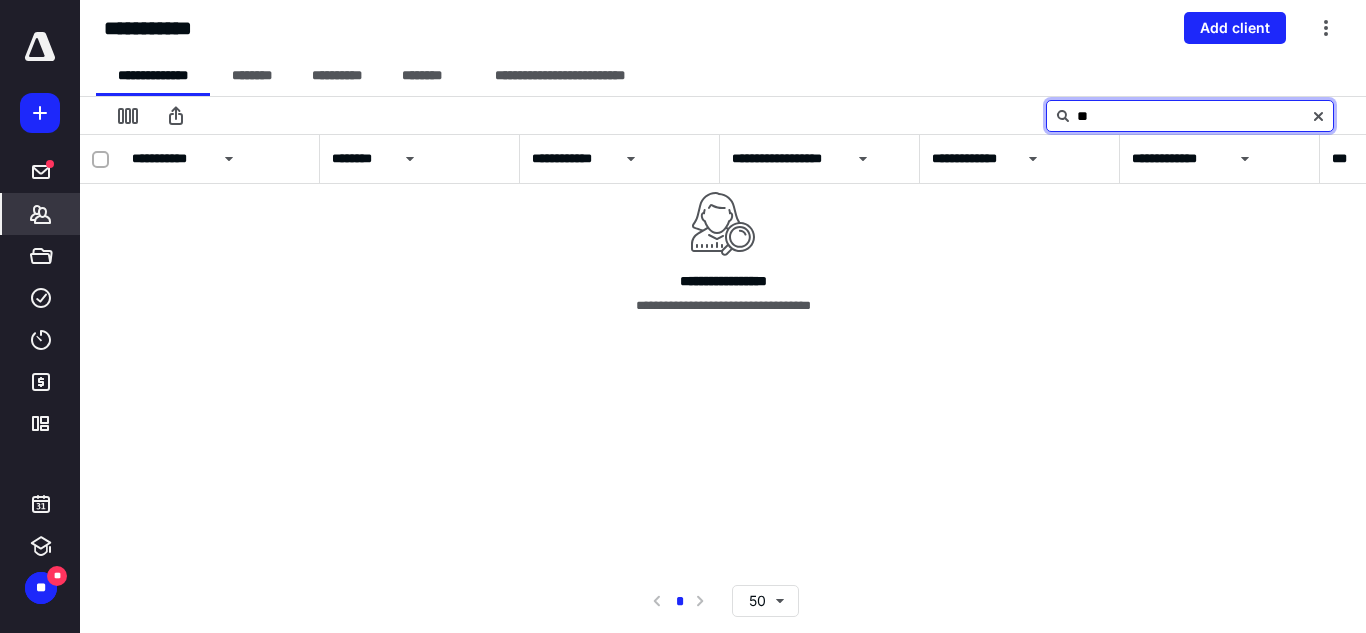 type on "*" 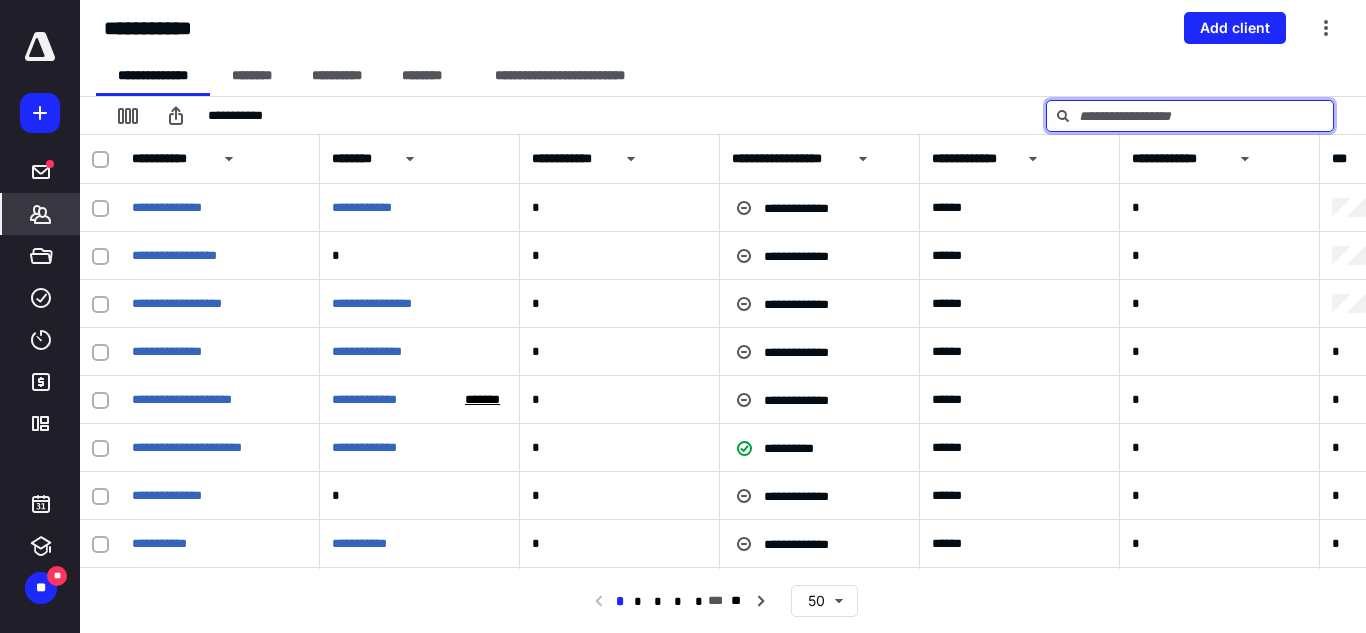 type on "*" 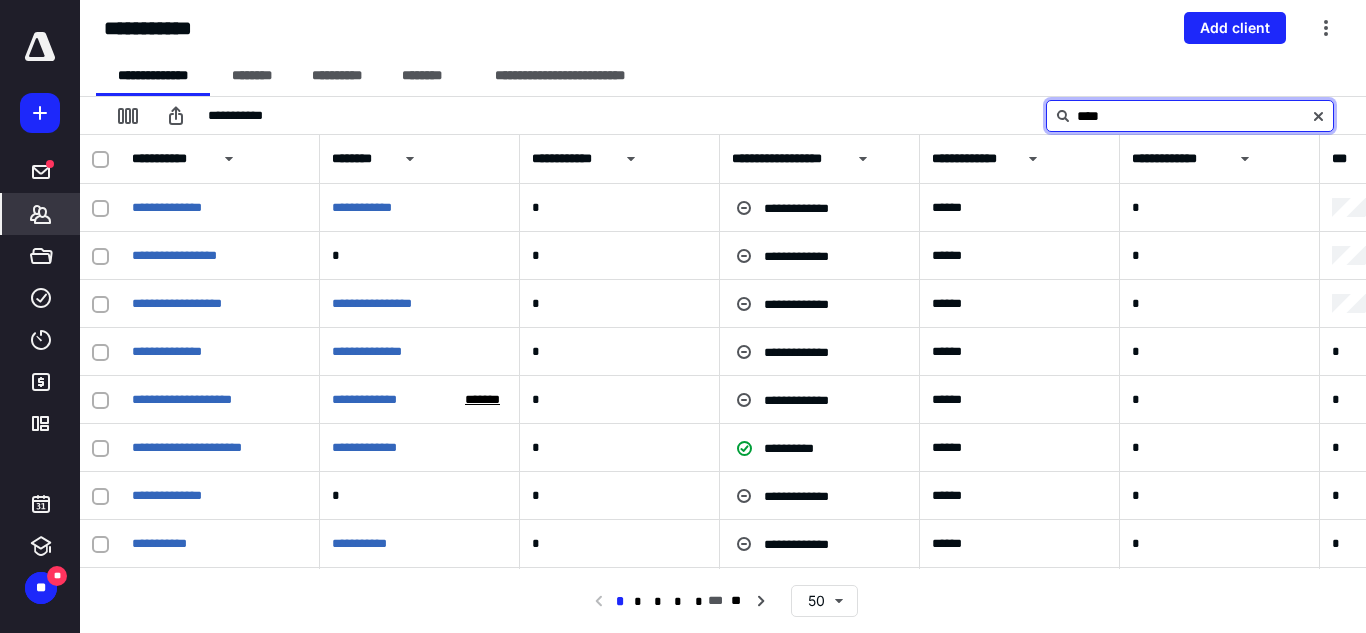 type on "****" 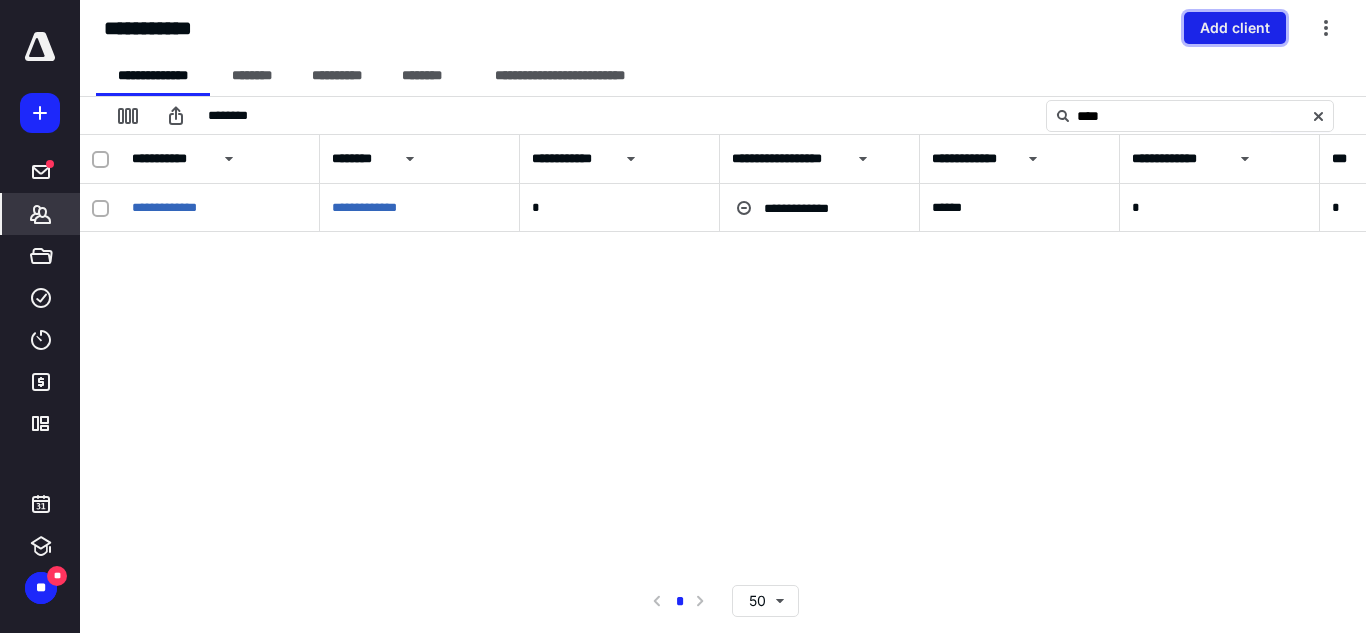 click on "Add client" at bounding box center (1235, 28) 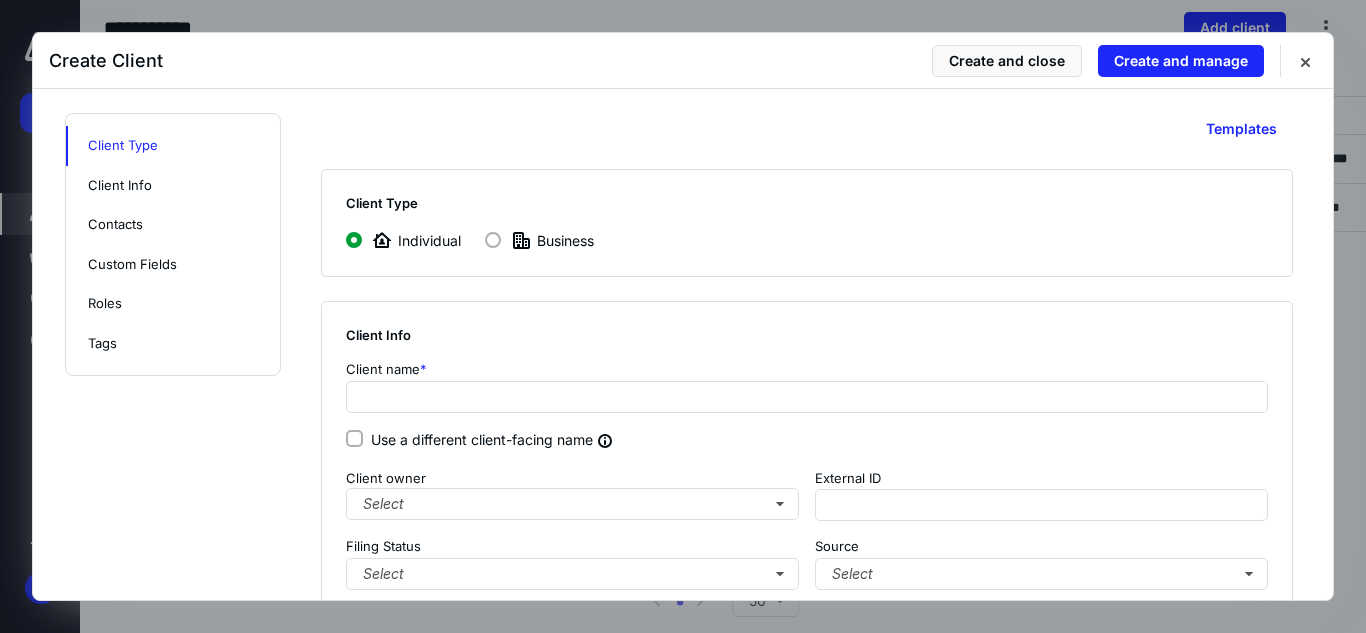click at bounding box center [493, 240] 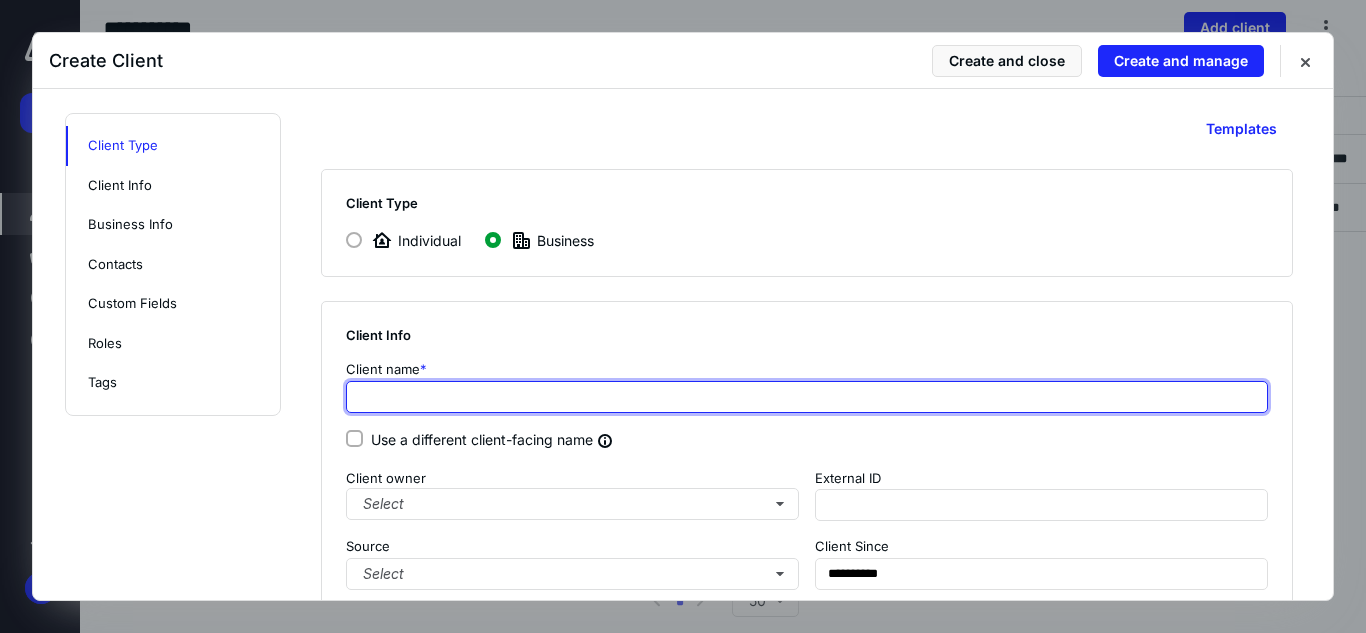 click at bounding box center [807, 397] 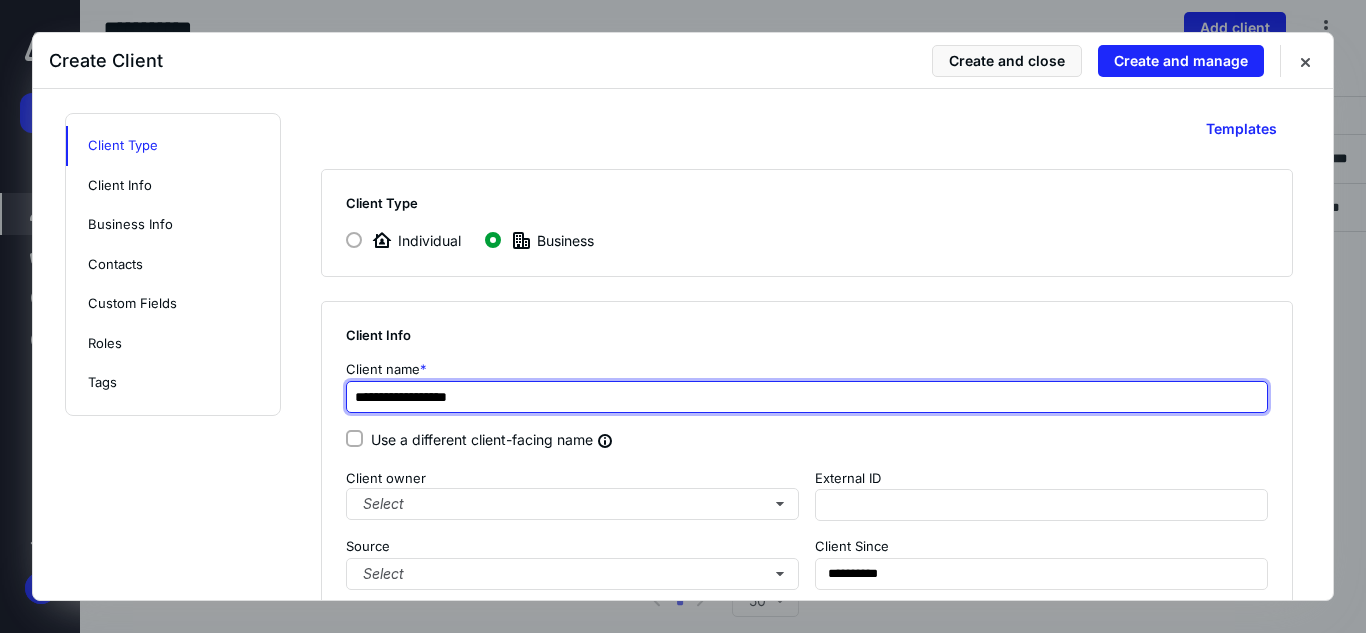 type on "**********" 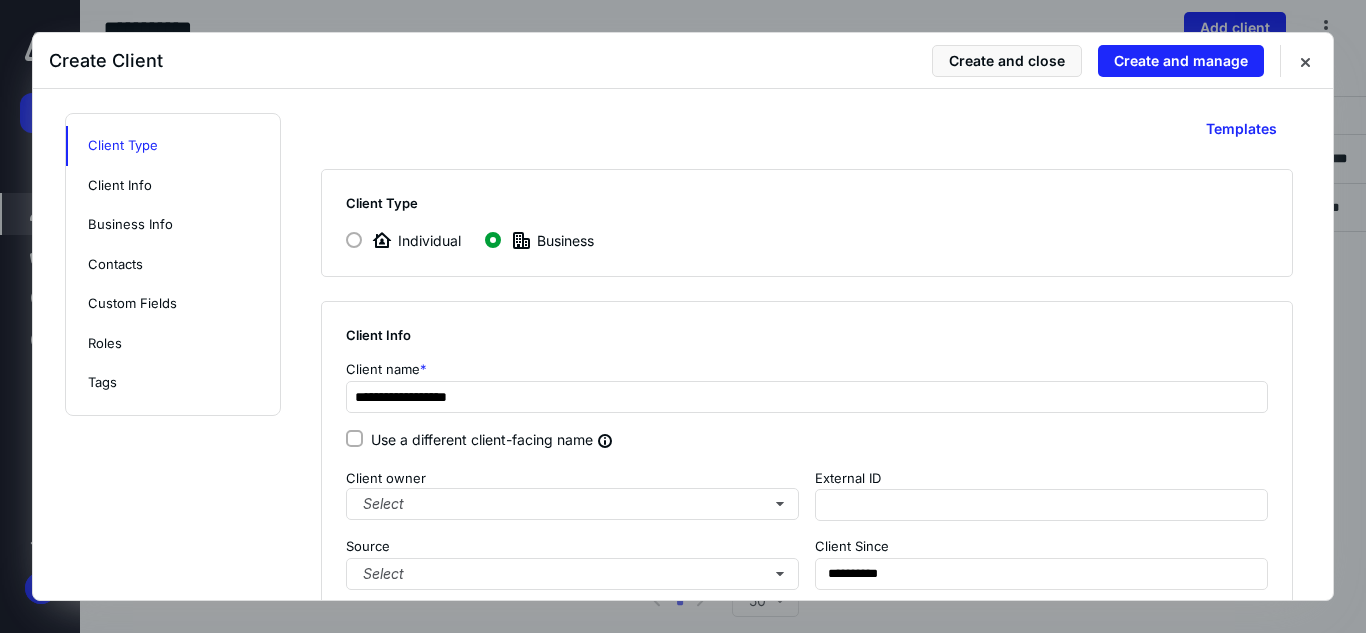 type on "**********" 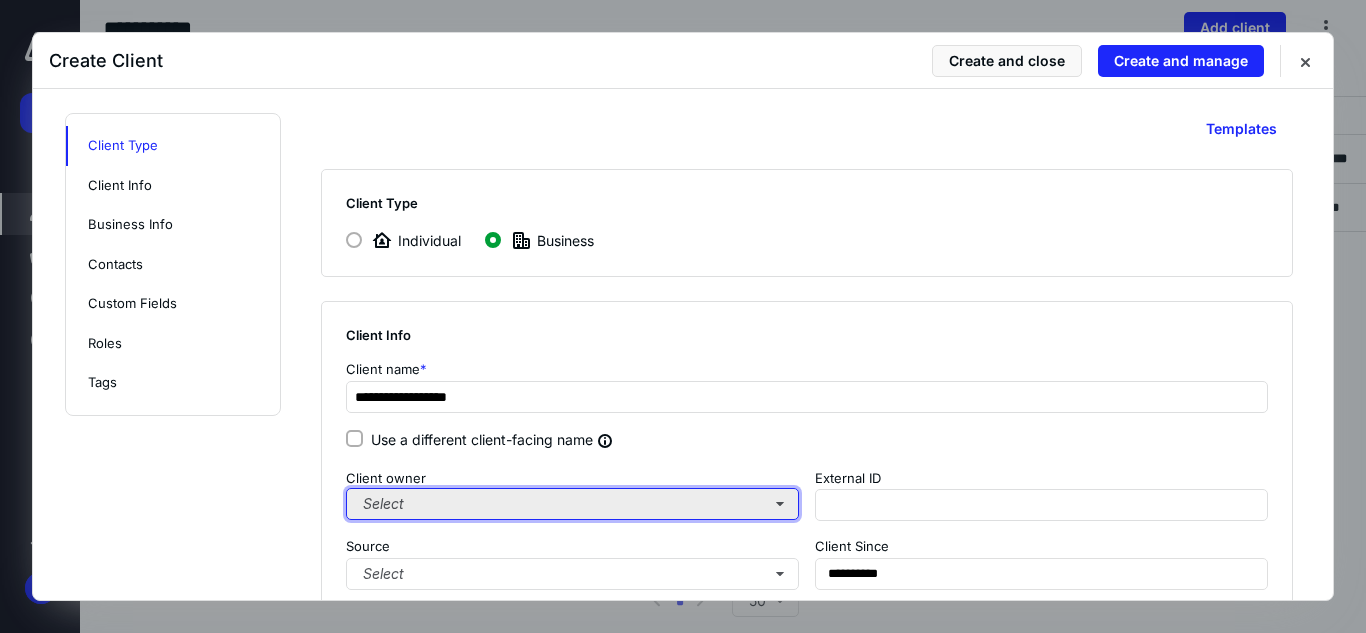 click on "Select" at bounding box center [572, 504] 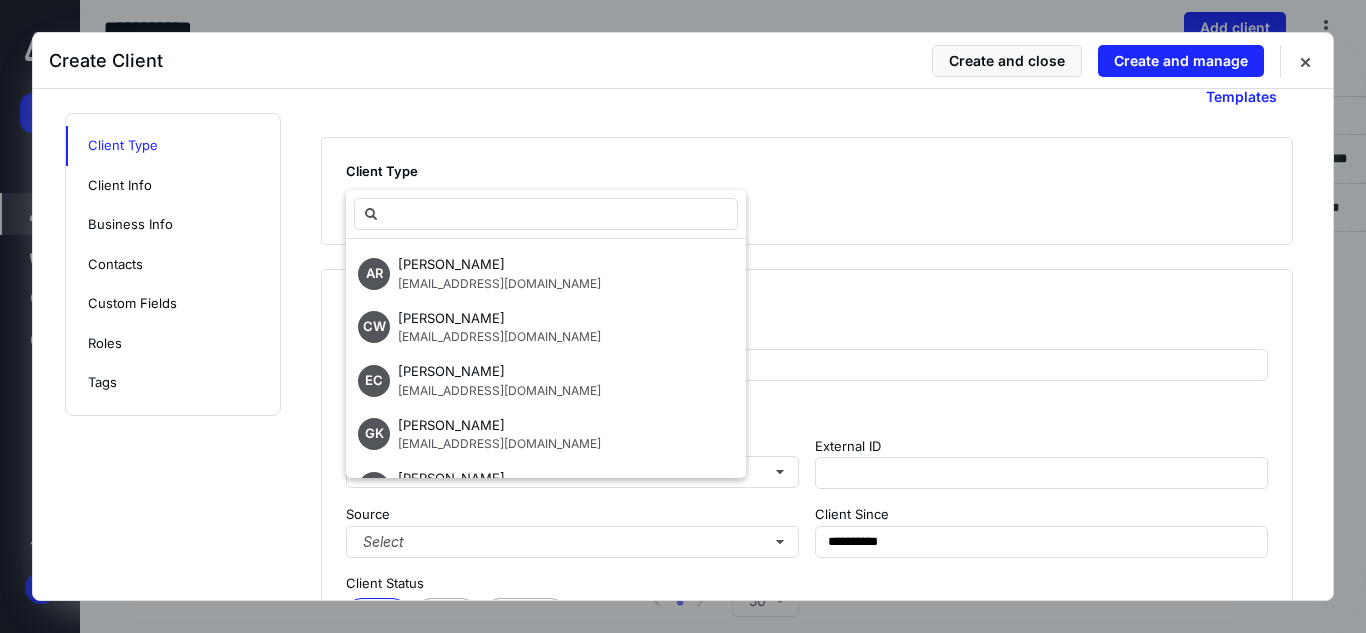 scroll, scrollTop: 0, scrollLeft: 0, axis: both 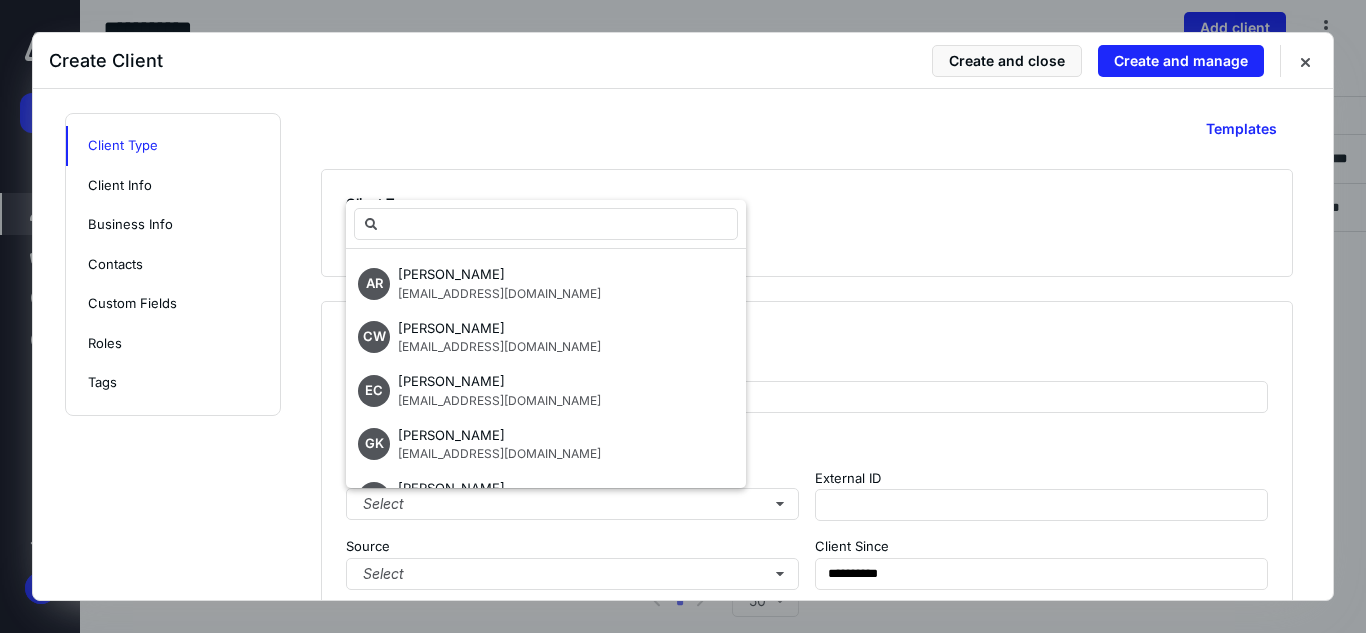 click on "Client Type Individual Business" at bounding box center (807, 223) 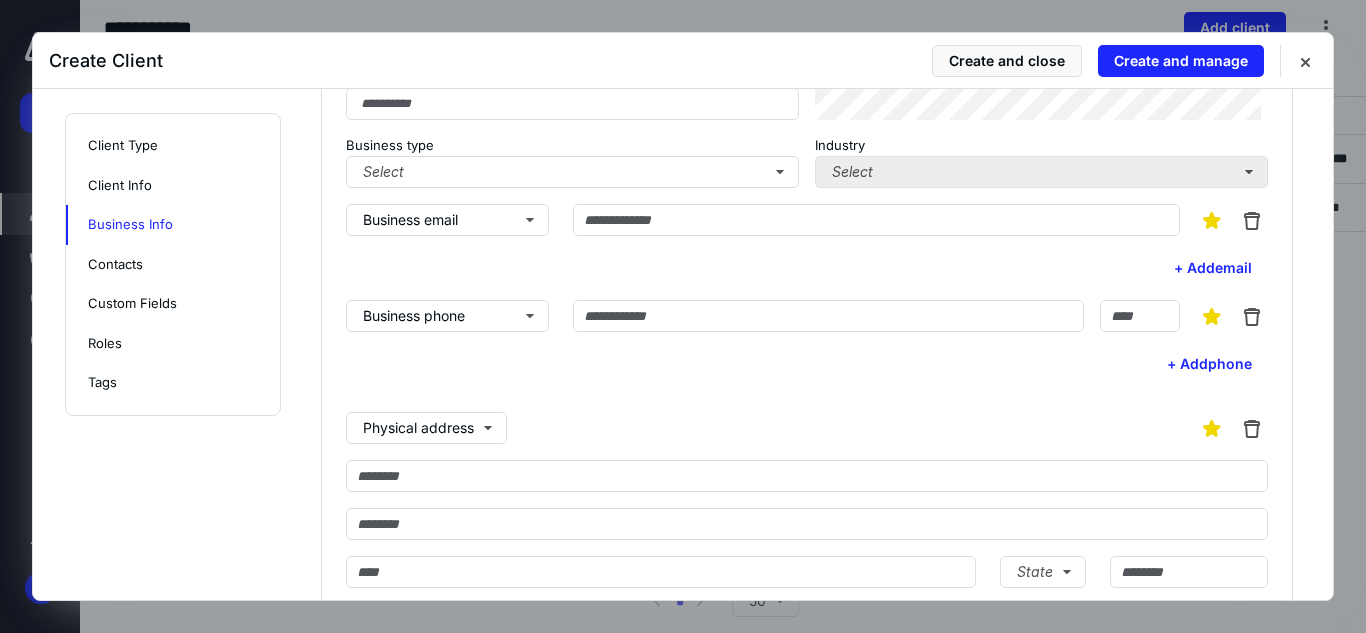 scroll, scrollTop: 700, scrollLeft: 0, axis: vertical 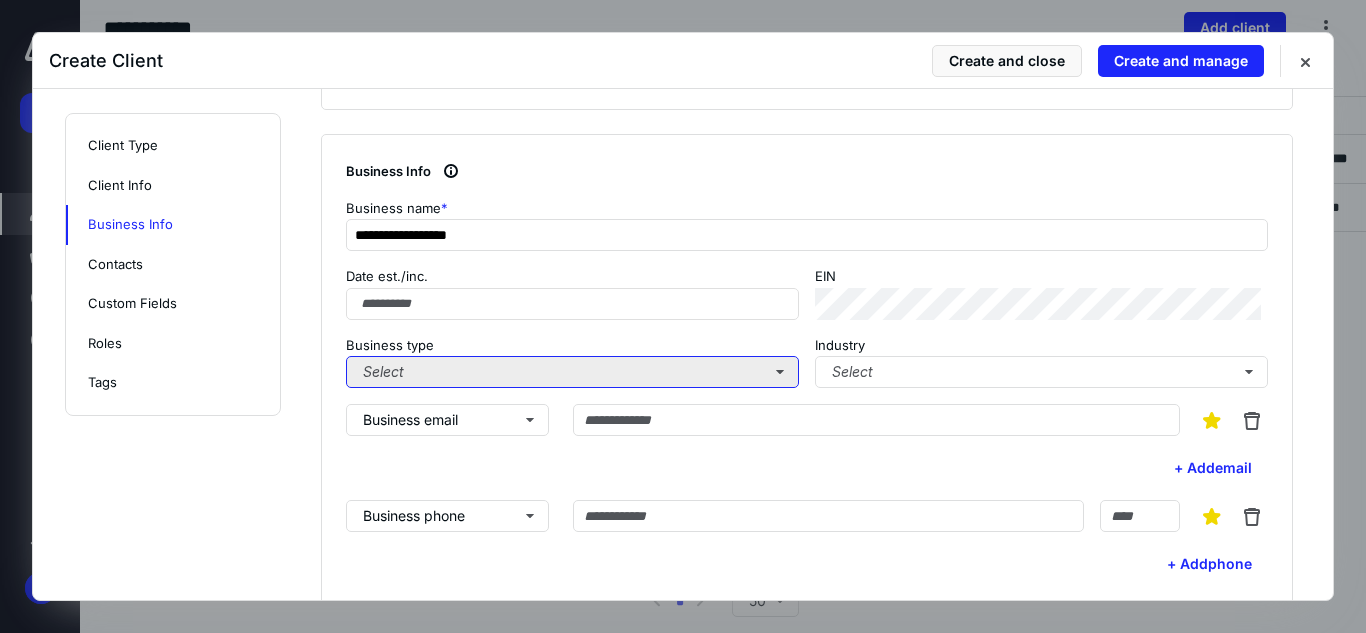 click on "Select" at bounding box center (572, 372) 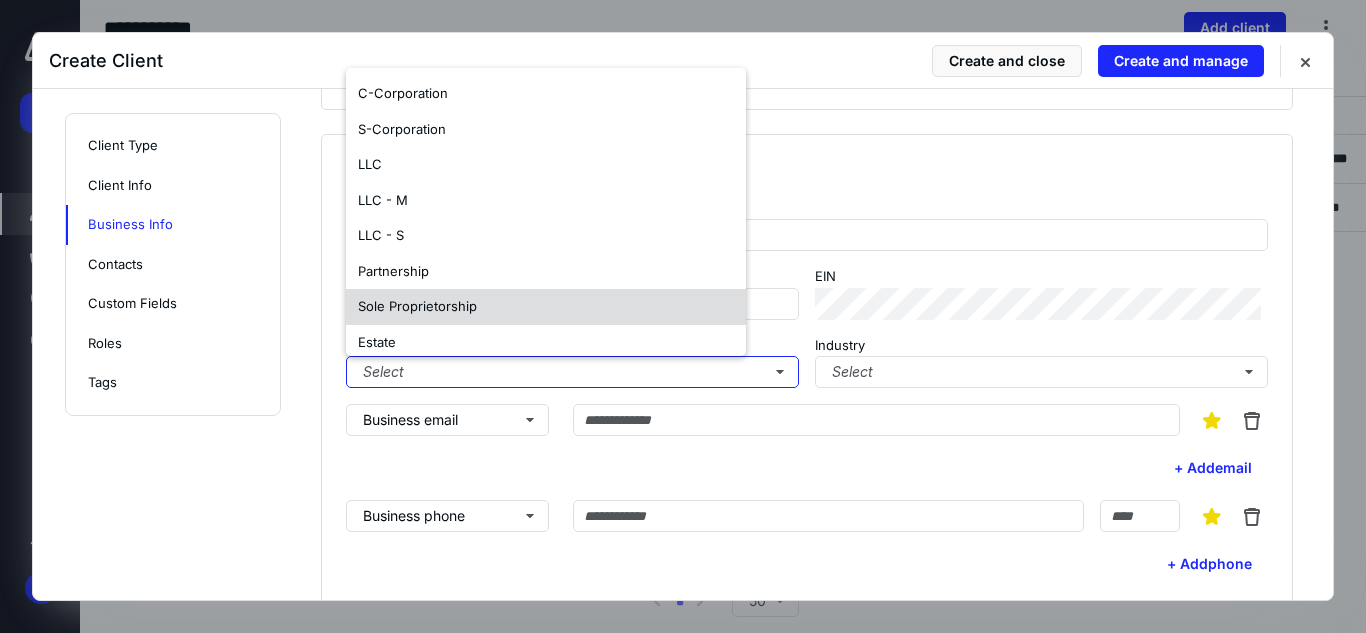 click on "Sole Proprietorship" at bounding box center (546, 307) 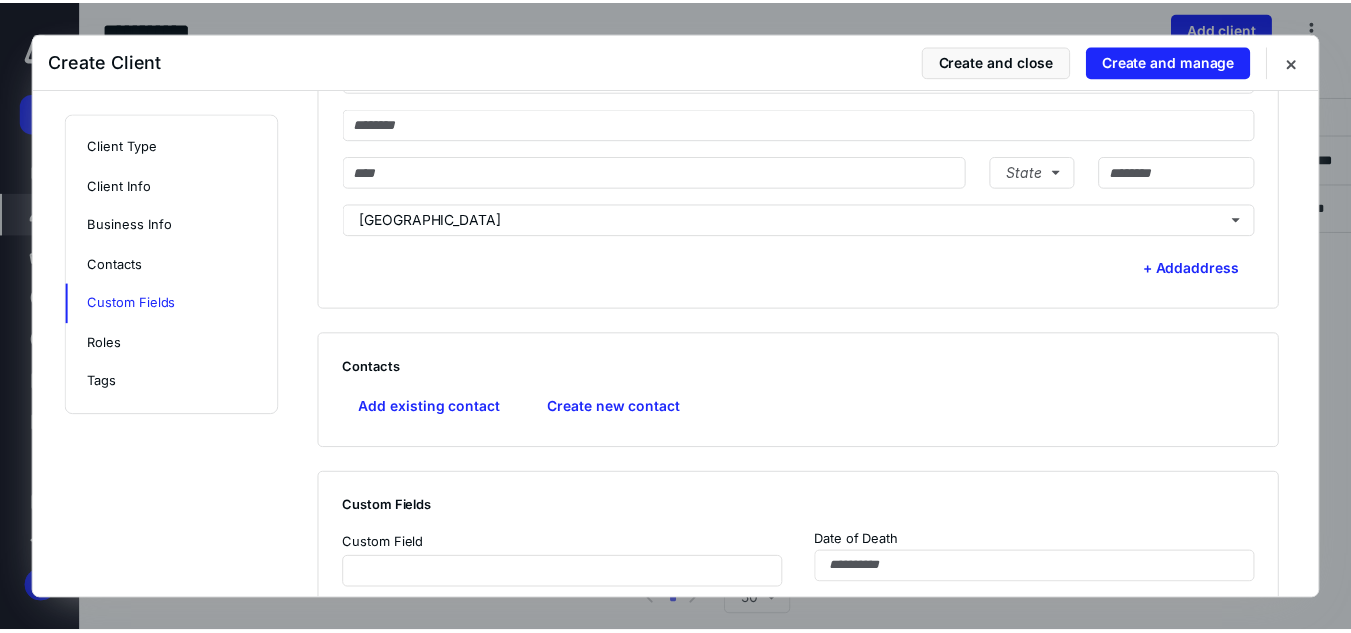 scroll, scrollTop: 1500, scrollLeft: 0, axis: vertical 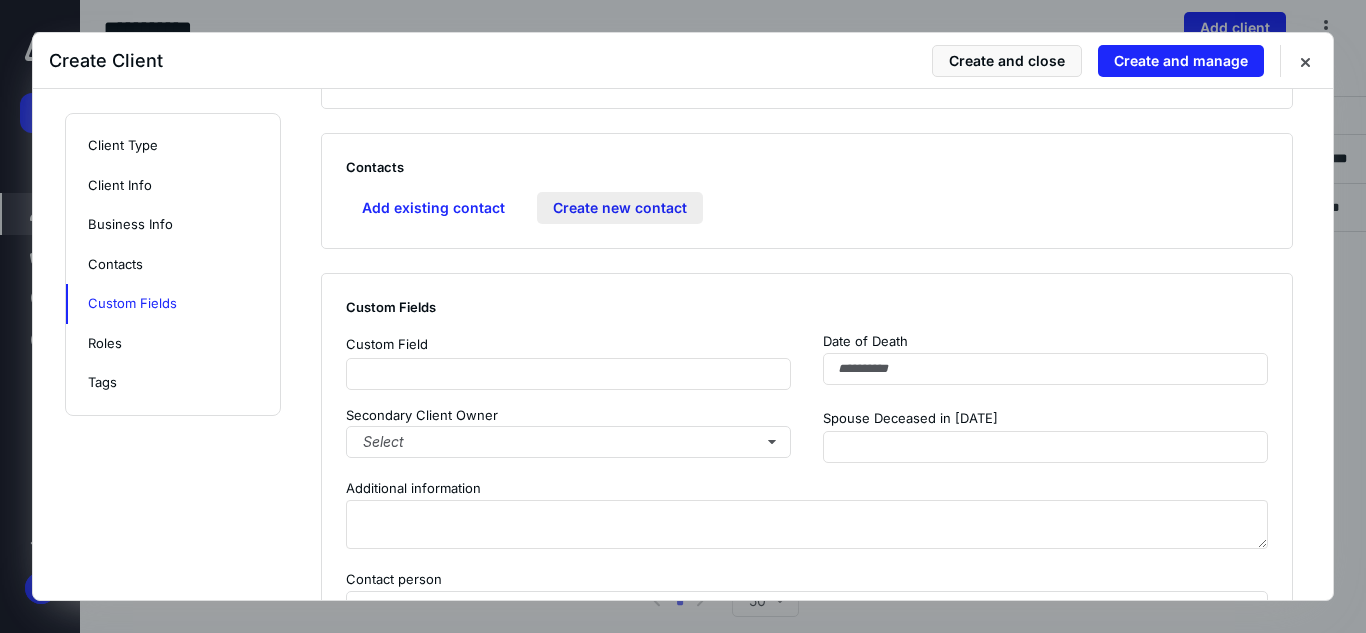 click on "Create new contact" at bounding box center [620, 208] 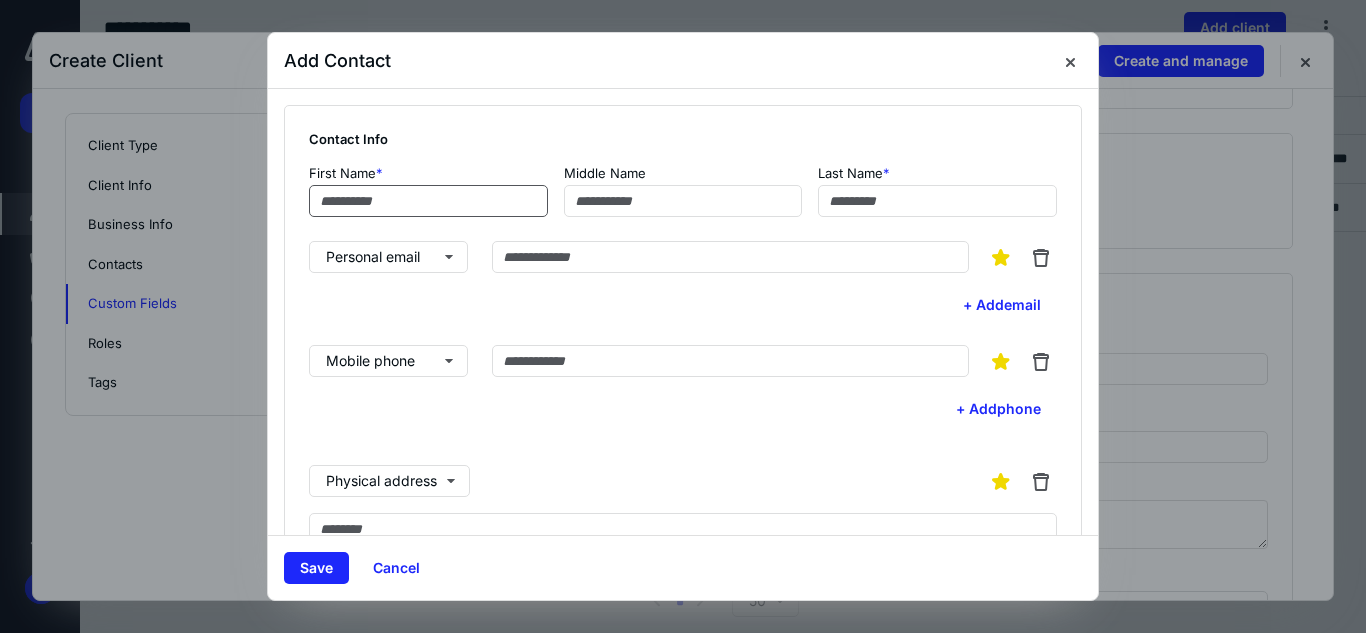 click at bounding box center [428, 201] 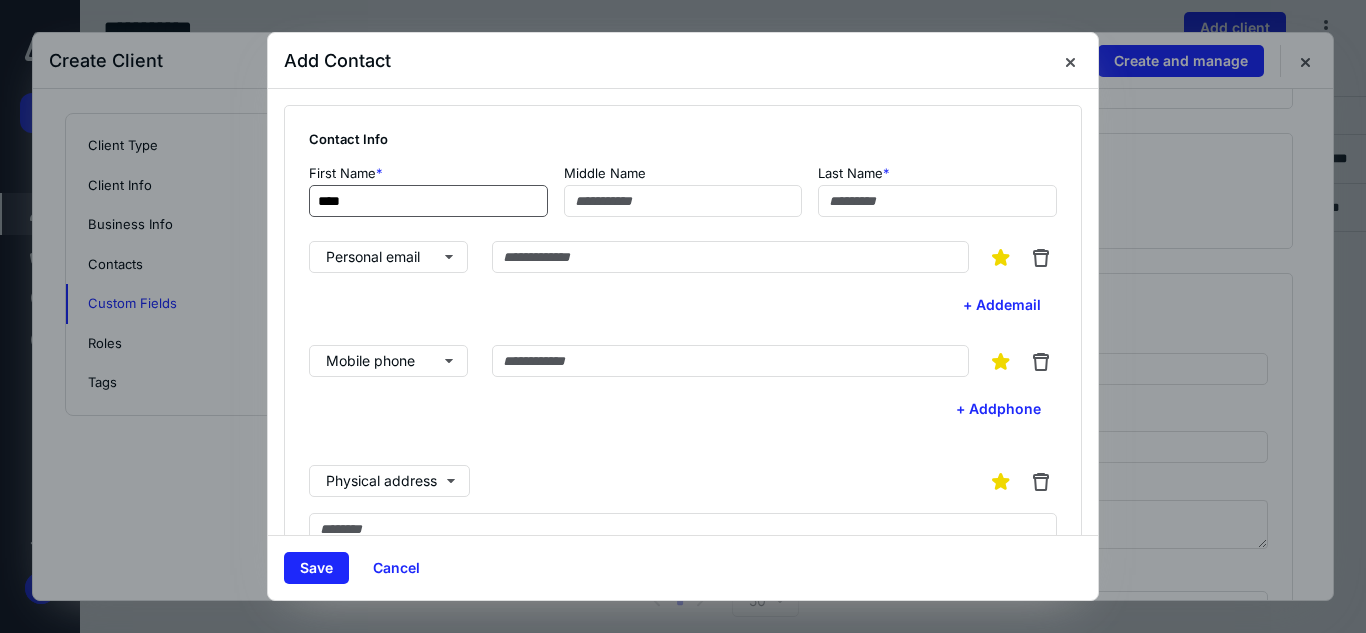 type on "****" 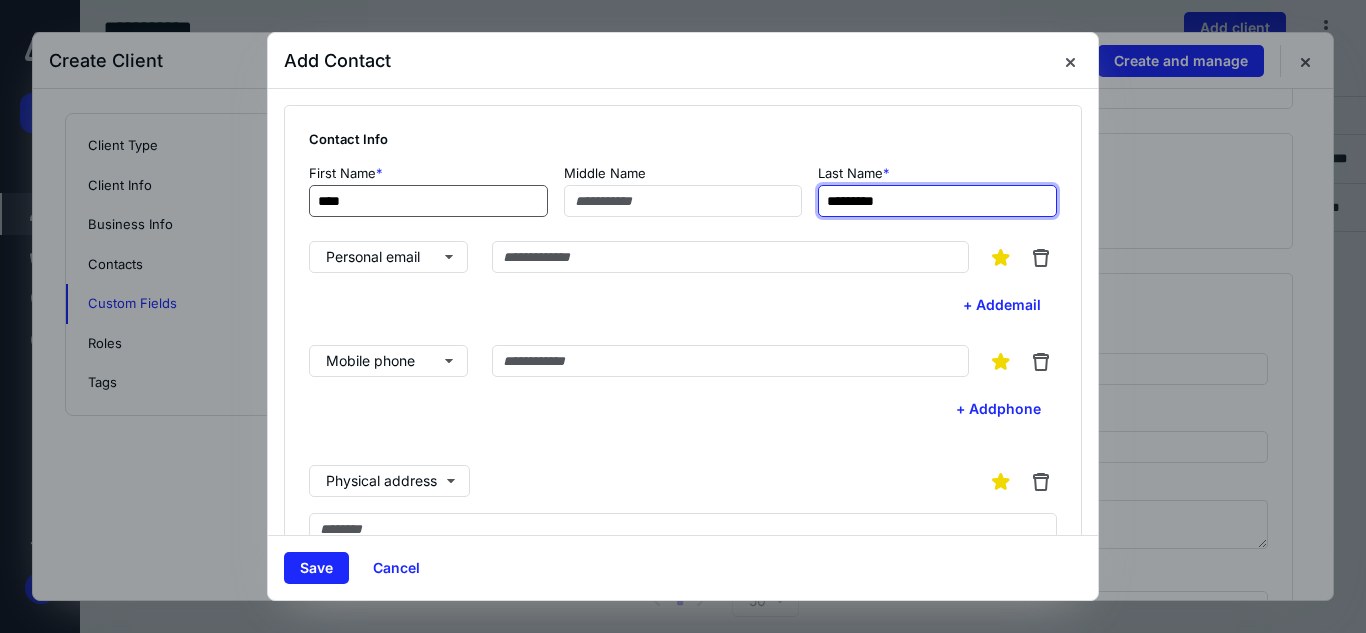type on "*********" 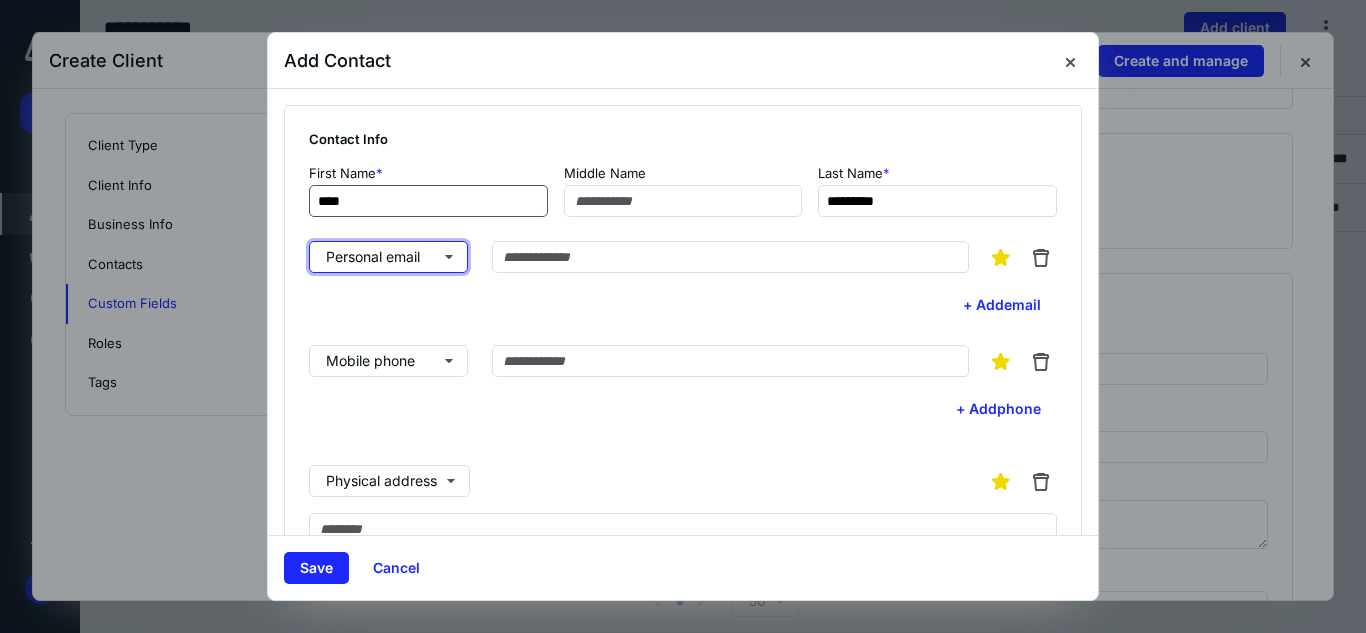 type 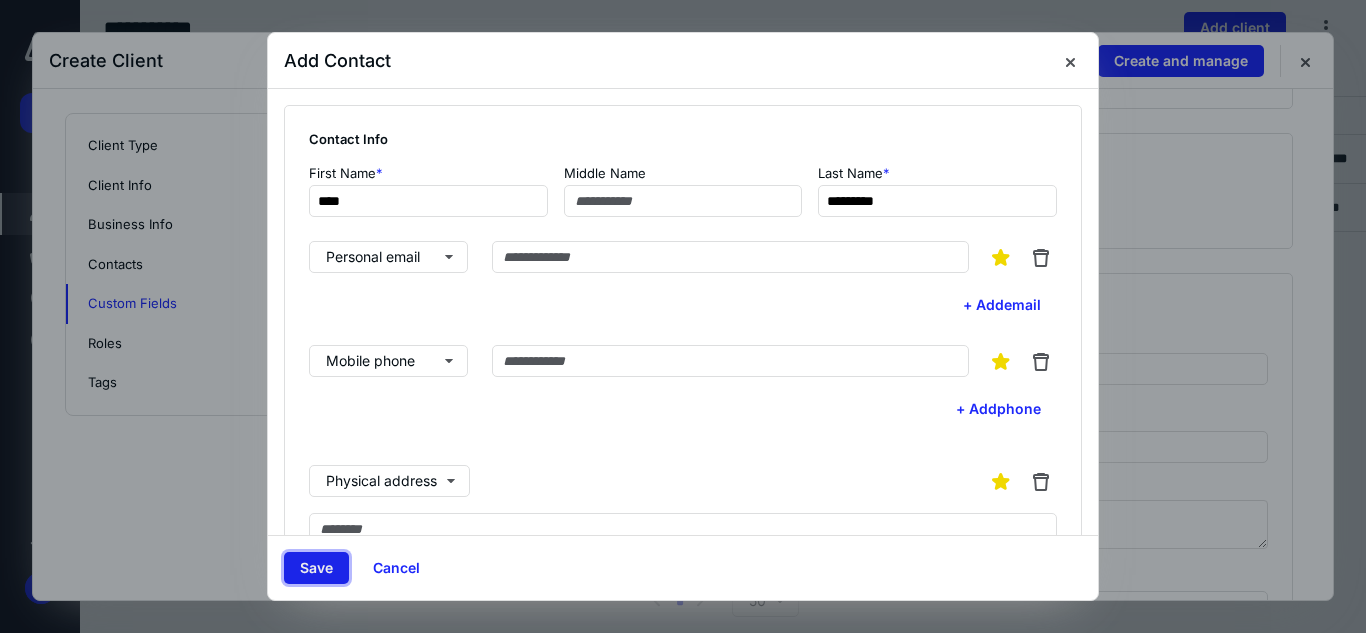 click on "Save" at bounding box center (316, 568) 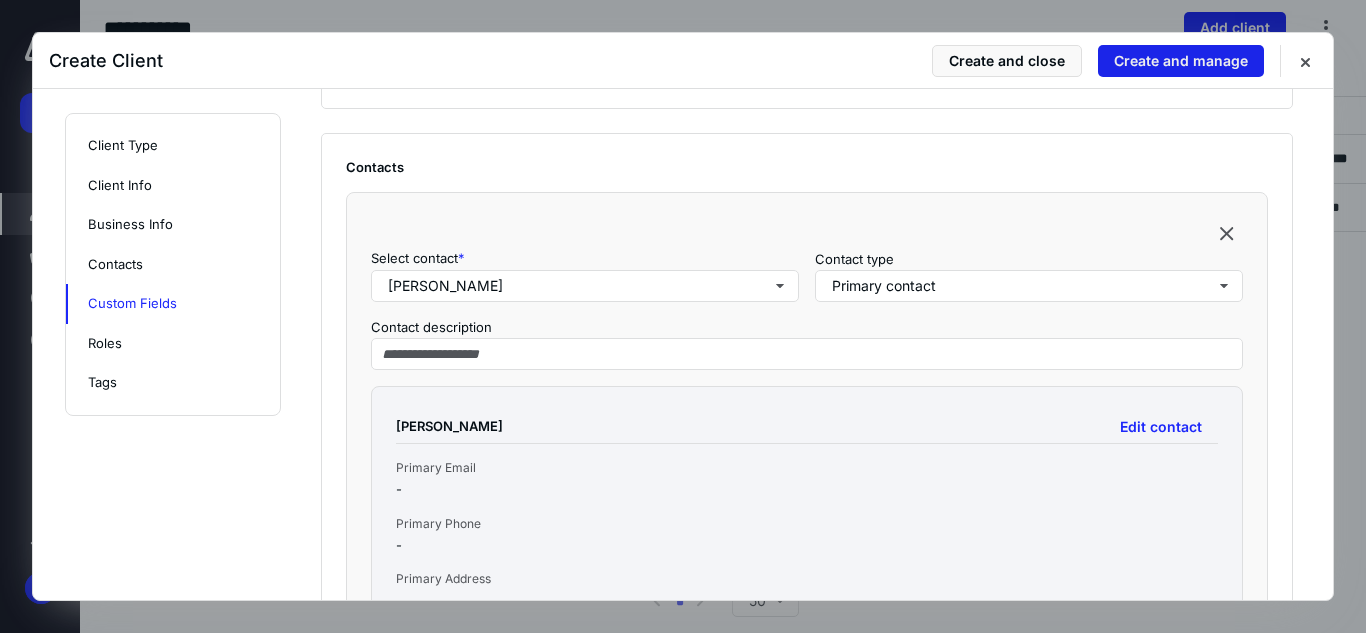 click on "Create and manage" at bounding box center (1181, 61) 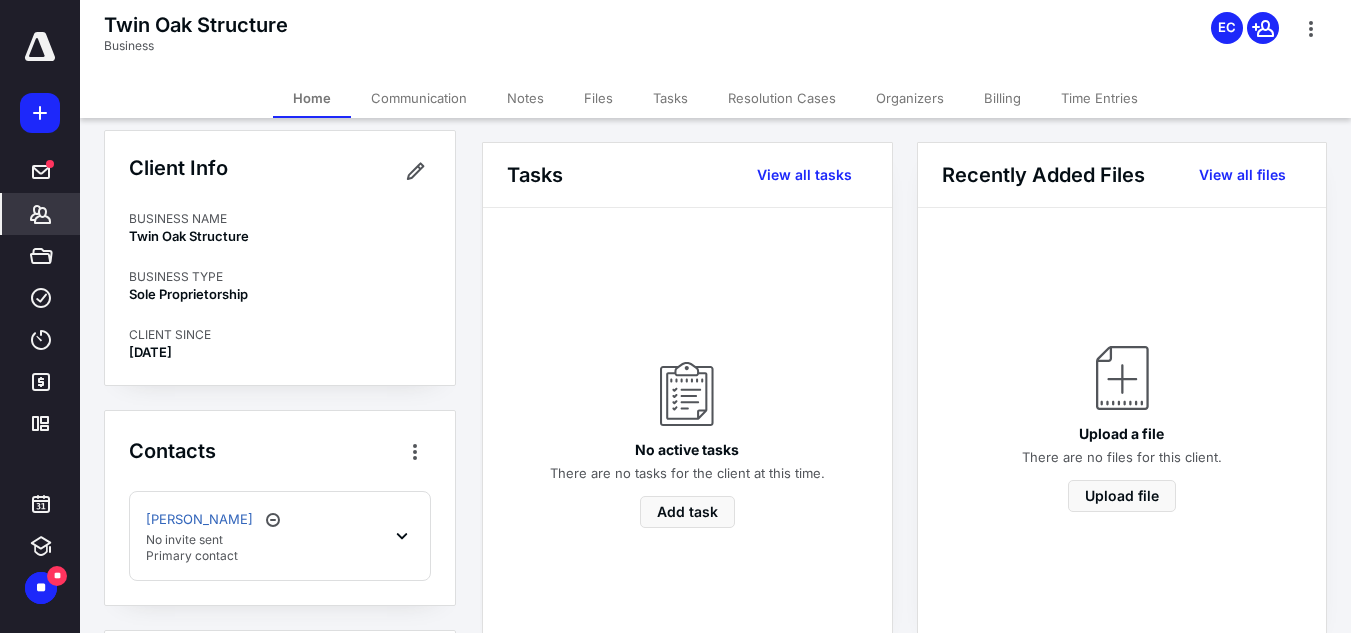 scroll, scrollTop: 0, scrollLeft: 0, axis: both 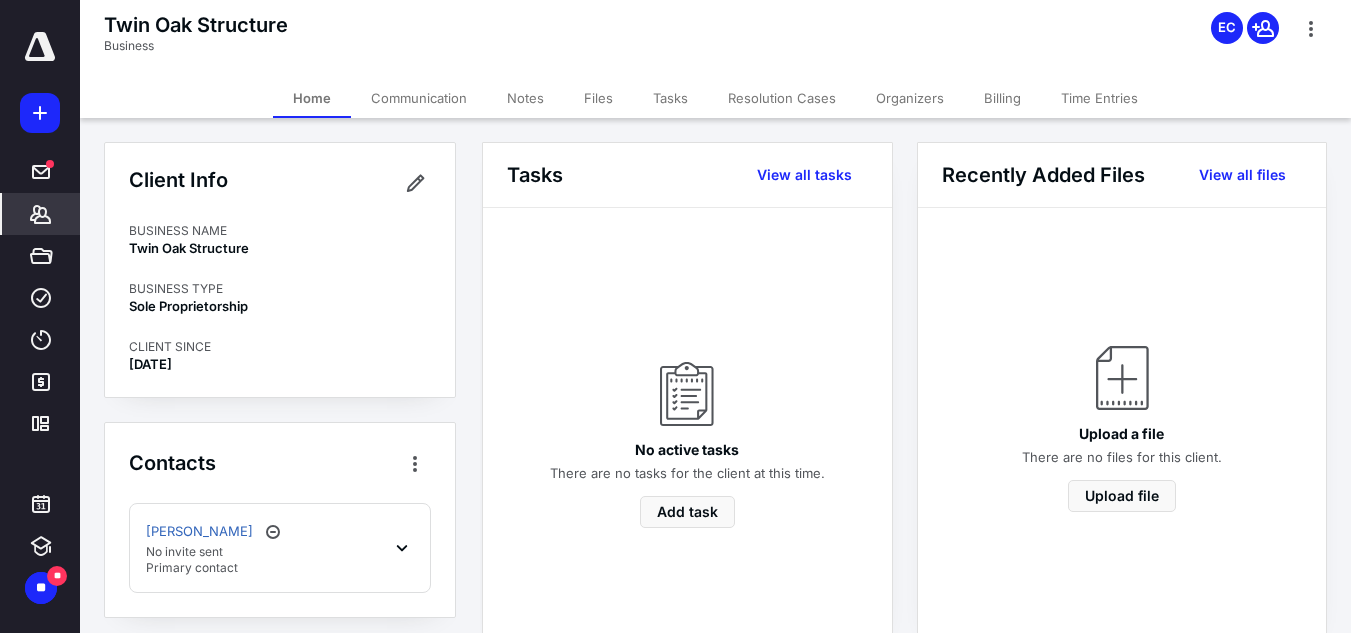 click 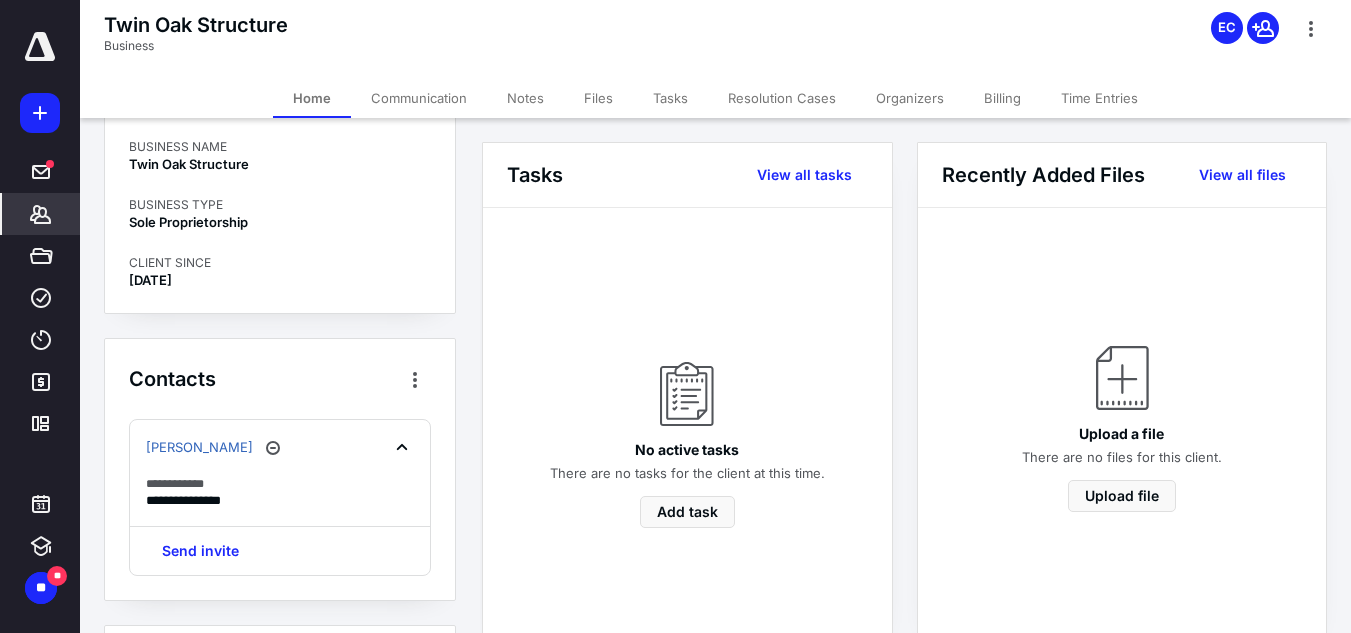 scroll, scrollTop: 182, scrollLeft: 0, axis: vertical 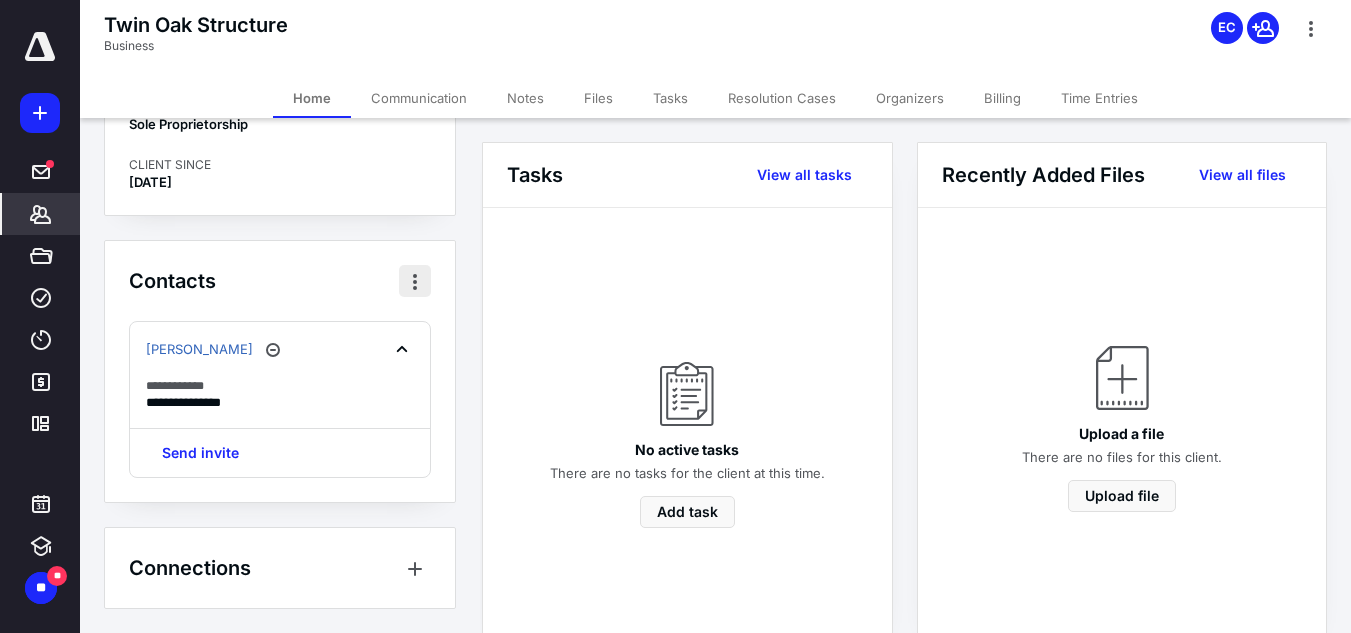 click at bounding box center (415, 281) 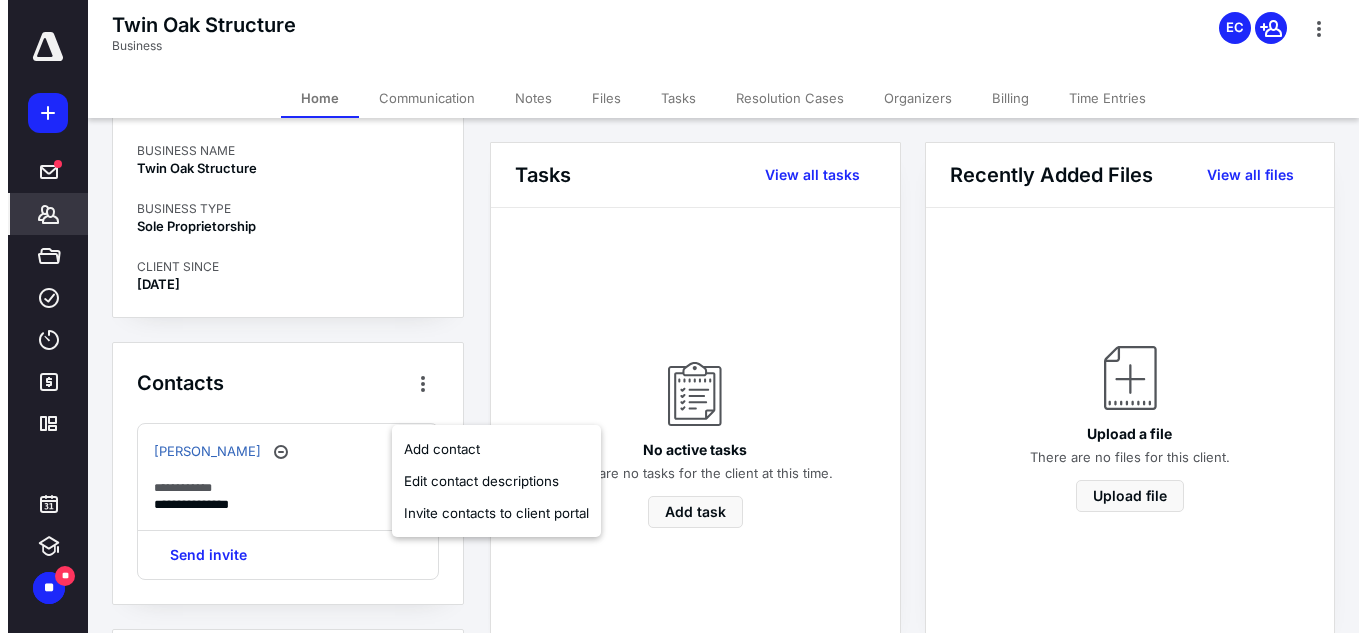 scroll, scrollTop: 0, scrollLeft: 0, axis: both 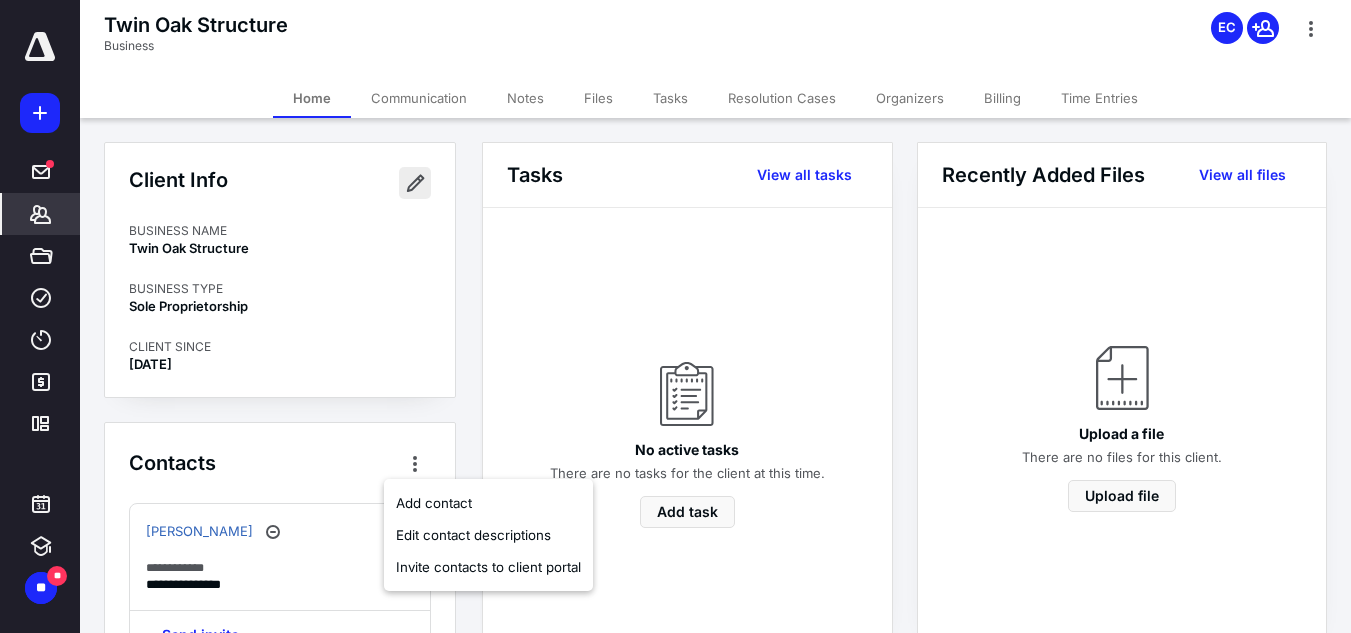 click at bounding box center (415, 183) 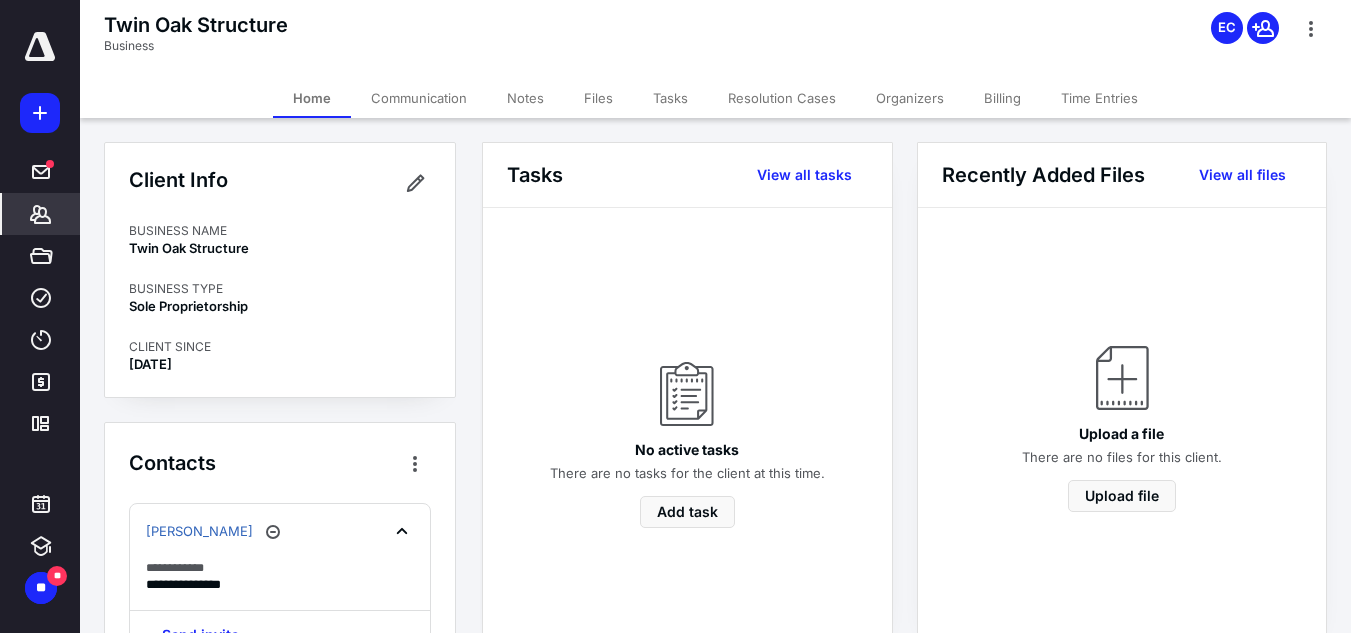 type on "**********" 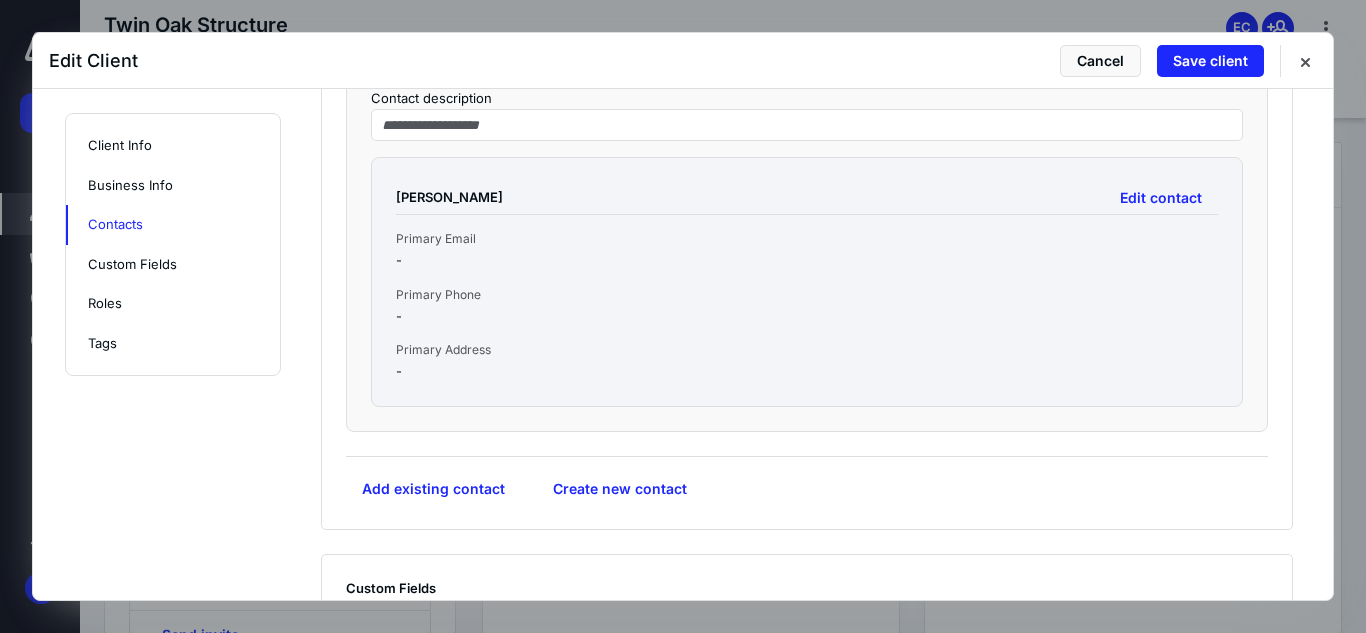 scroll, scrollTop: 1103, scrollLeft: 0, axis: vertical 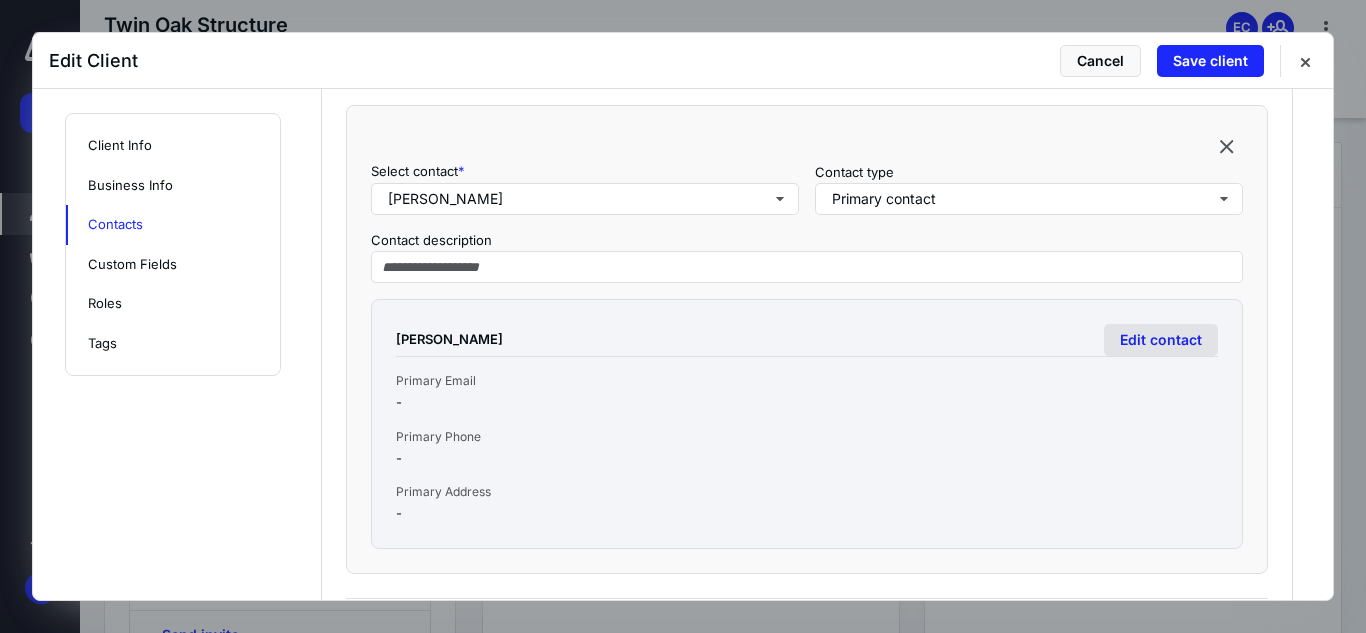click on "Edit contact" at bounding box center (1161, 340) 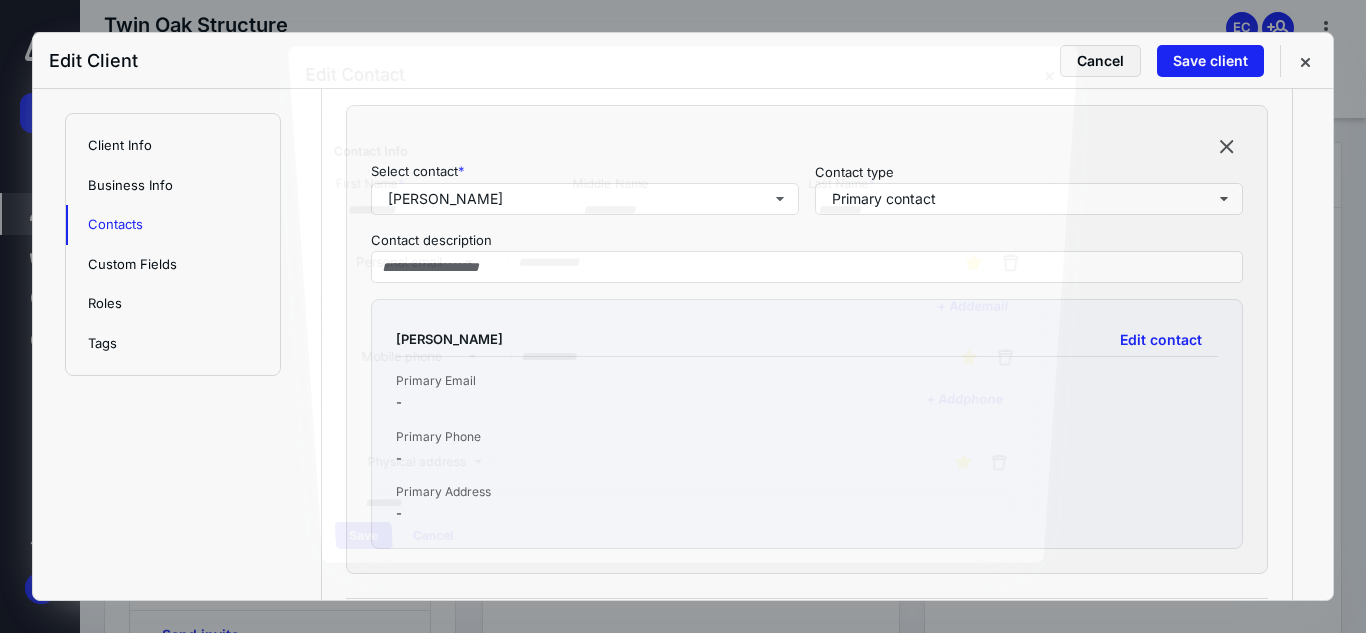 type on "****" 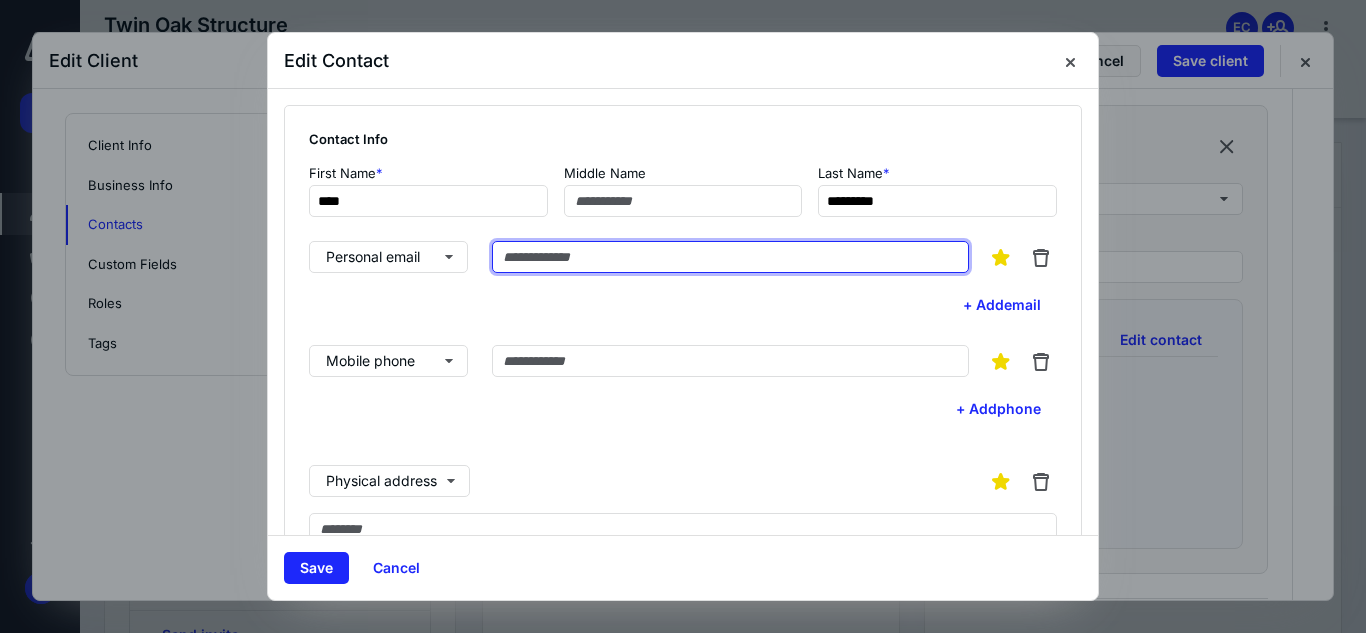 click at bounding box center (730, 257) 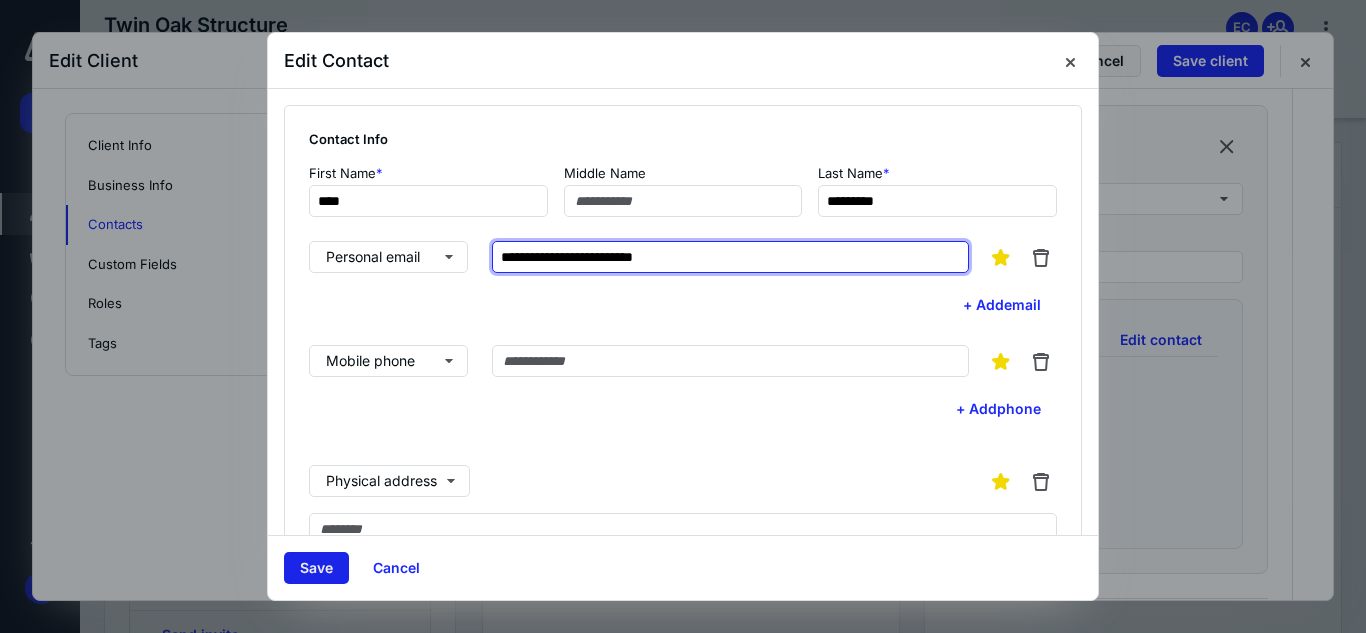 type on "**********" 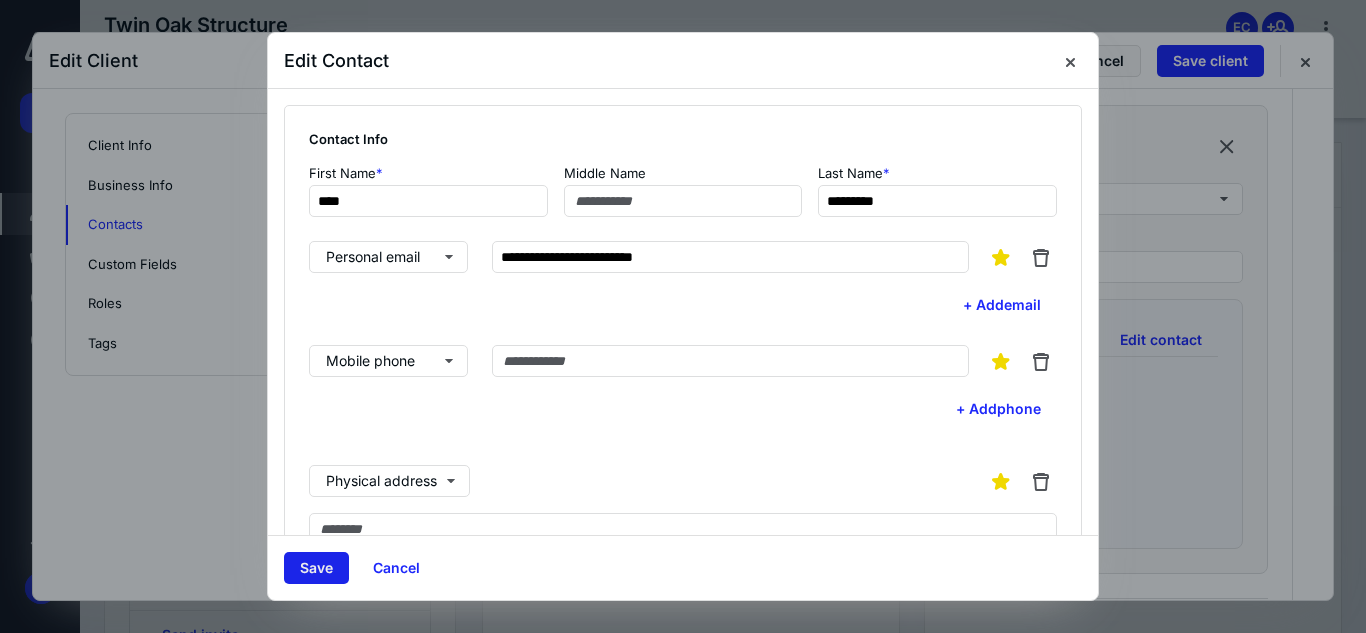click on "Save" at bounding box center [316, 568] 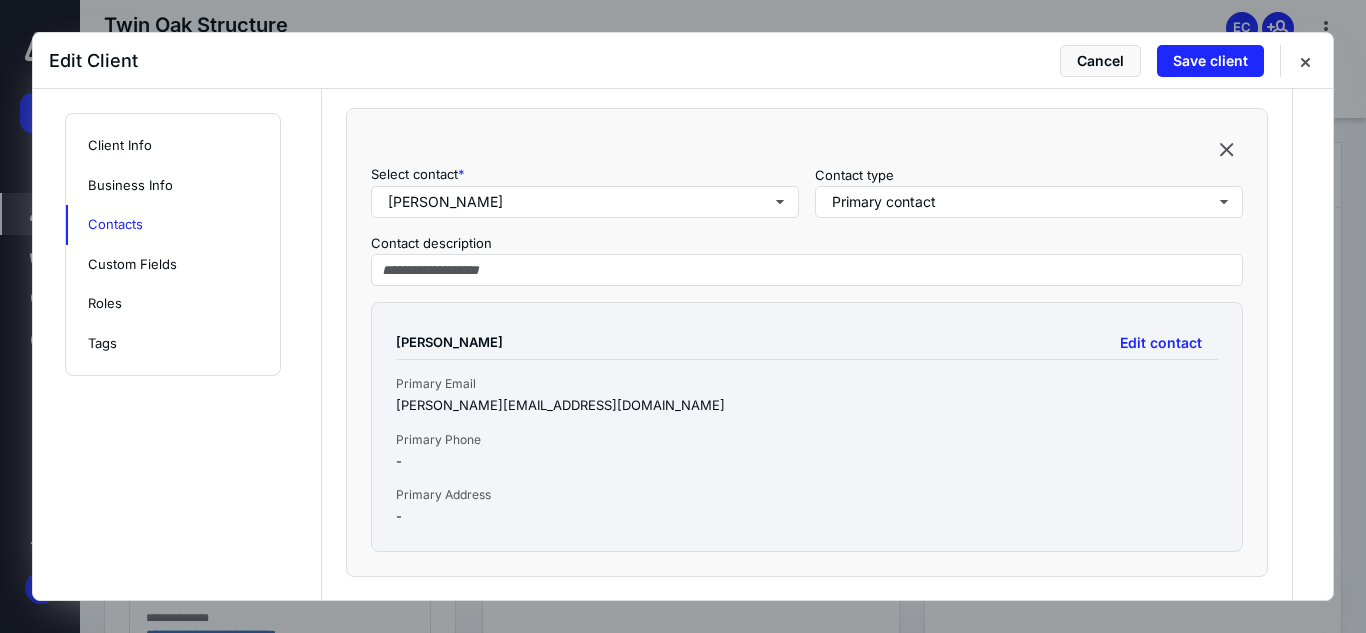 scroll, scrollTop: 1200, scrollLeft: 0, axis: vertical 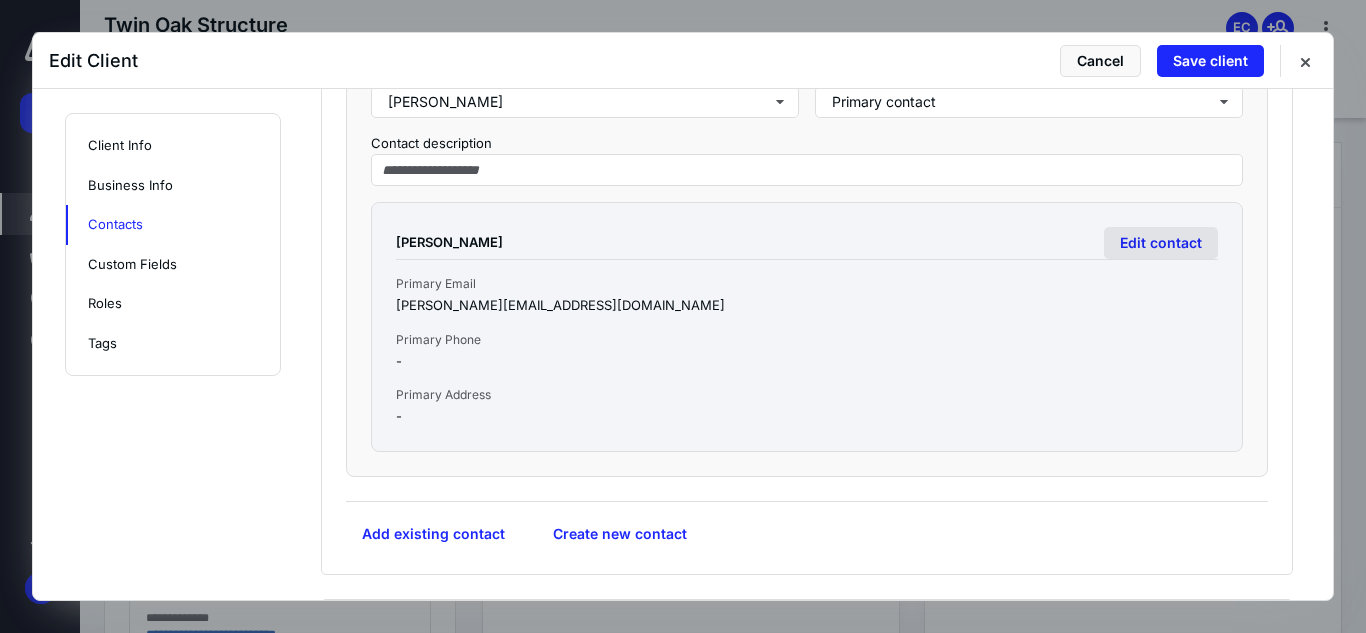 click on "Edit contact" at bounding box center (1161, 243) 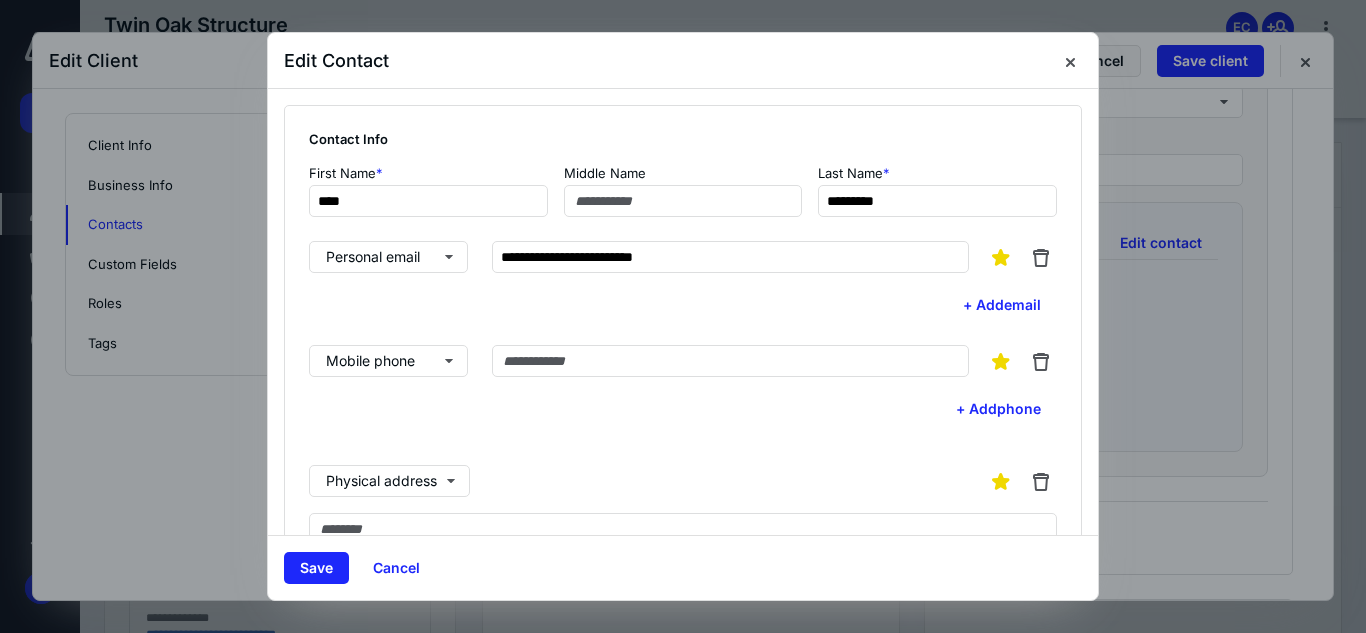 type on "****" 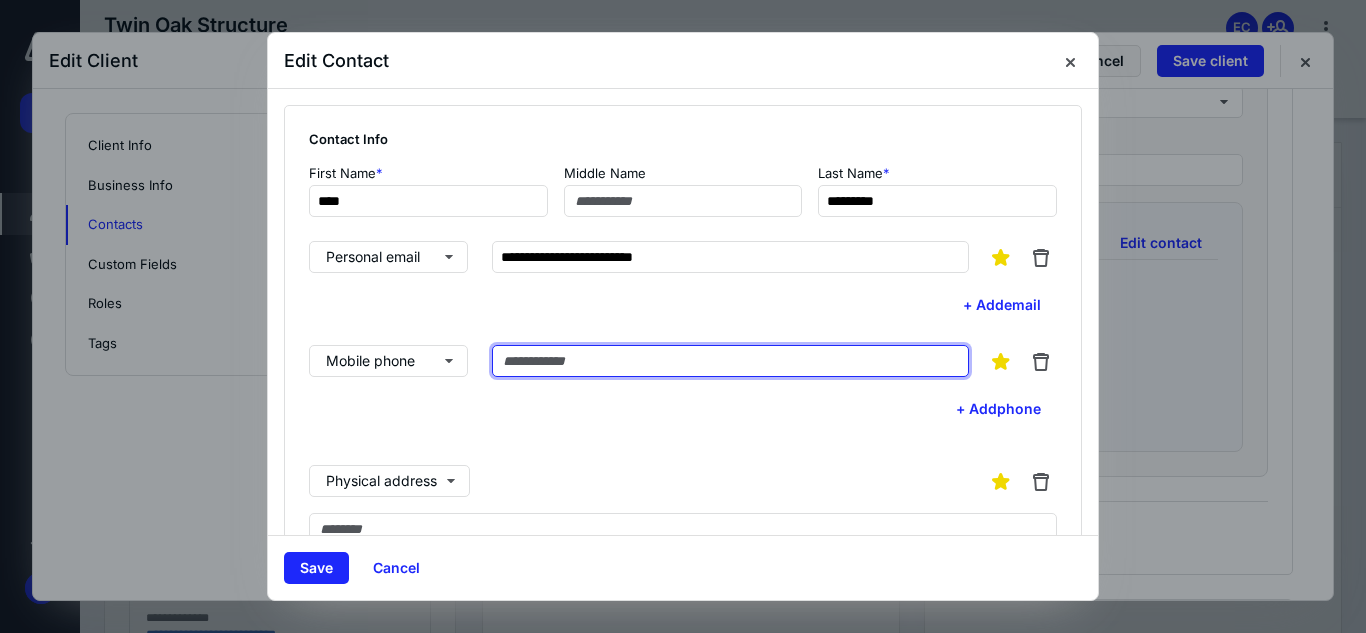 click at bounding box center [730, 361] 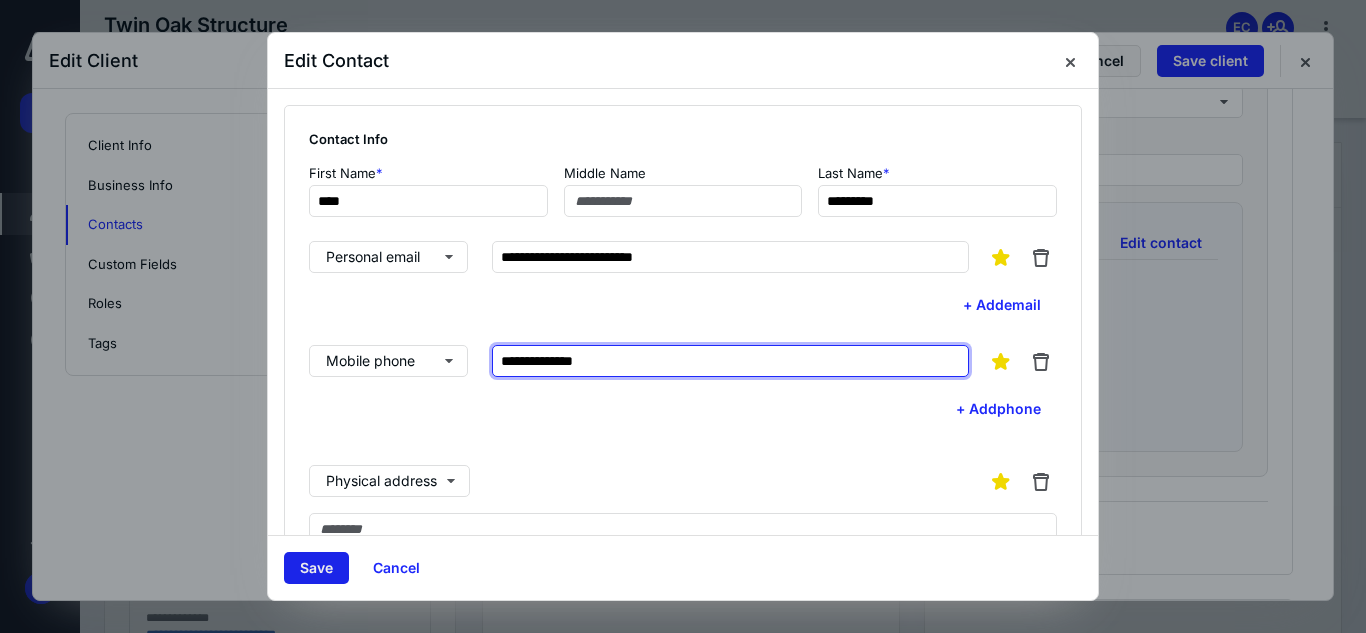 type on "**********" 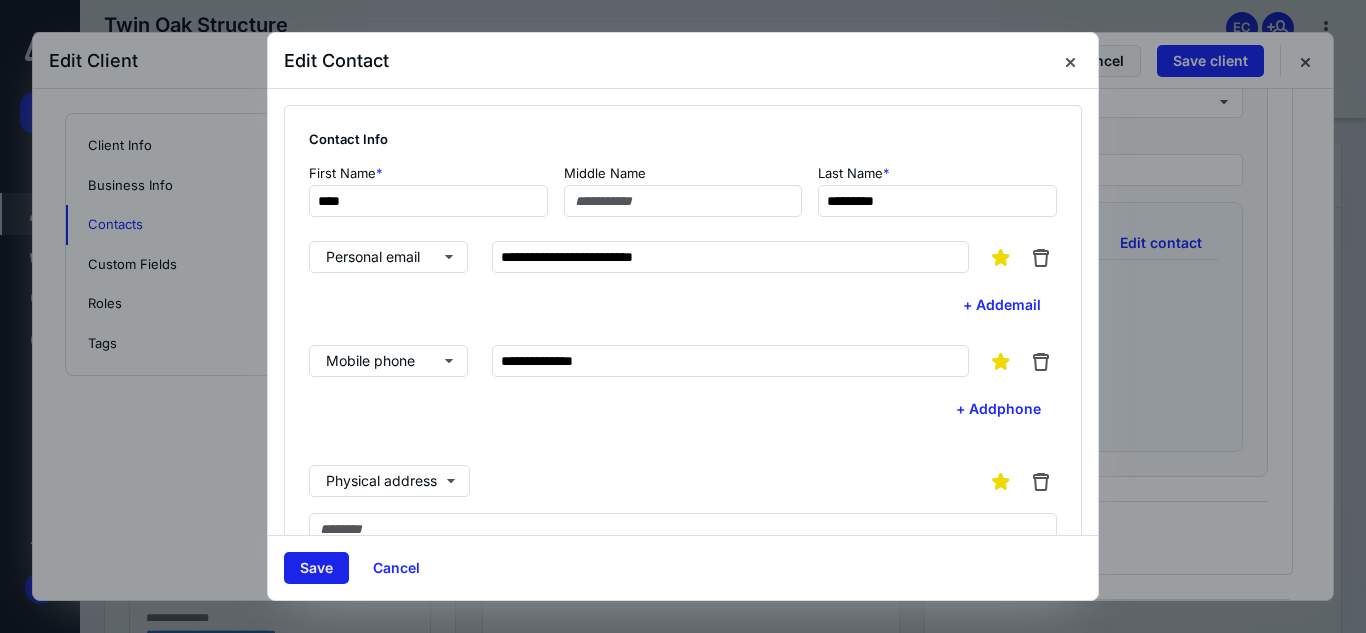 click on "Save" at bounding box center (316, 568) 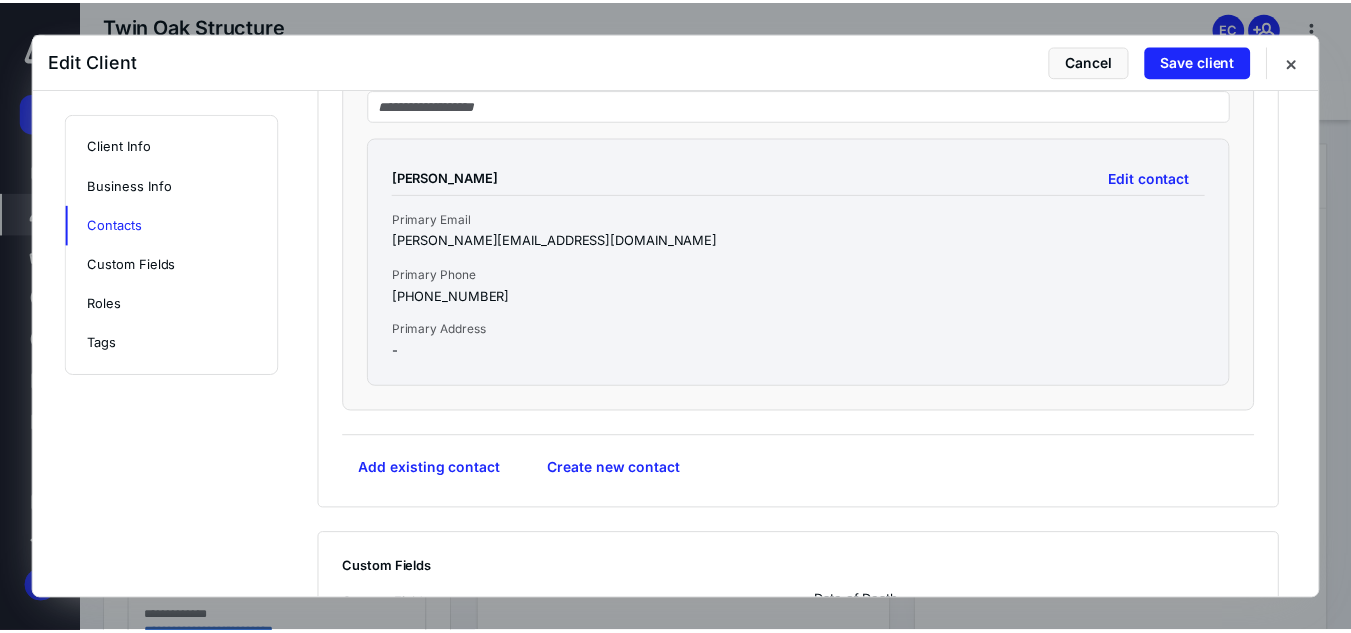 scroll, scrollTop: 1300, scrollLeft: 0, axis: vertical 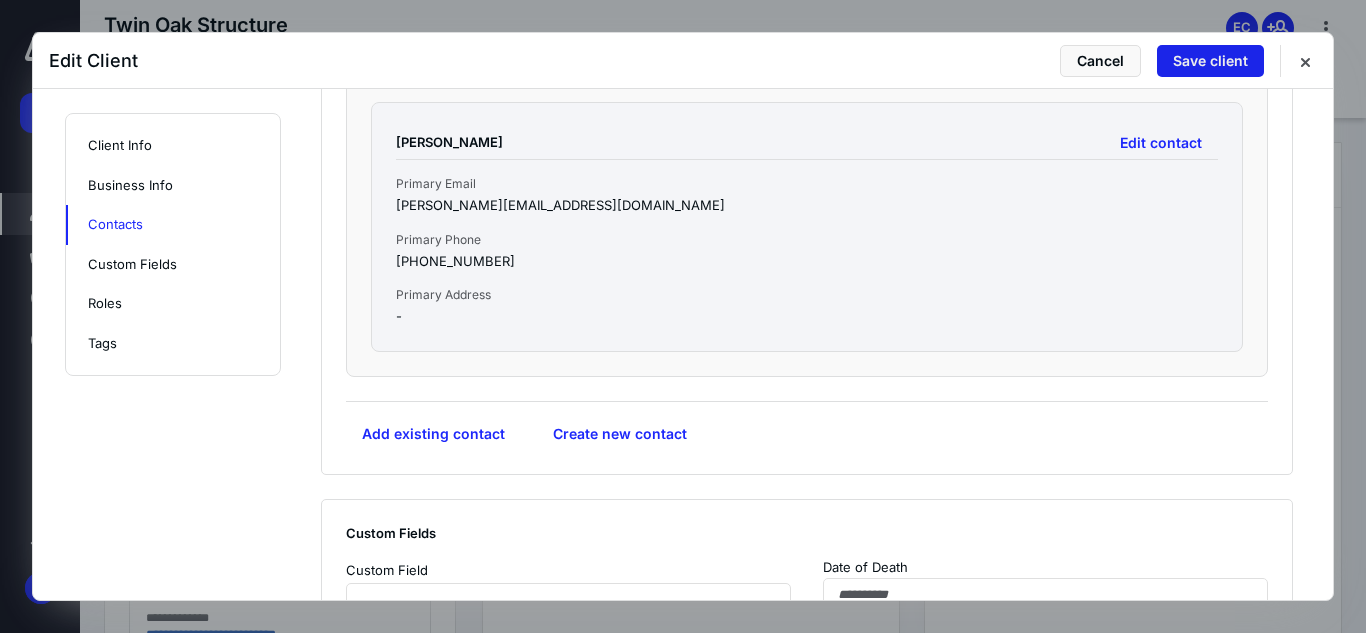 click on "Save client" at bounding box center [1210, 61] 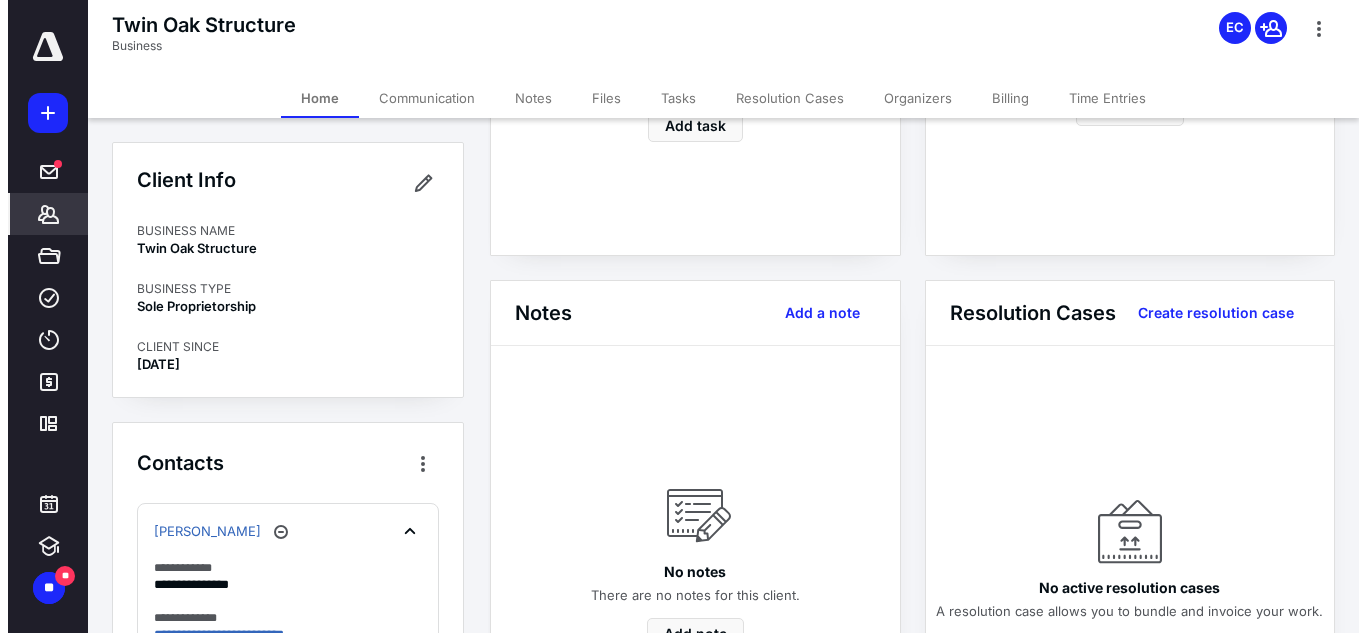 scroll, scrollTop: 0, scrollLeft: 0, axis: both 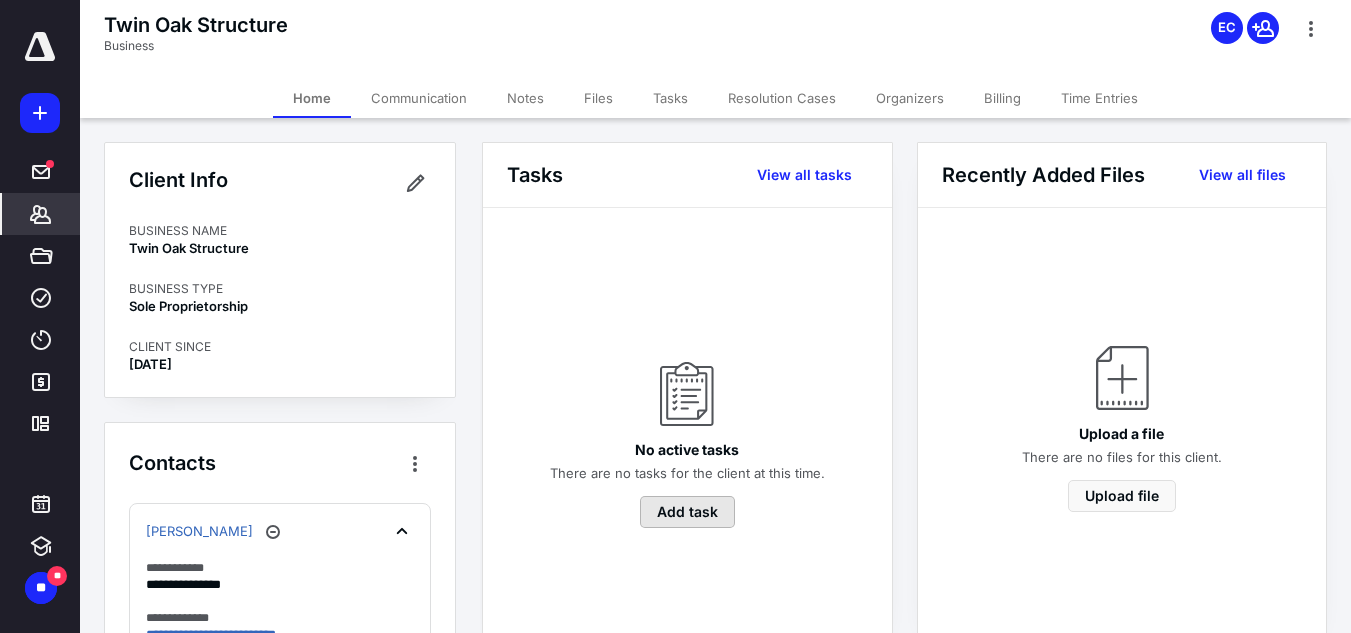click on "Add task" at bounding box center (687, 512) 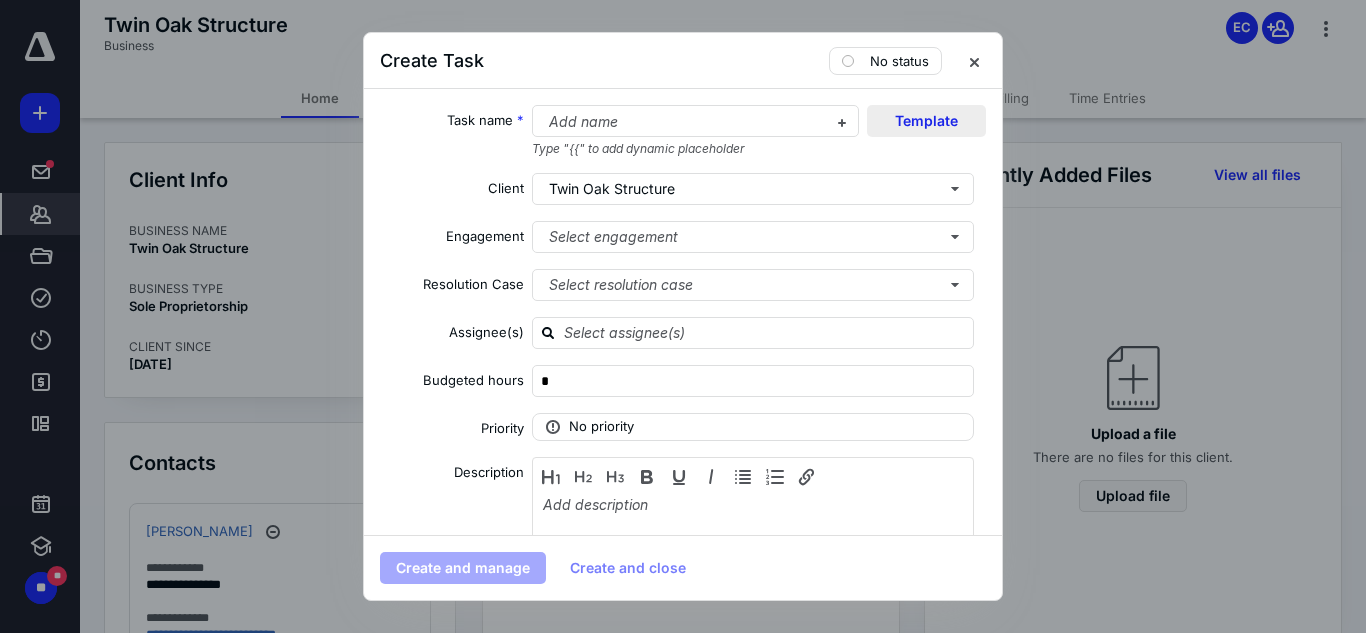click on "Template" at bounding box center [926, 121] 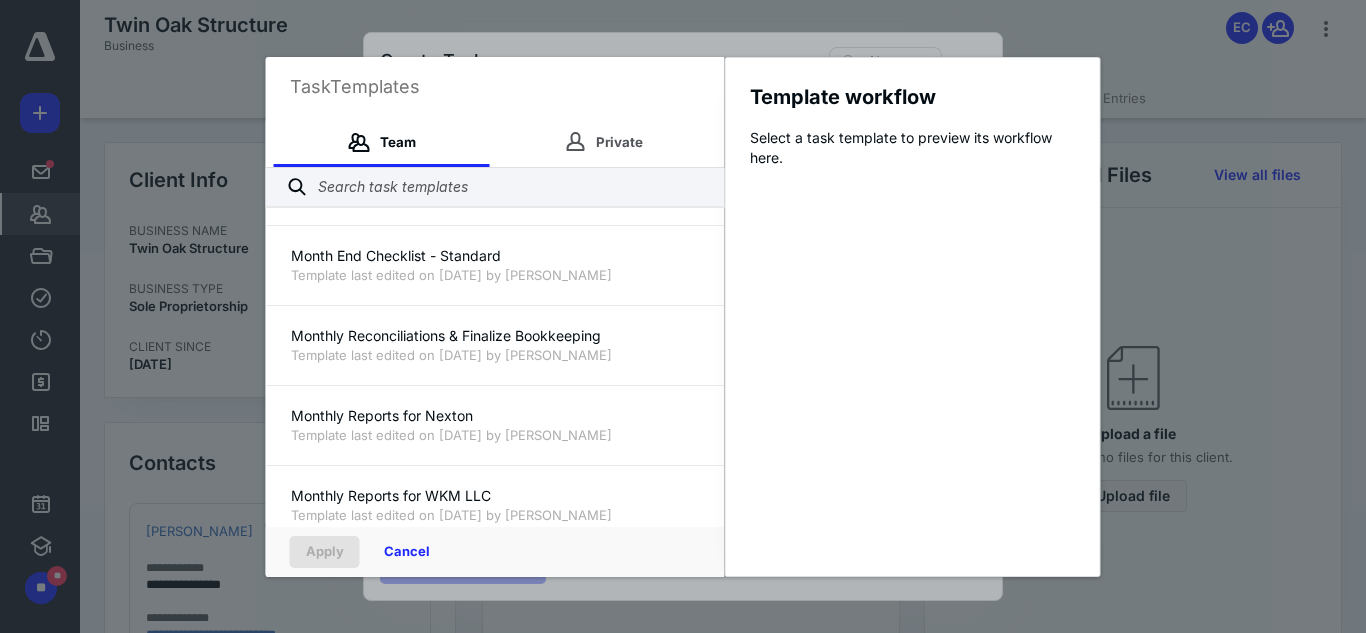 scroll, scrollTop: 700, scrollLeft: 0, axis: vertical 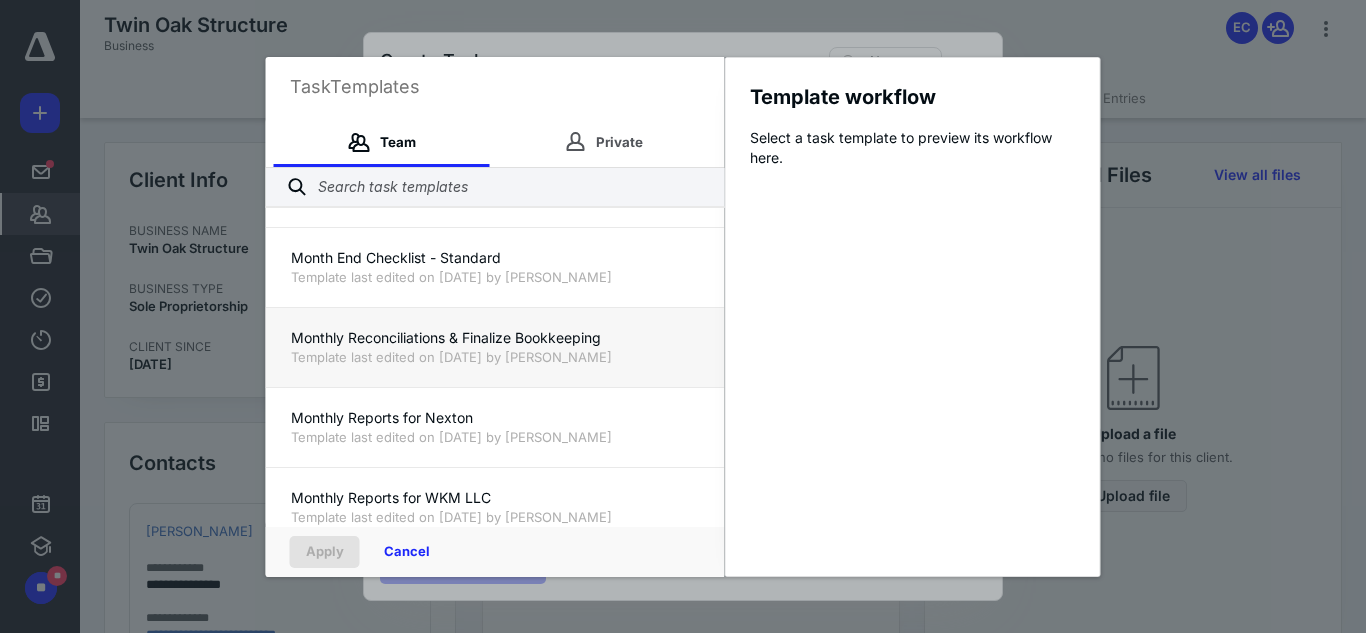 click on "Template last edited on [DATE] by [PERSON_NAME]" at bounding box center (495, 357) 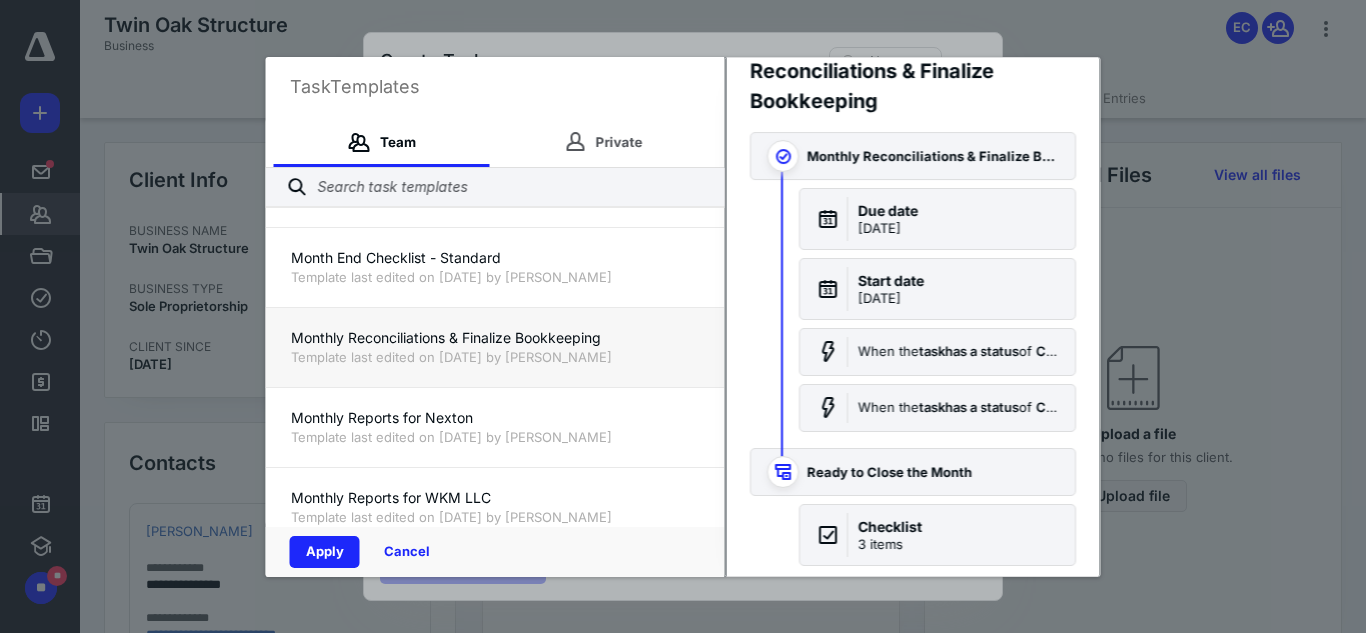 scroll, scrollTop: 86, scrollLeft: 0, axis: vertical 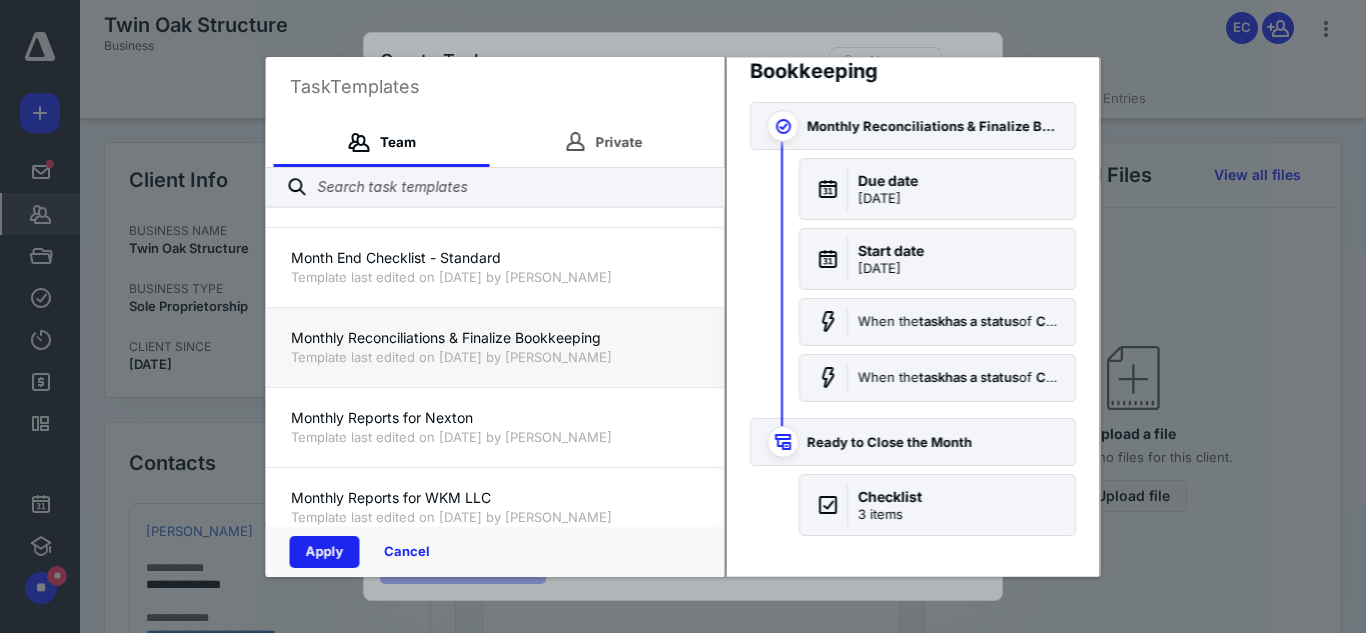 click on "Apply" at bounding box center [325, 552] 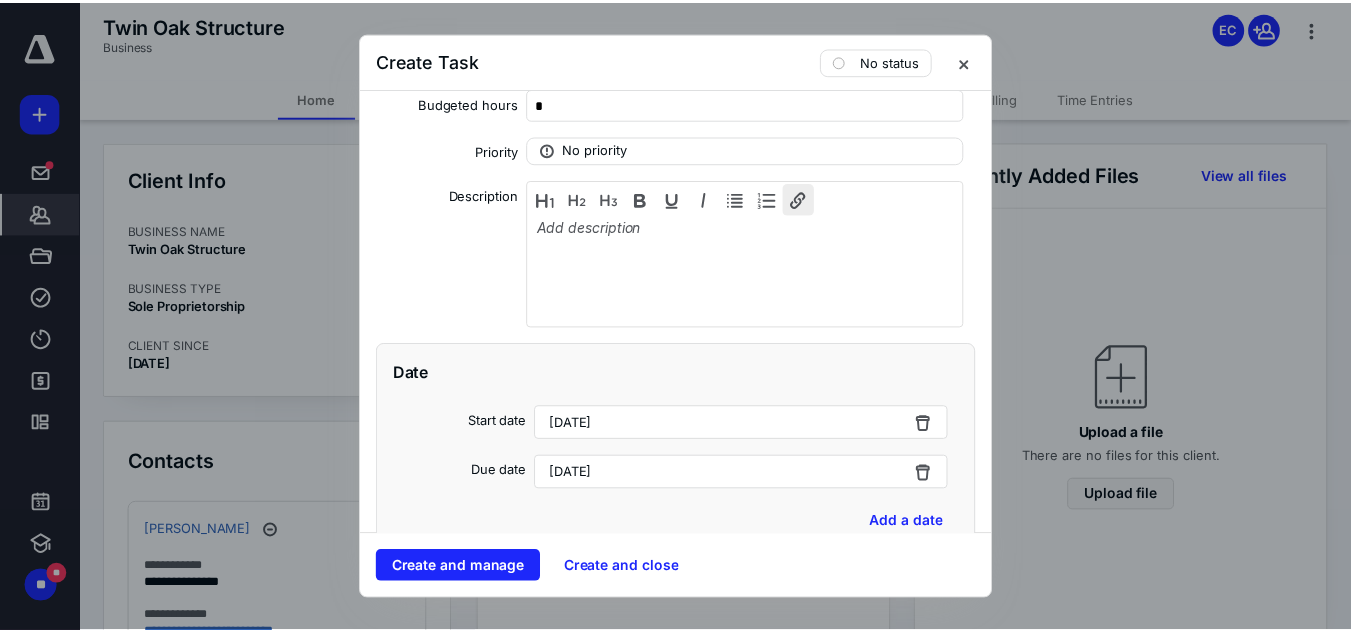 scroll, scrollTop: 300, scrollLeft: 0, axis: vertical 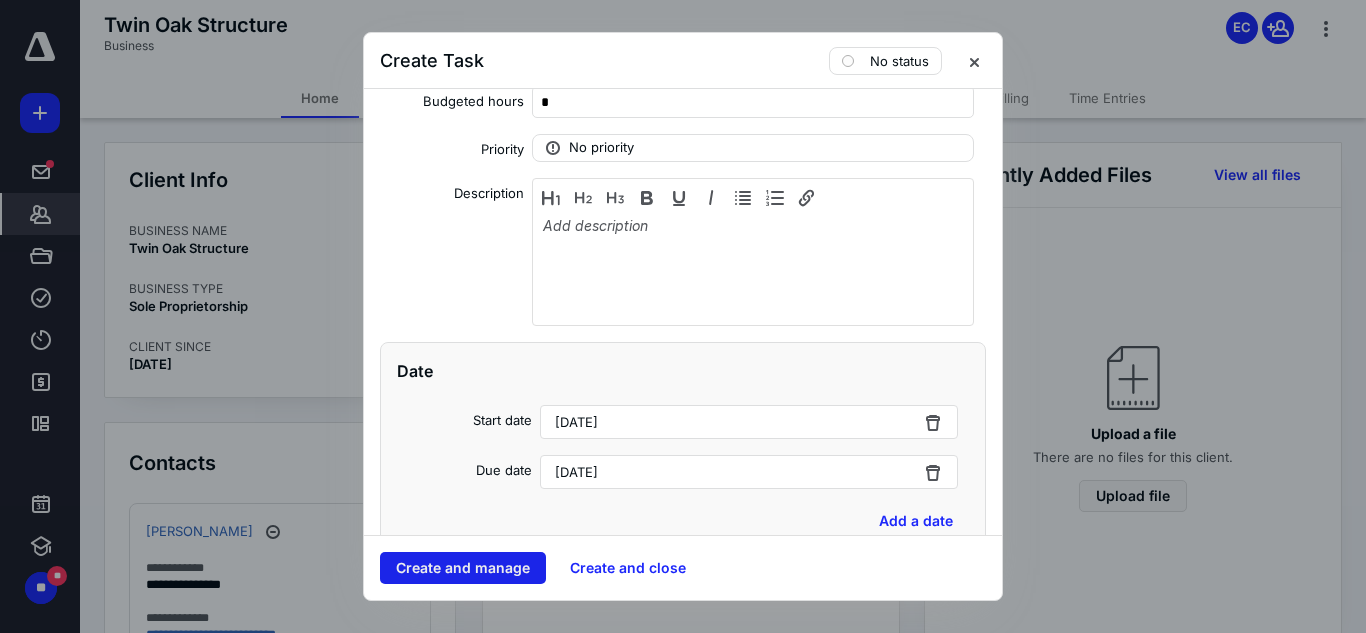 click on "Create and manage" at bounding box center (463, 568) 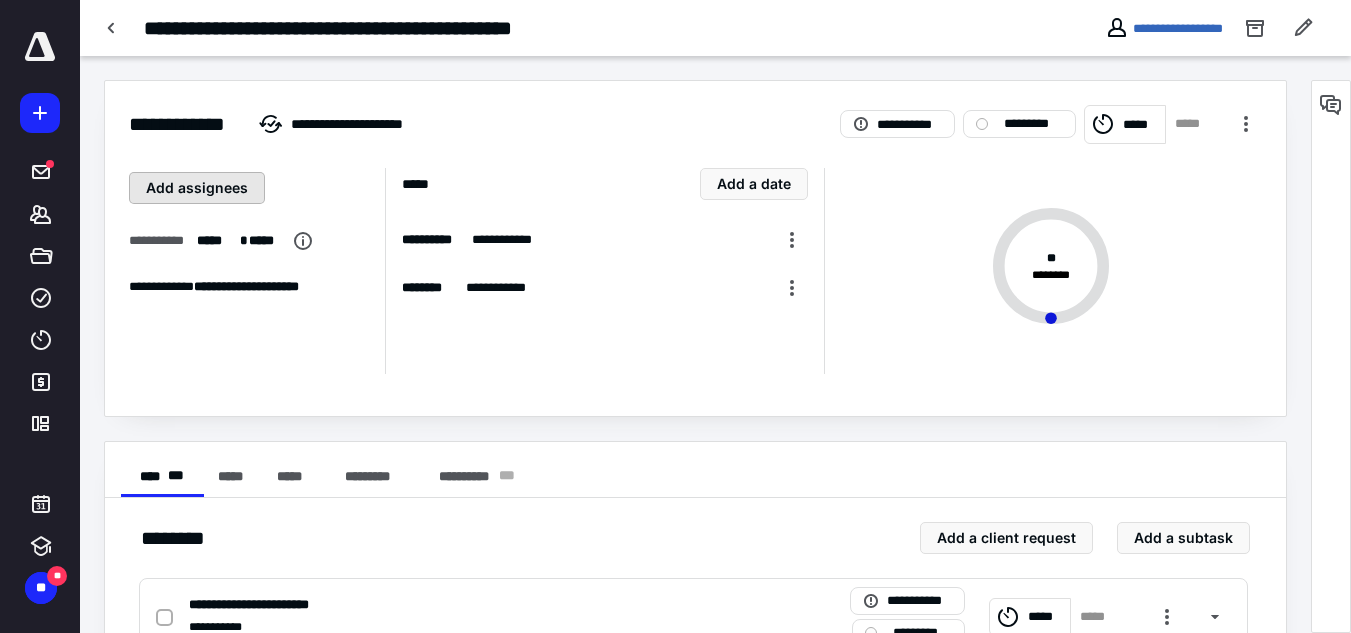 click on "Add assignees" at bounding box center (197, 188) 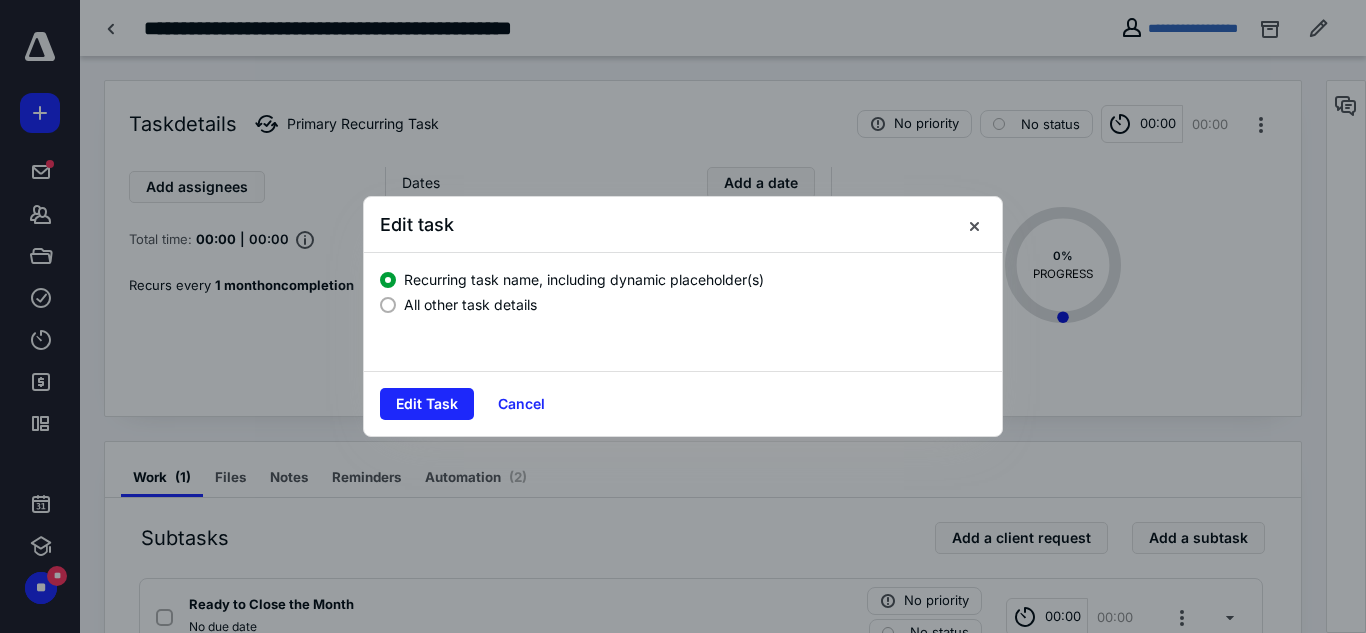 click at bounding box center [683, 316] 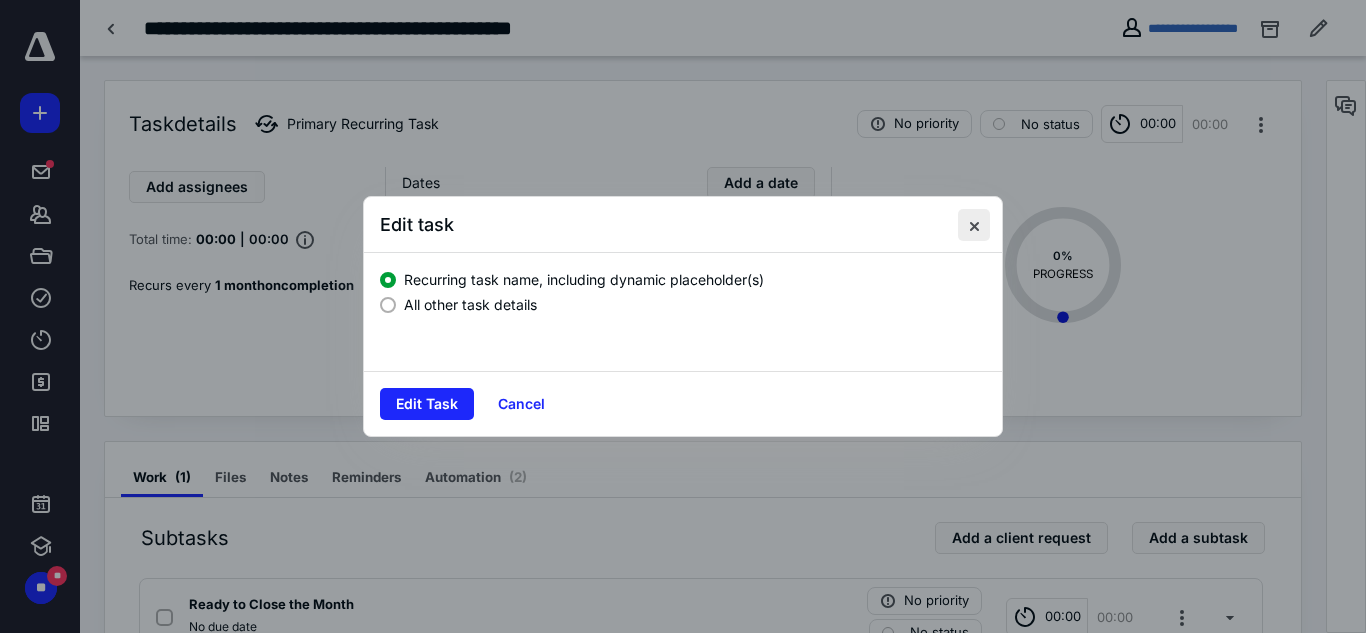 click at bounding box center [974, 225] 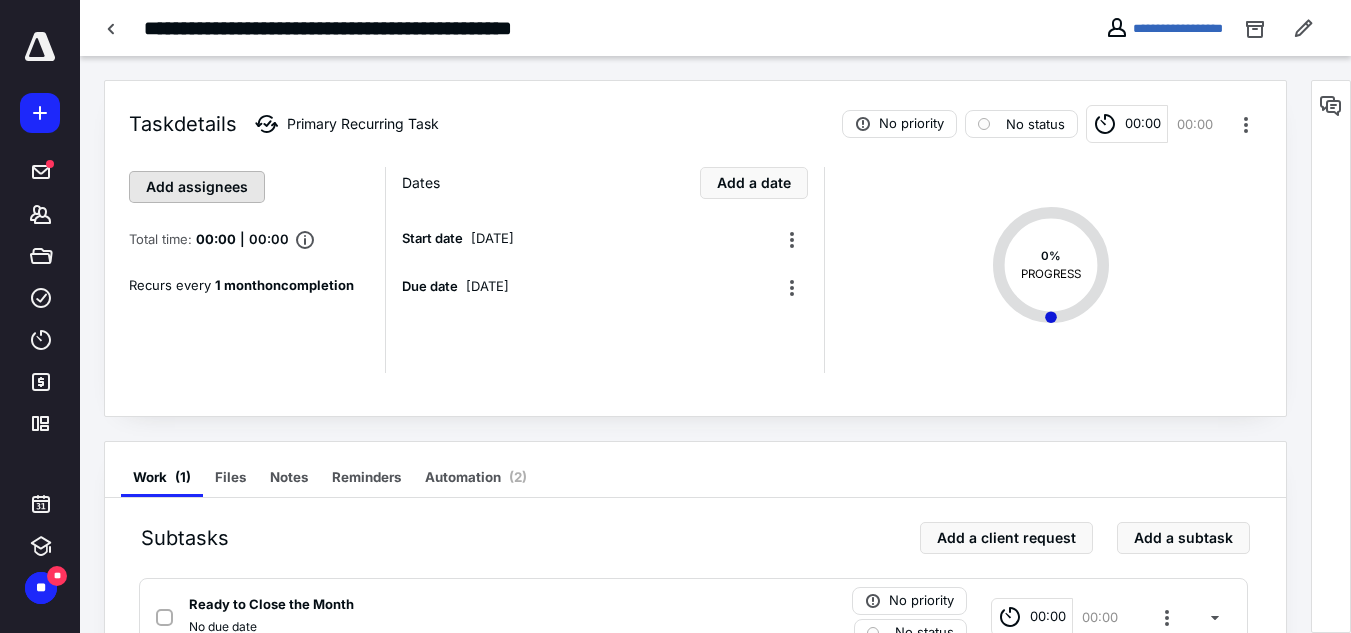 click on "Add assignees" at bounding box center [197, 187] 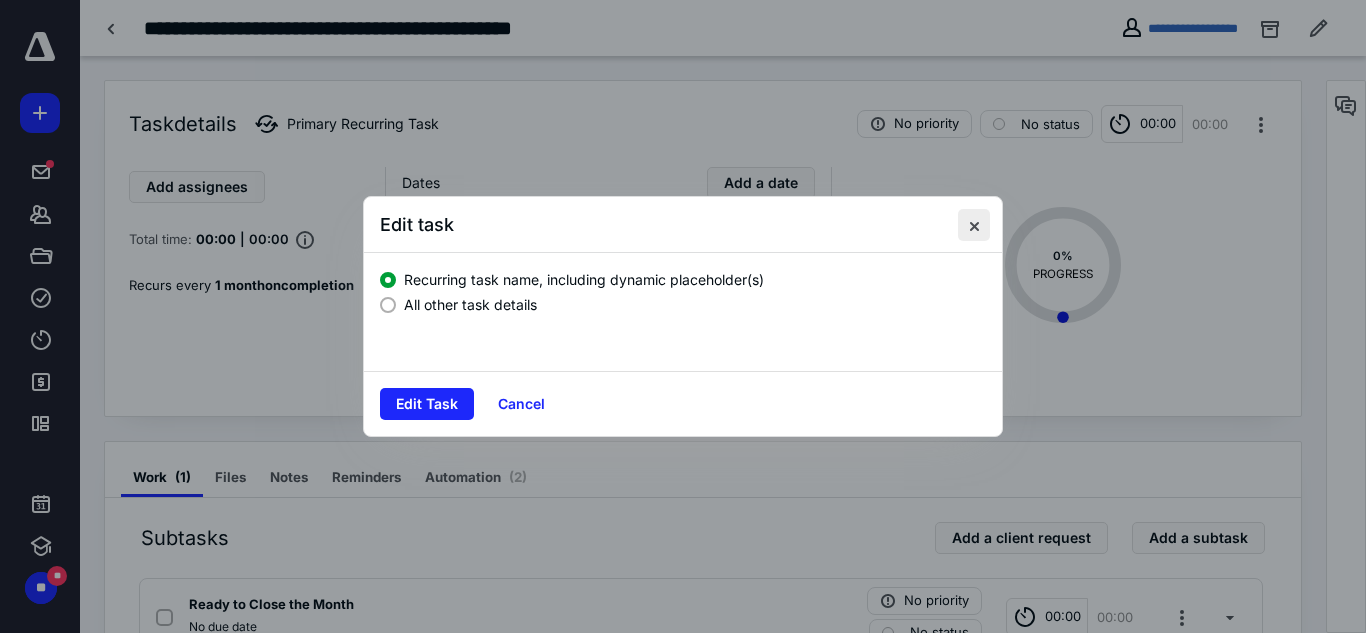 click at bounding box center (974, 225) 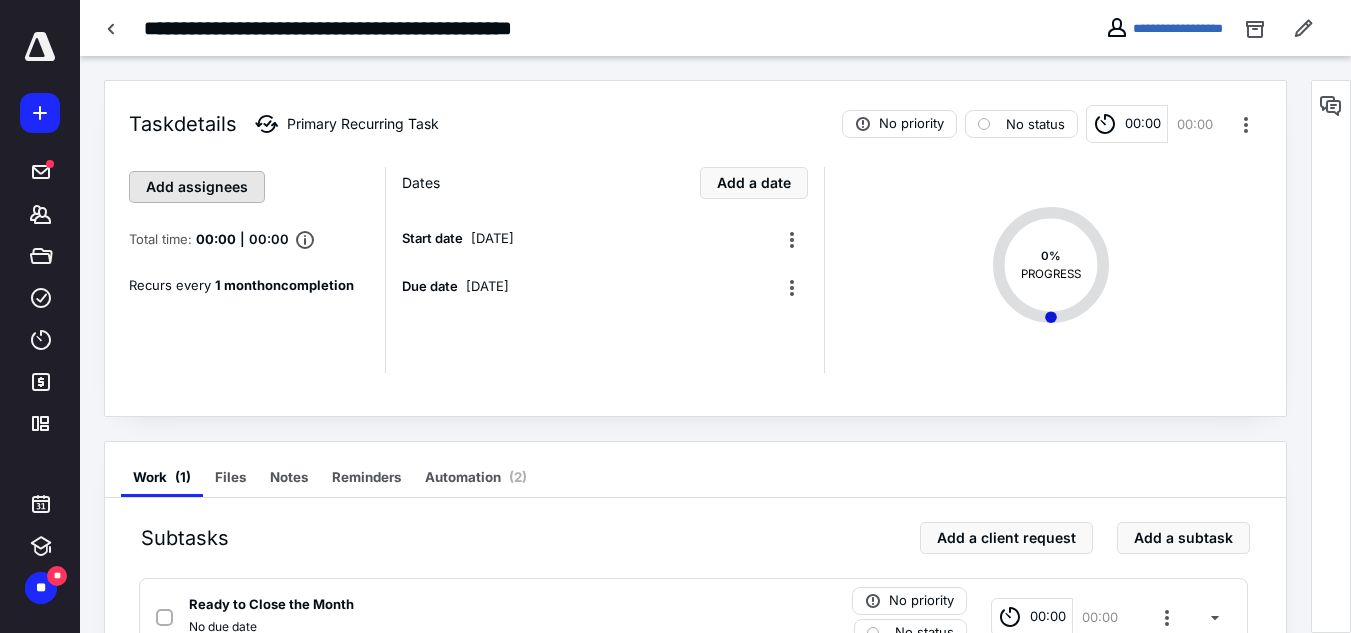 click on "Add assignees" at bounding box center [197, 187] 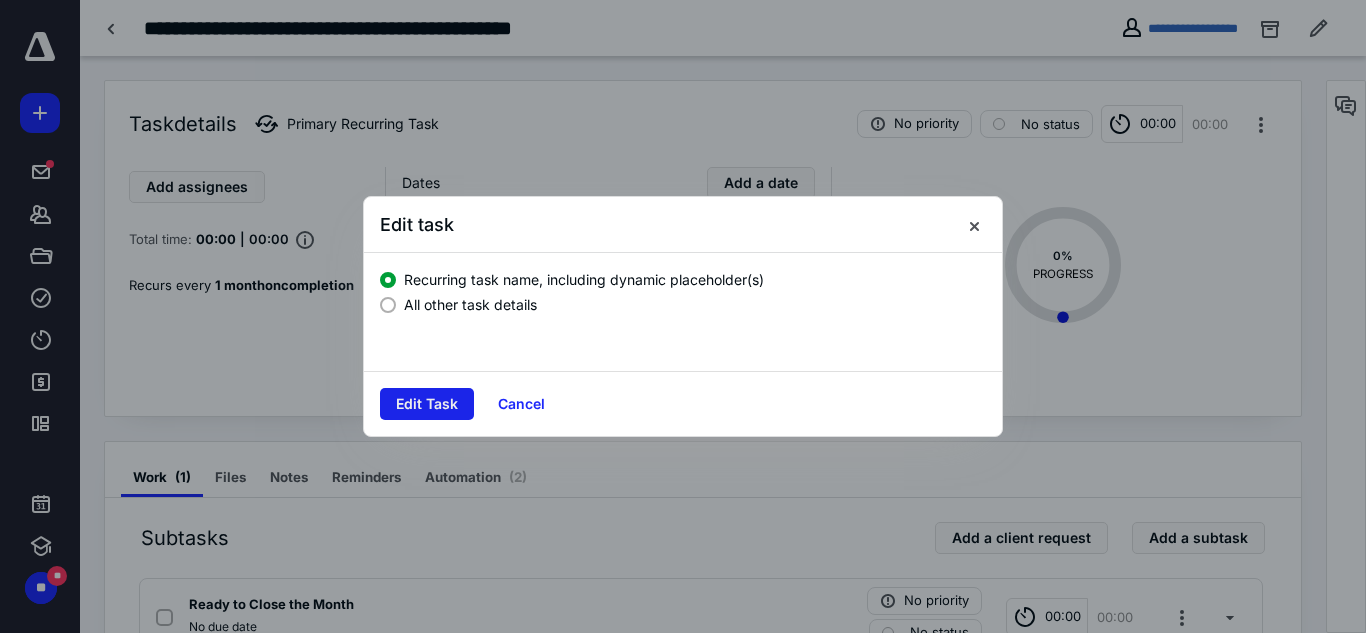 click on "Edit Task" at bounding box center (427, 404) 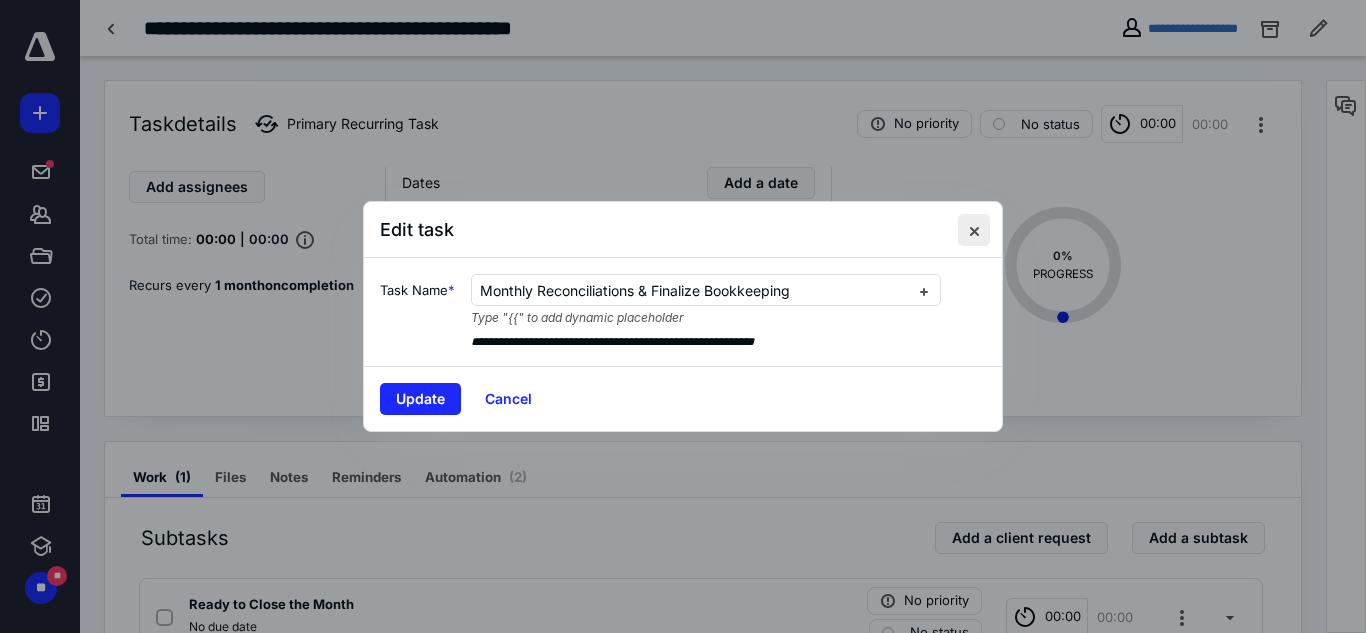 click at bounding box center [974, 230] 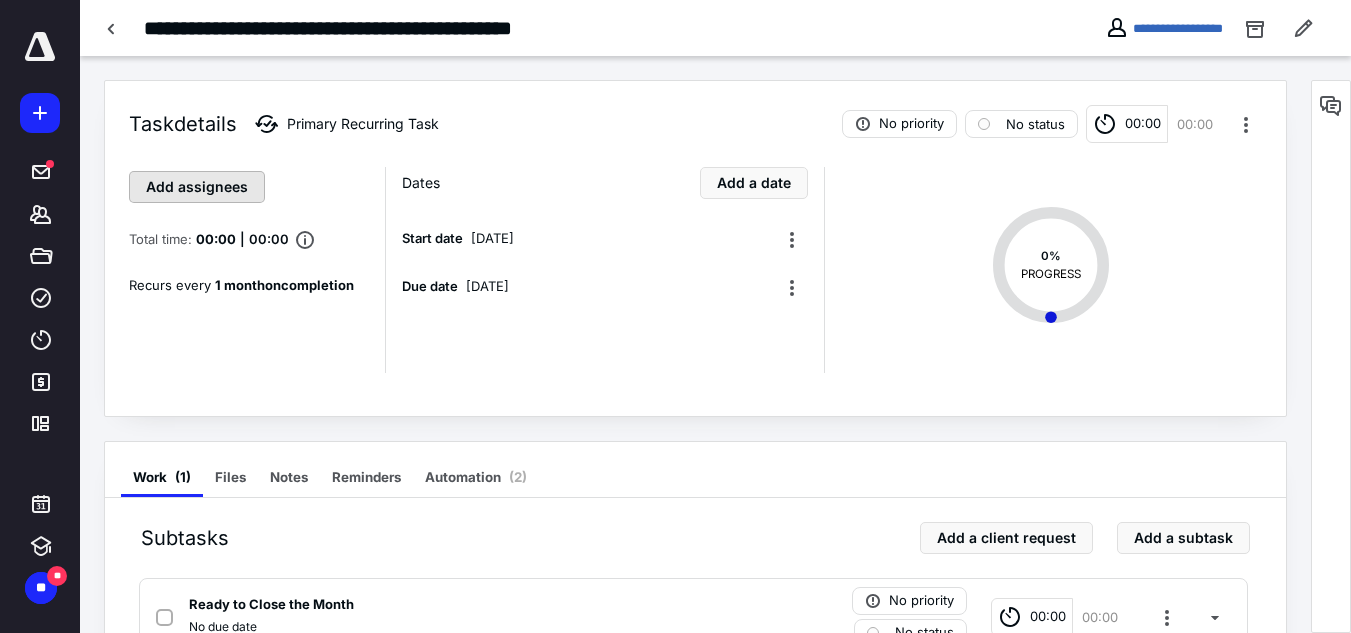 click on "Add assignees" at bounding box center [197, 187] 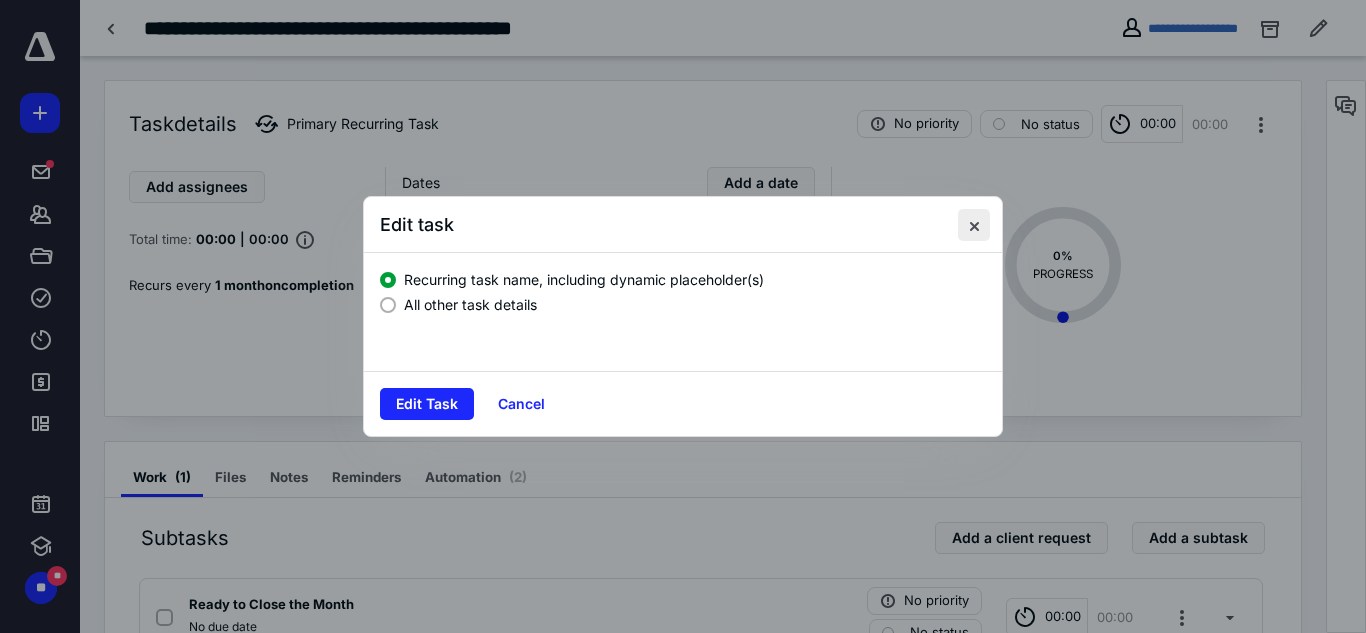 click at bounding box center [974, 225] 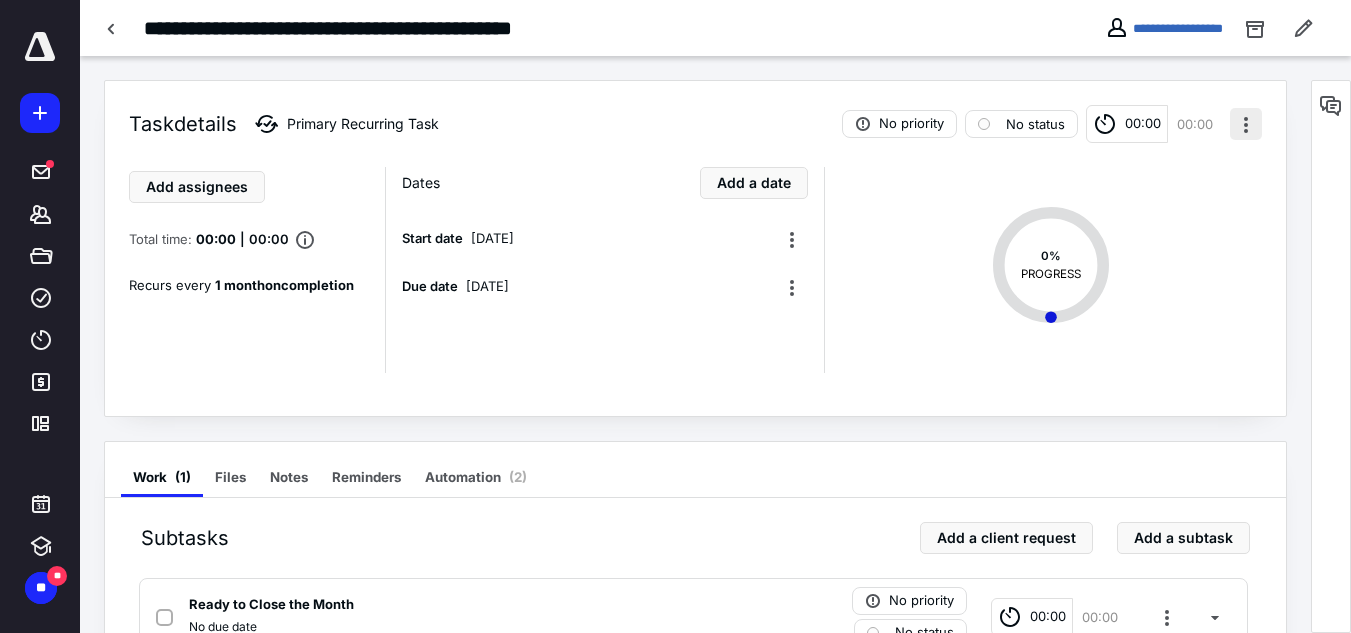 click at bounding box center (1246, 124) 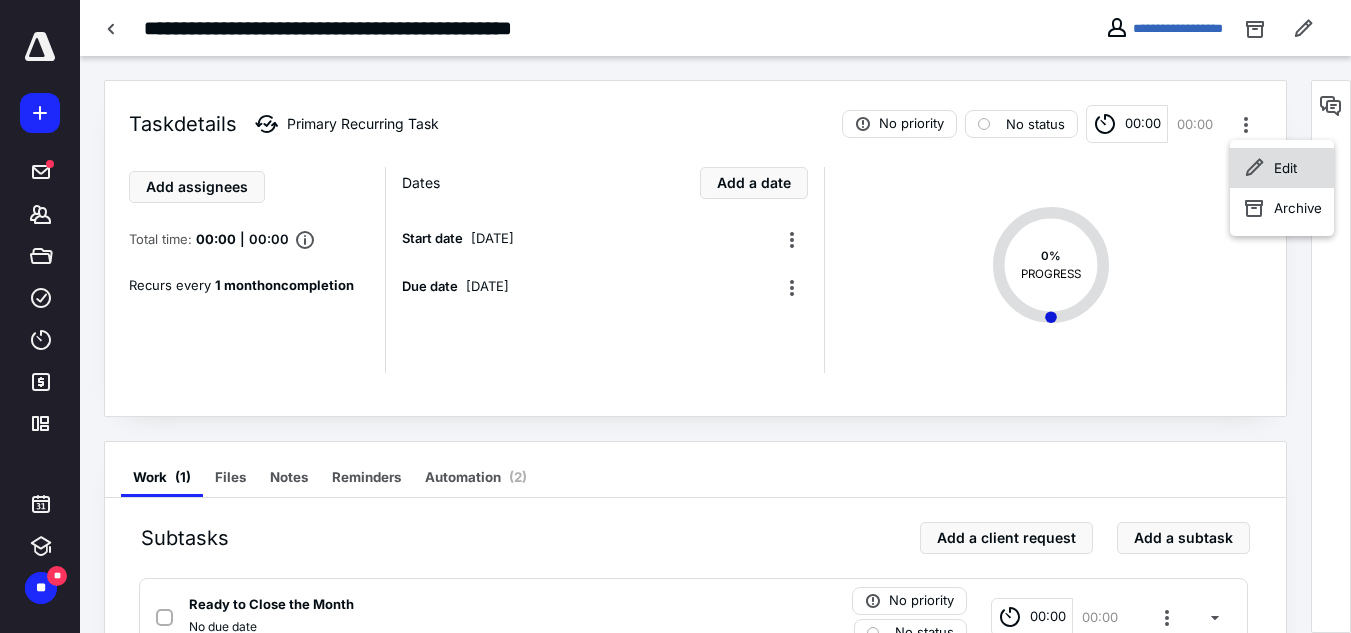 click 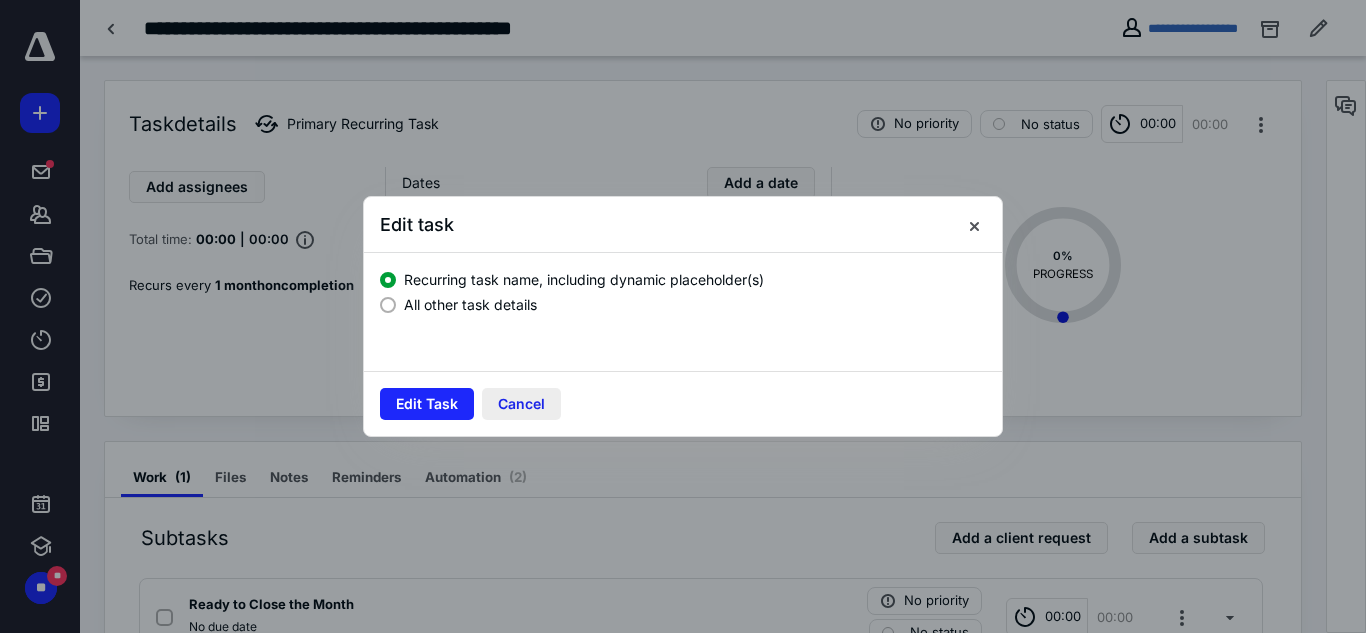 click on "Cancel" at bounding box center [521, 404] 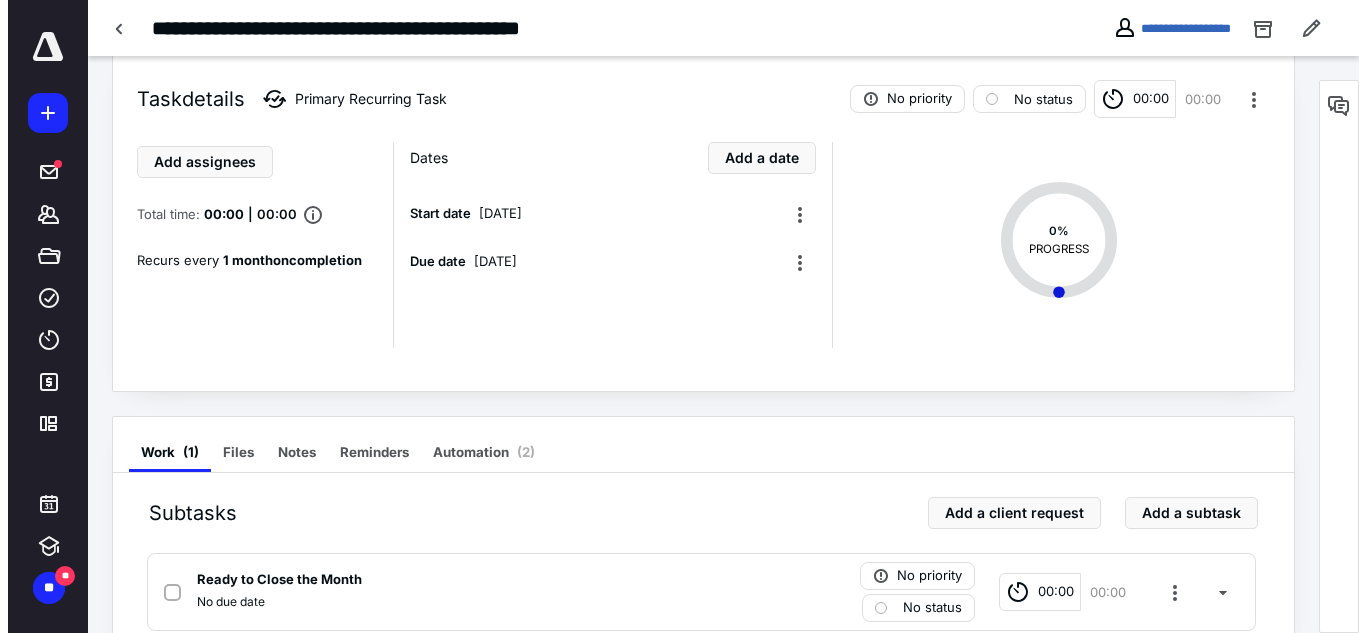 scroll, scrollTop: 0, scrollLeft: 0, axis: both 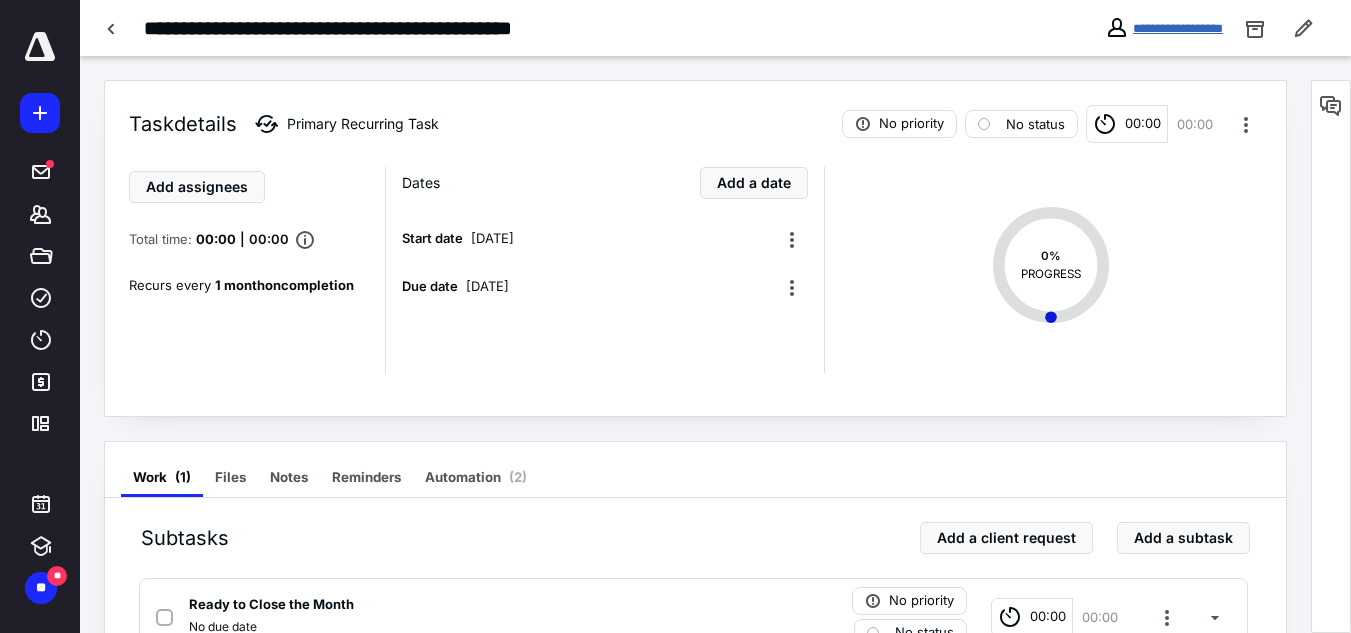 click on "**********" at bounding box center [1178, 28] 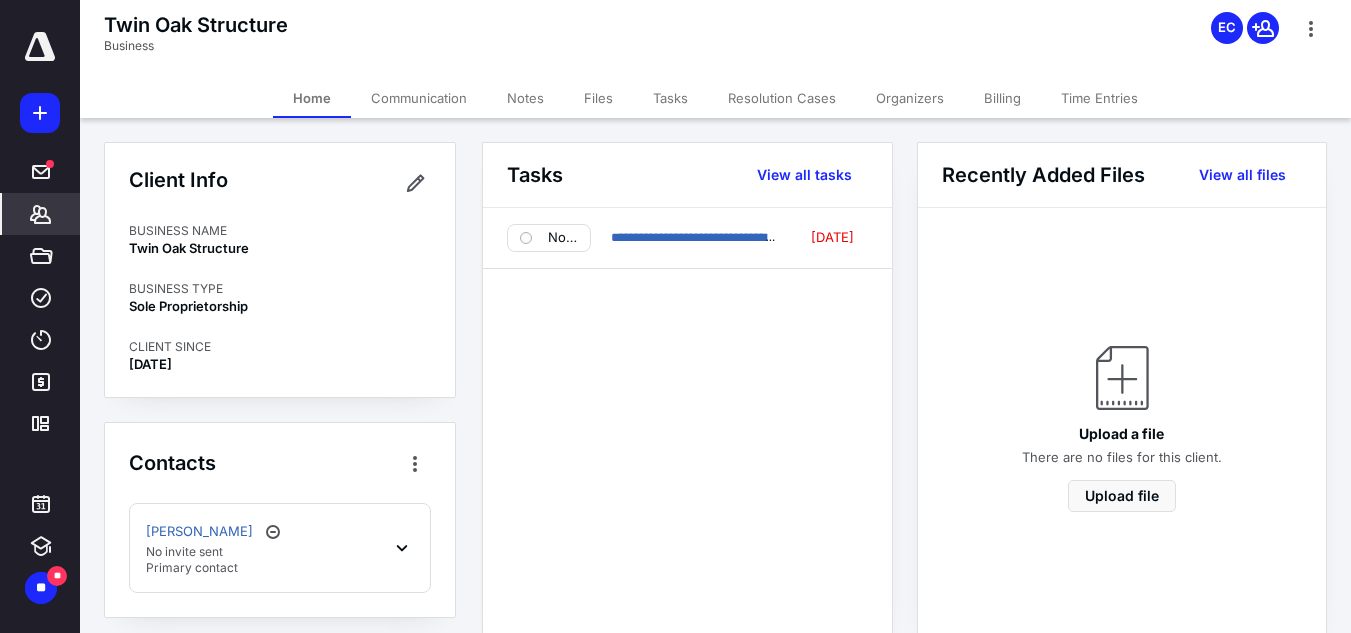 drag, startPoint x: 694, startPoint y: 235, endPoint x: 619, endPoint y: 364, distance: 149.21796 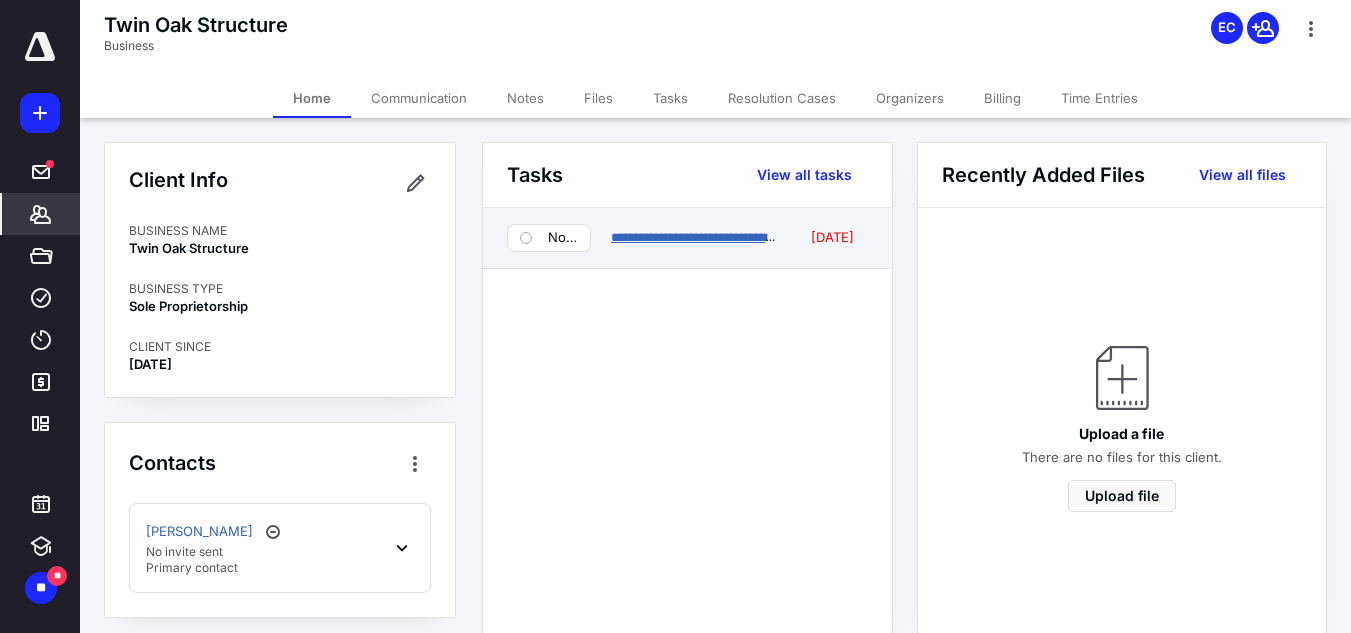 drag, startPoint x: 683, startPoint y: 237, endPoint x: 653, endPoint y: 242, distance: 30.413813 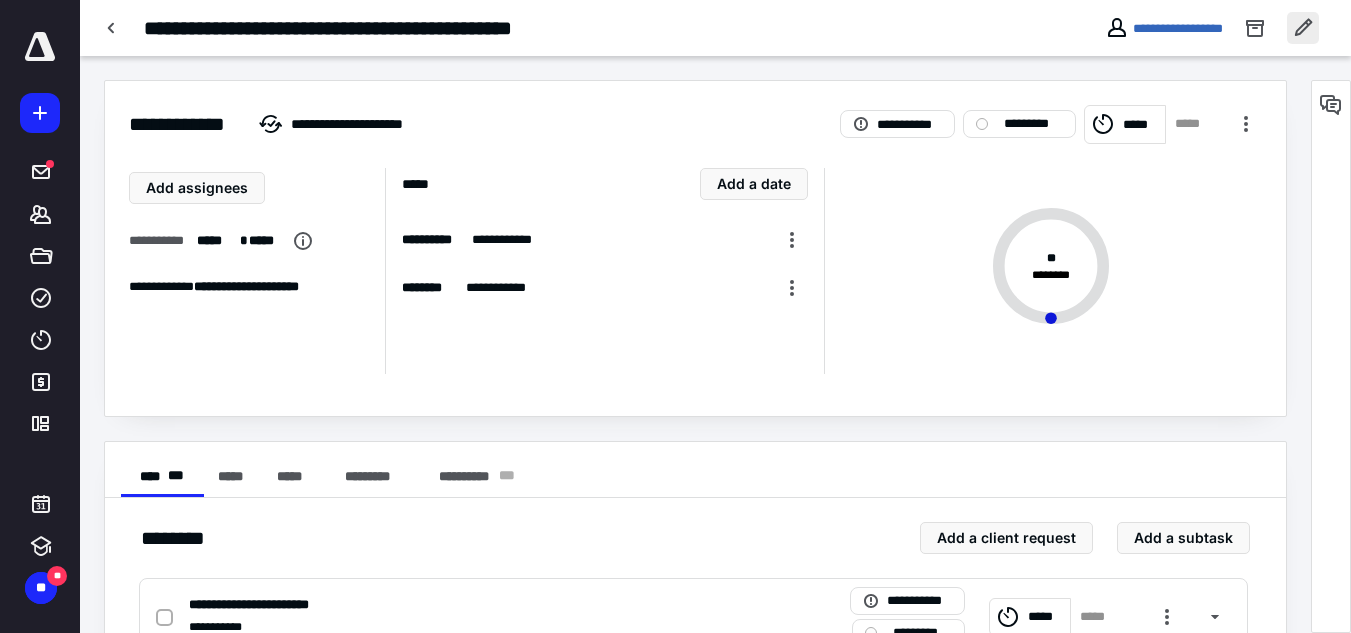 click at bounding box center (1303, 28) 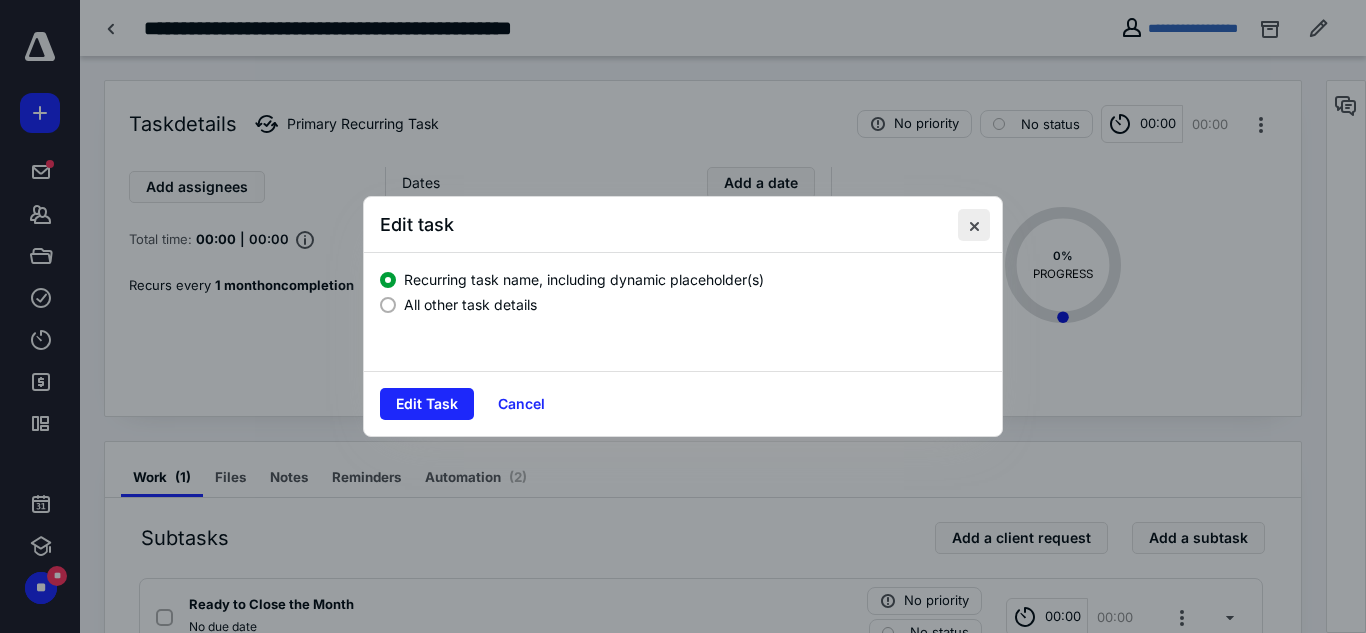 click at bounding box center (974, 225) 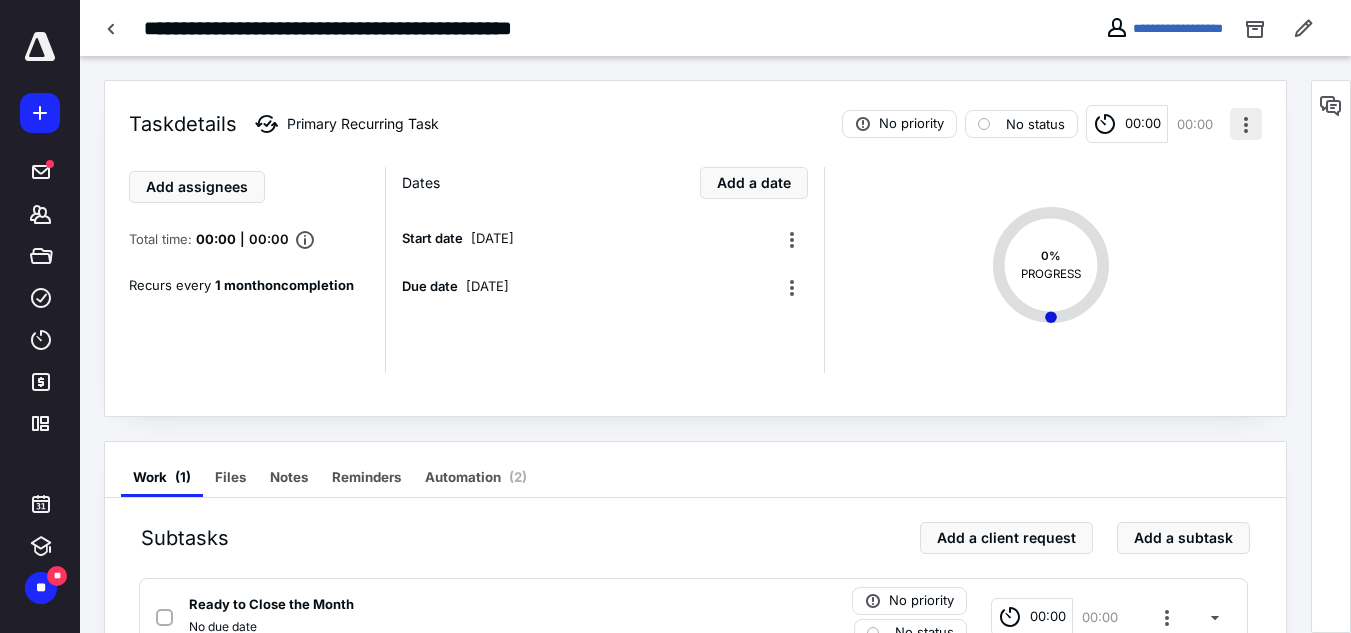 click at bounding box center (1246, 124) 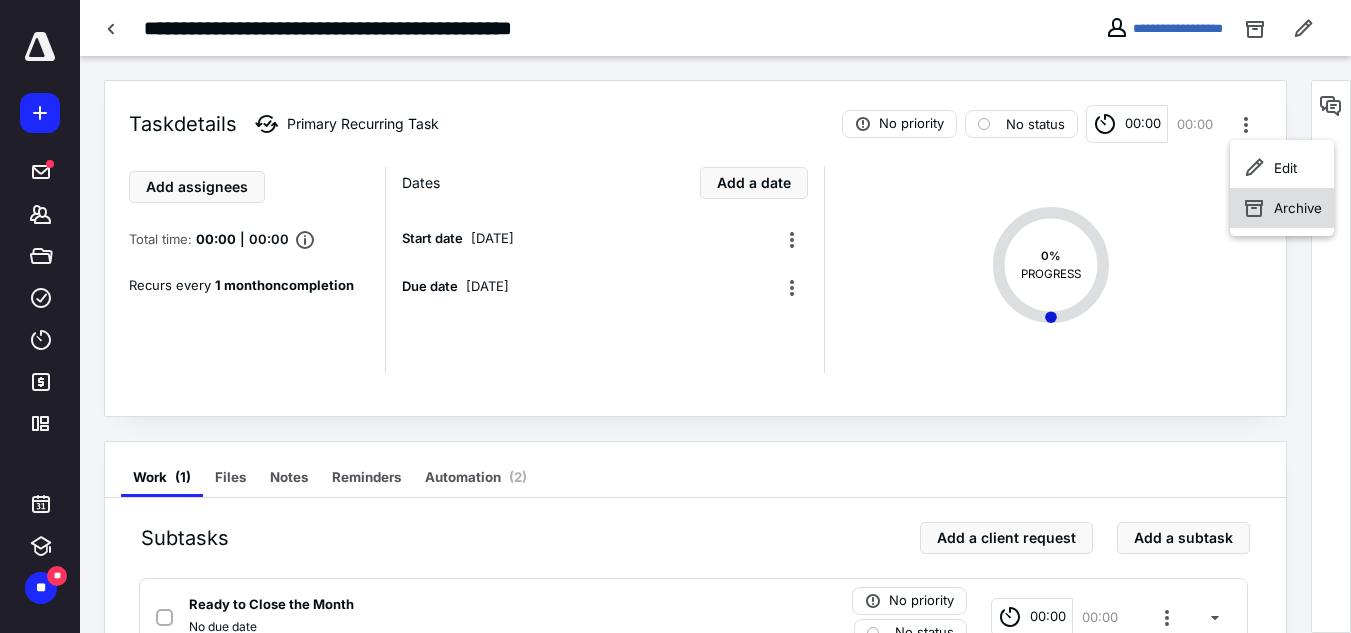 click on "Archive" at bounding box center [1298, 208] 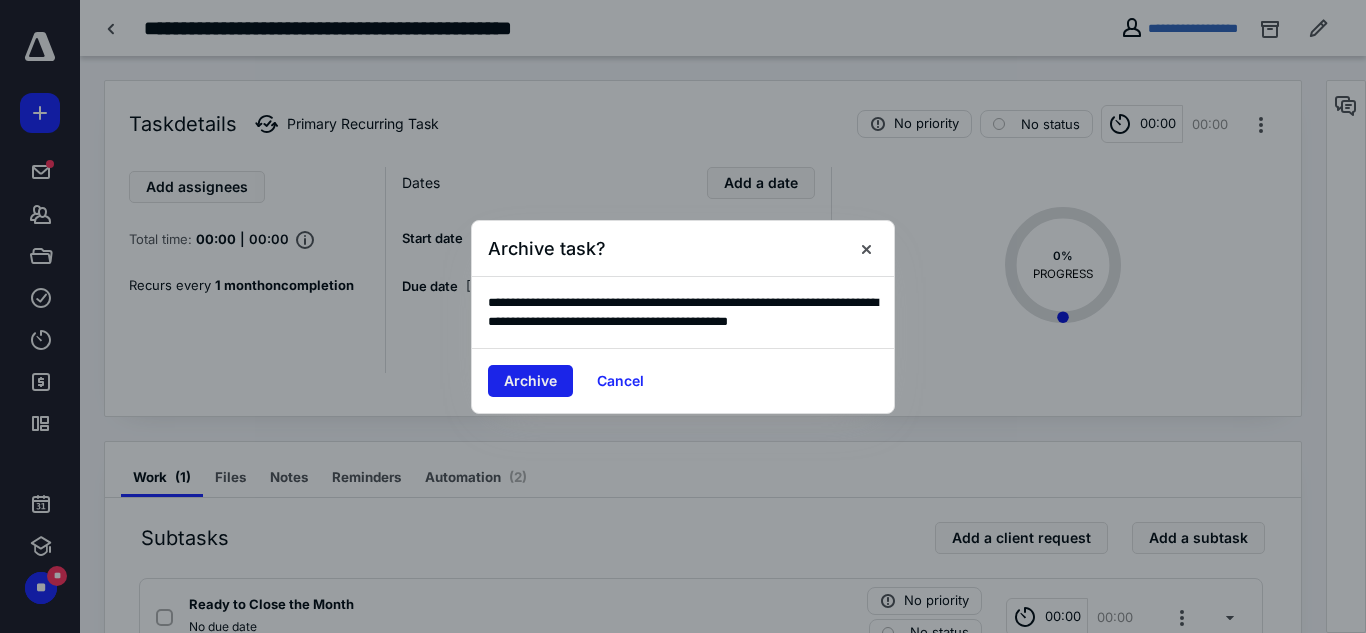 click on "Archive" at bounding box center (530, 381) 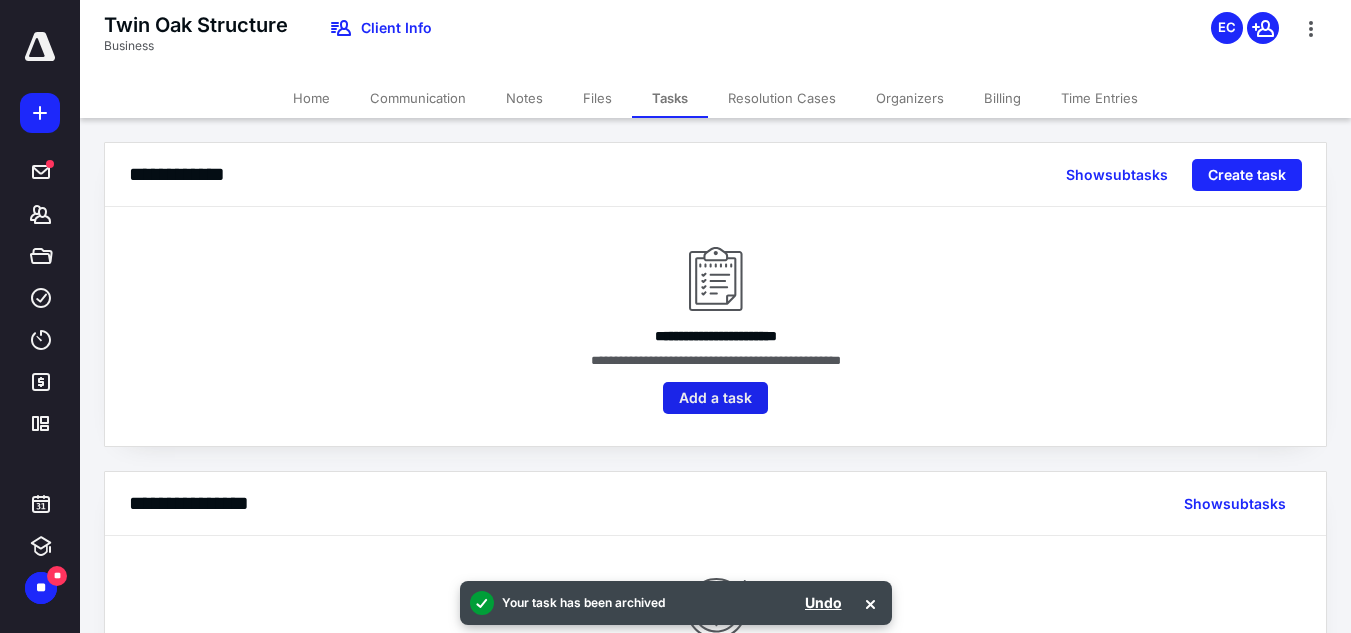 click on "Add a task" at bounding box center (715, 398) 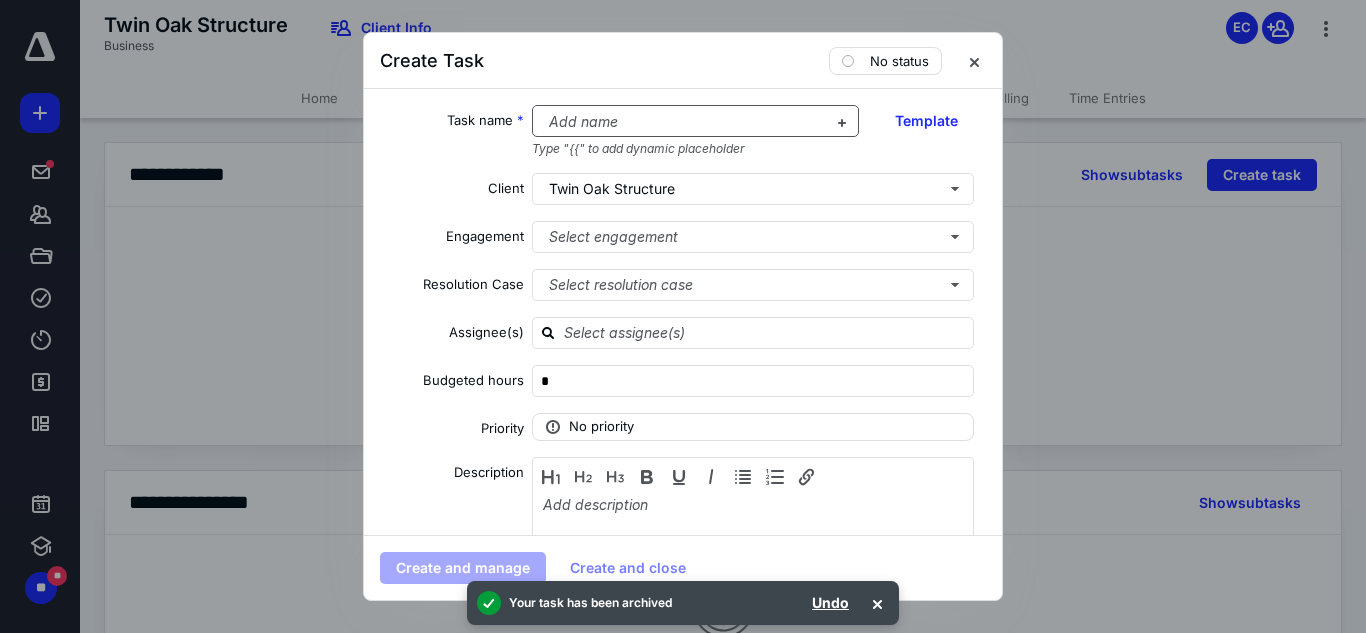click at bounding box center [684, 122] 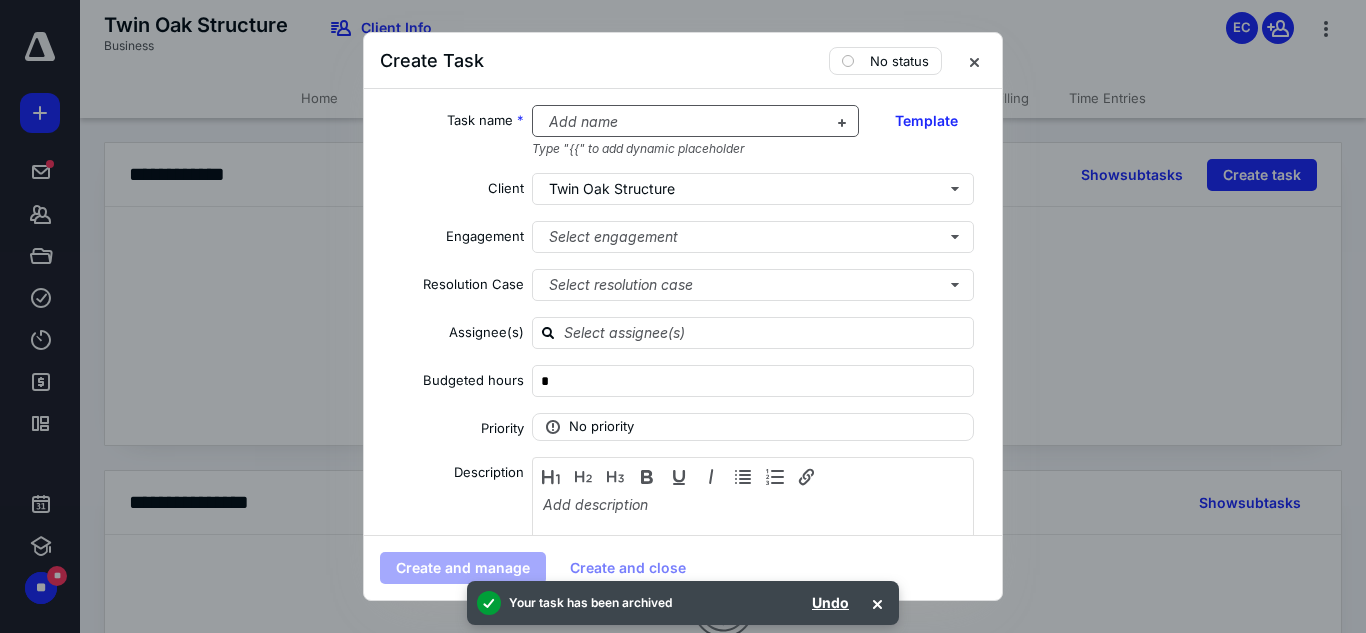 type 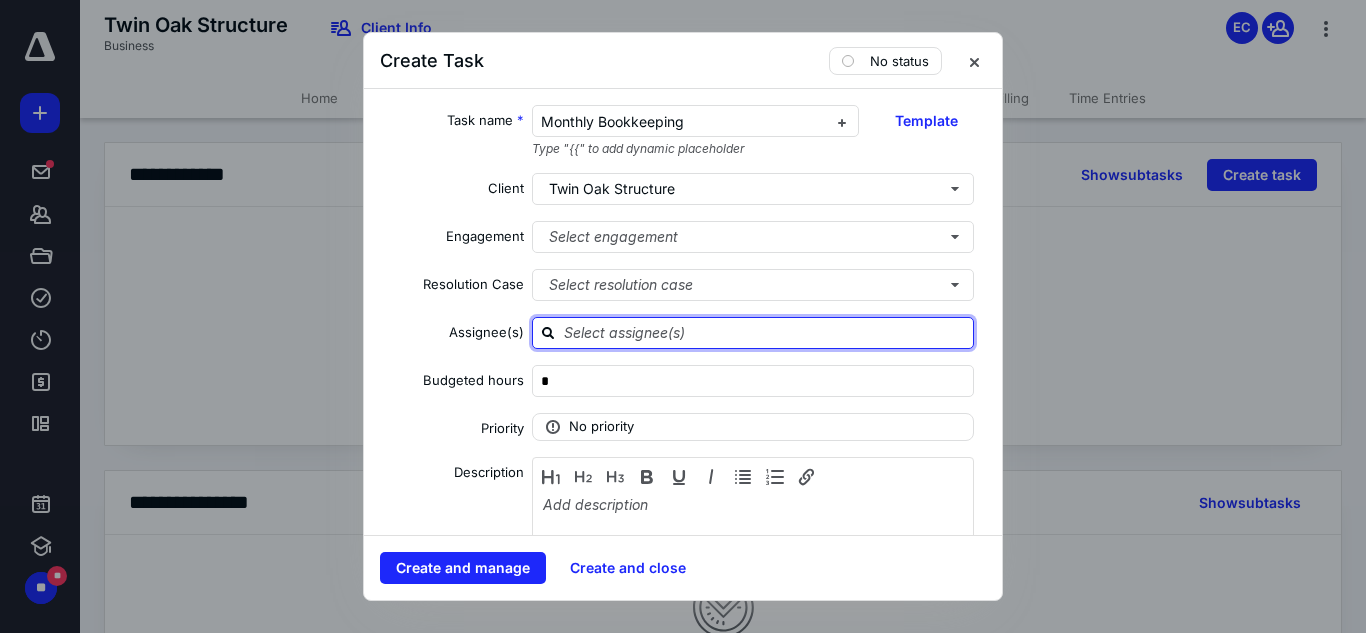 click at bounding box center (765, 332) 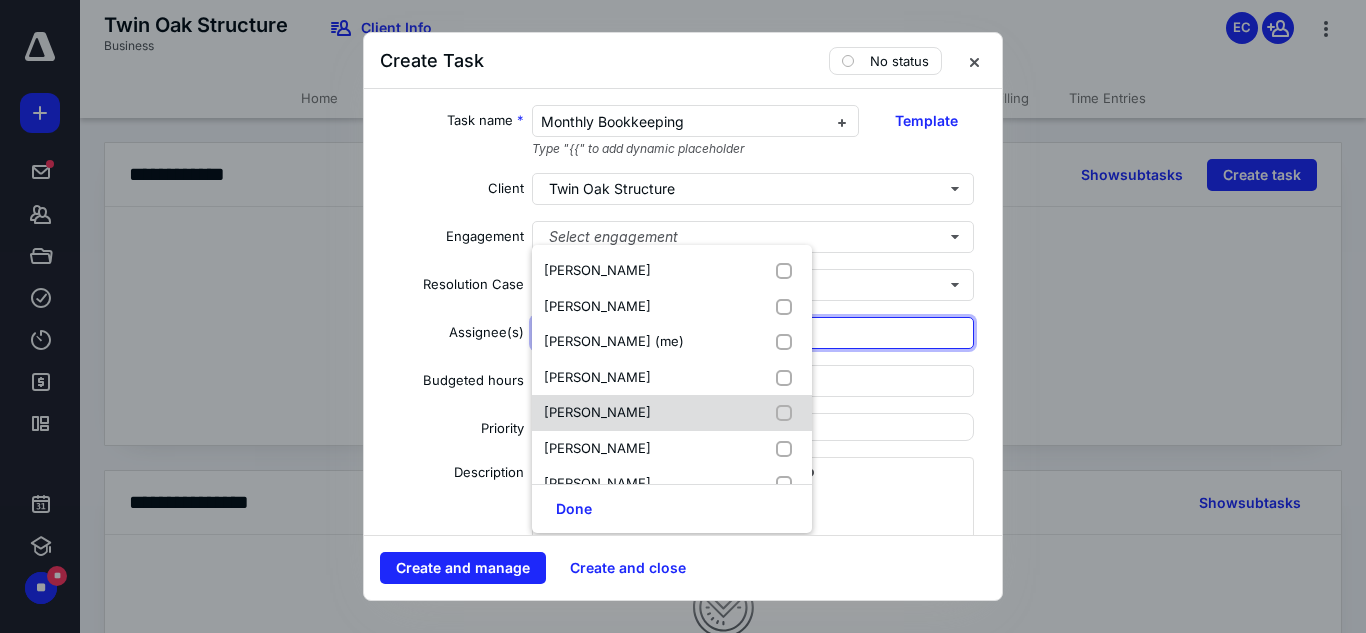 click at bounding box center (788, 413) 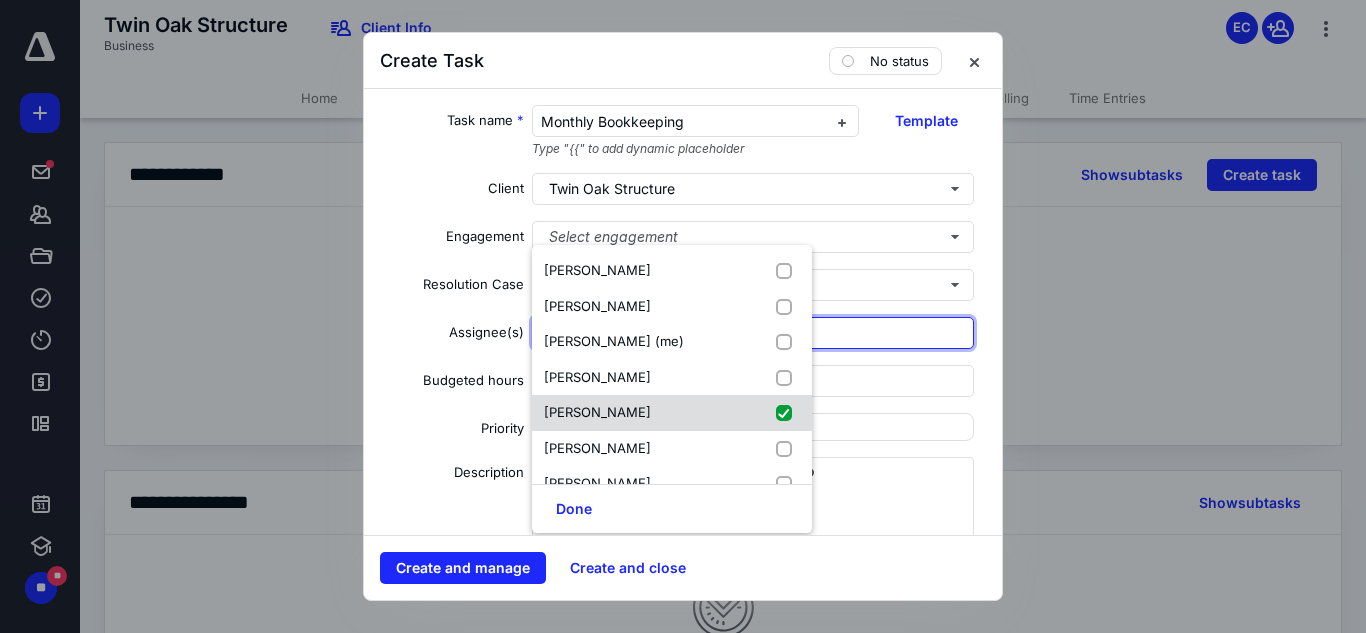 checkbox on "true" 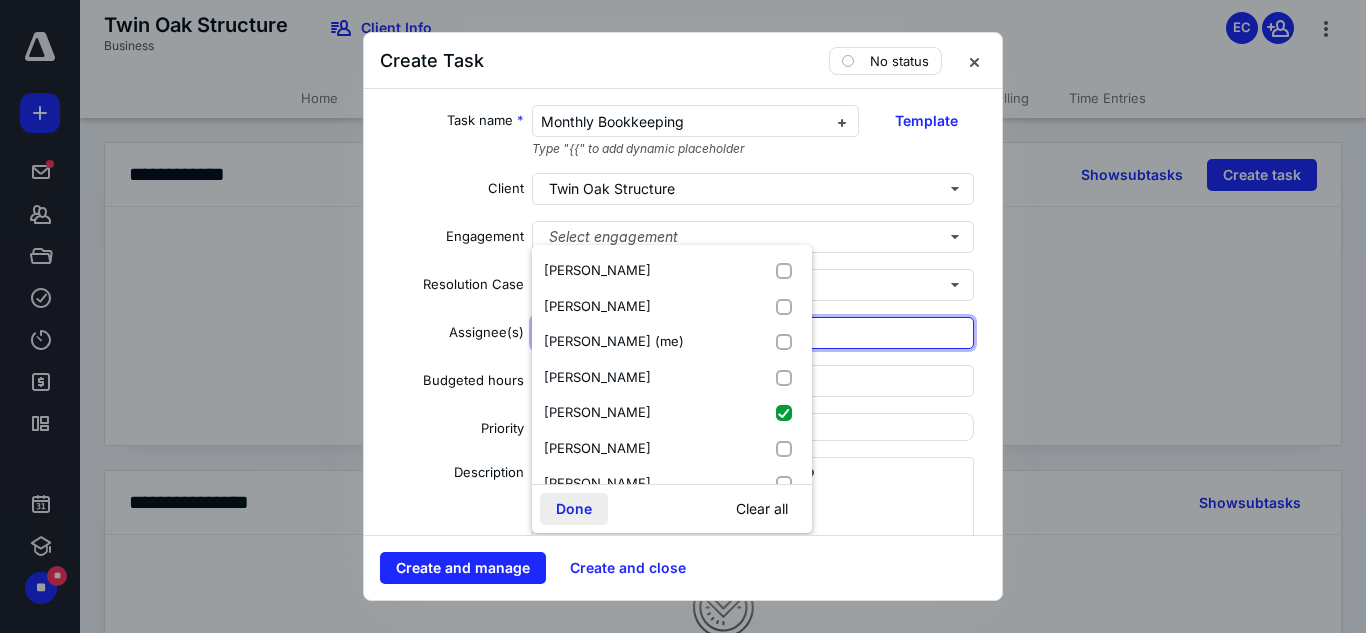 click on "Done" at bounding box center [574, 509] 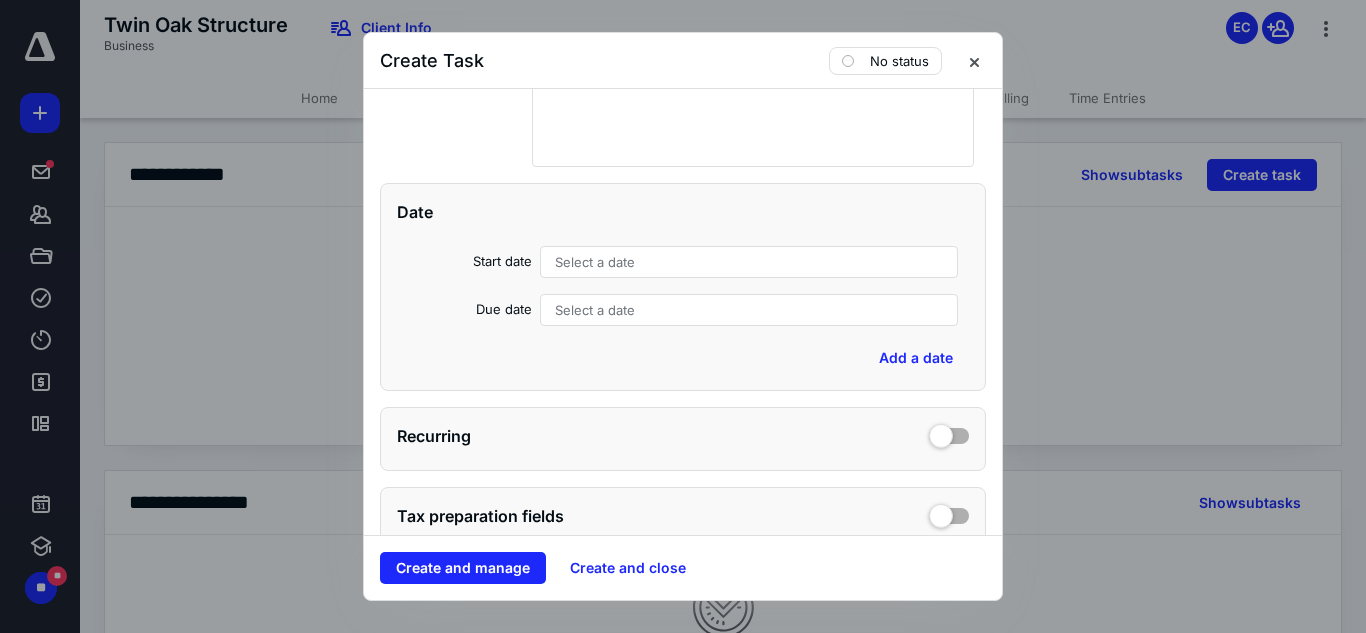 scroll, scrollTop: 500, scrollLeft: 0, axis: vertical 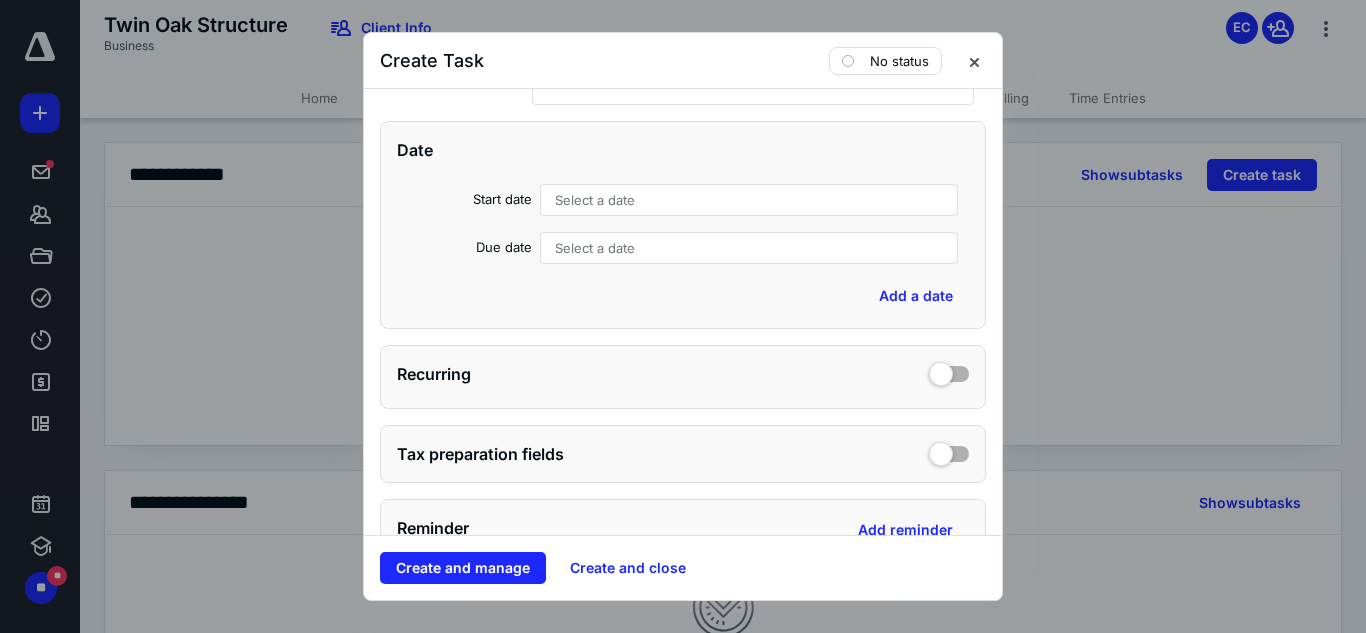 click on "Select a date" at bounding box center [749, 200] 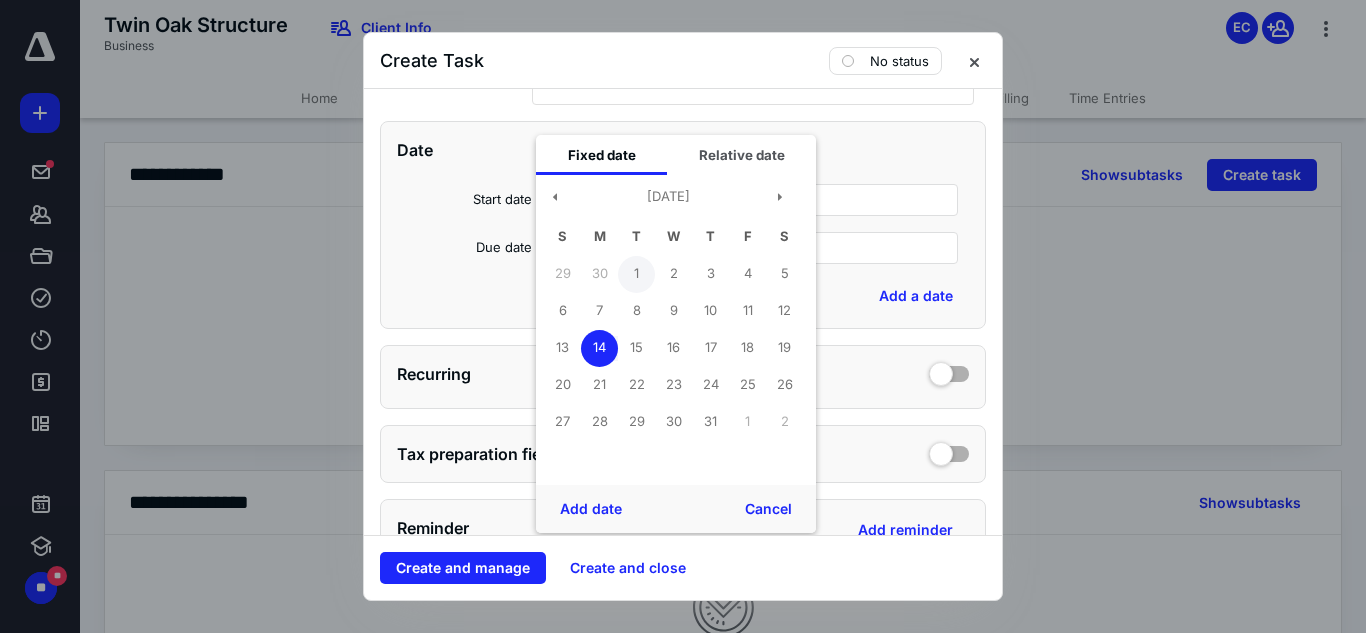 click on "1" at bounding box center (636, 274) 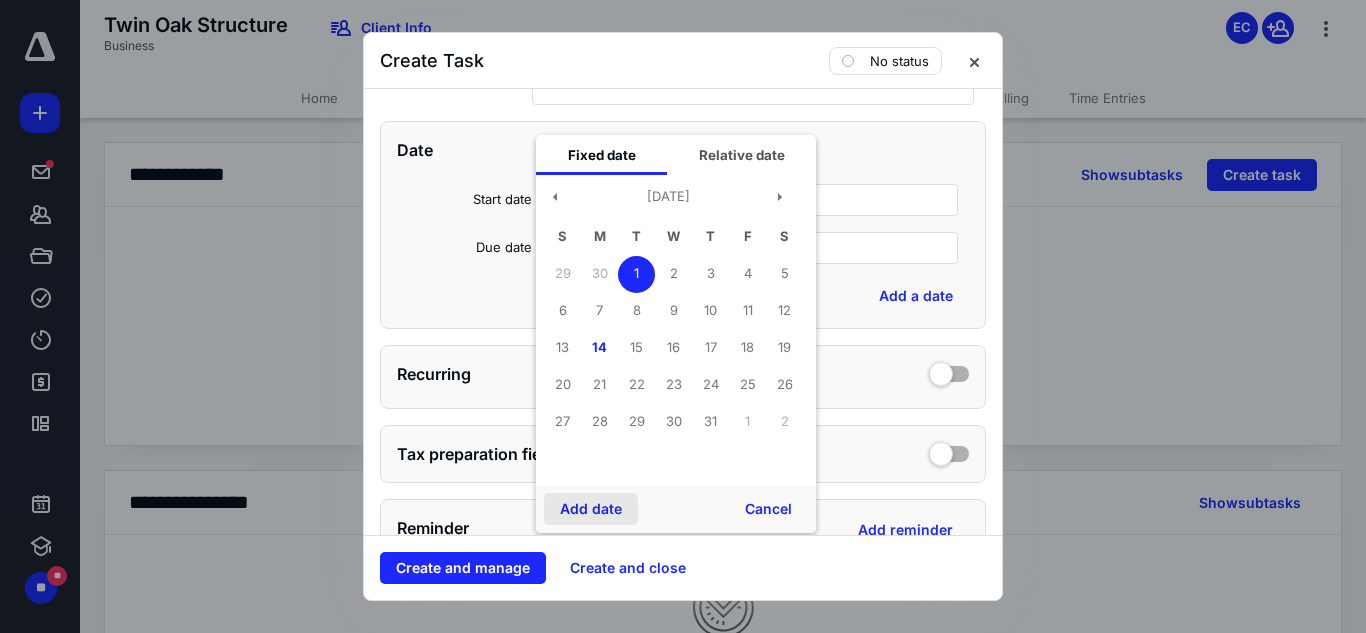 click on "Add date" at bounding box center (591, 509) 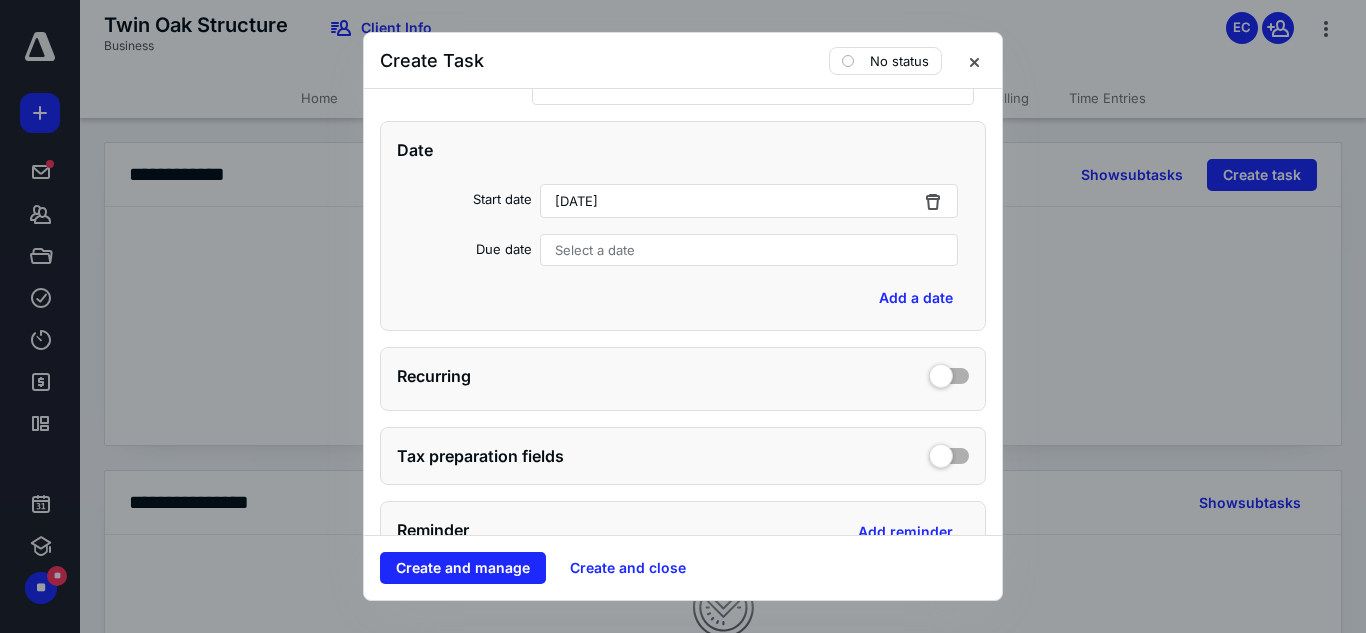 click on "Select a date" at bounding box center [749, 250] 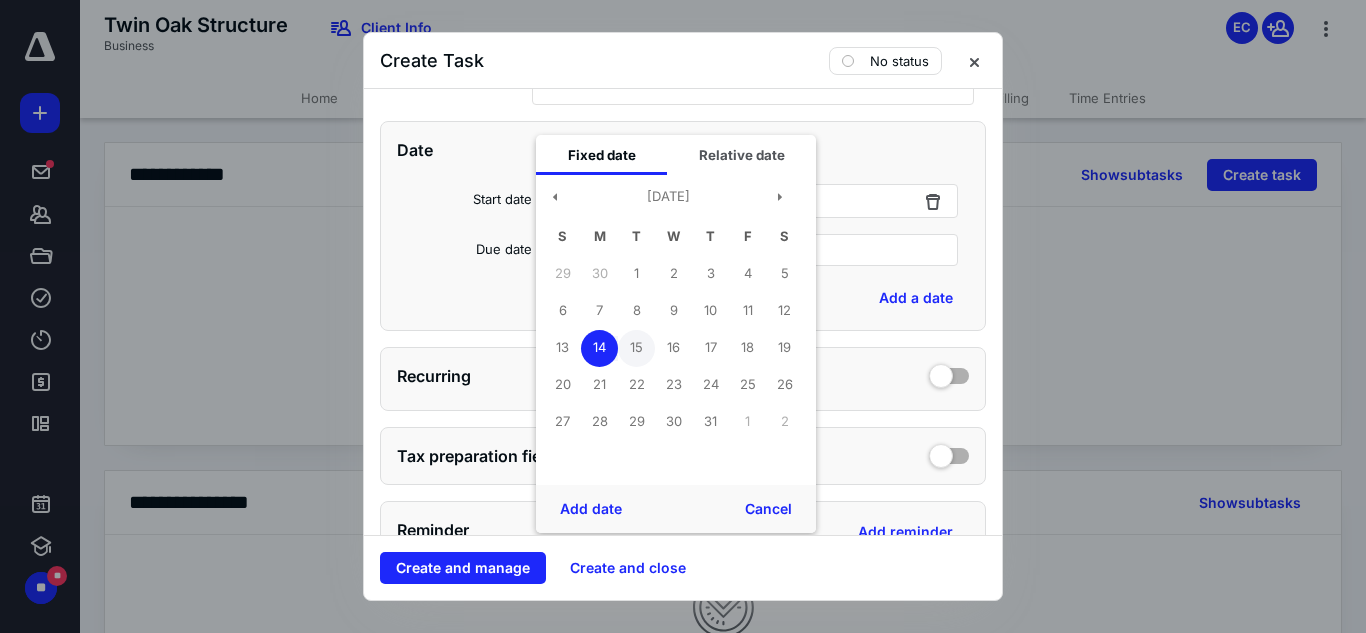 click on "15" at bounding box center (636, 348) 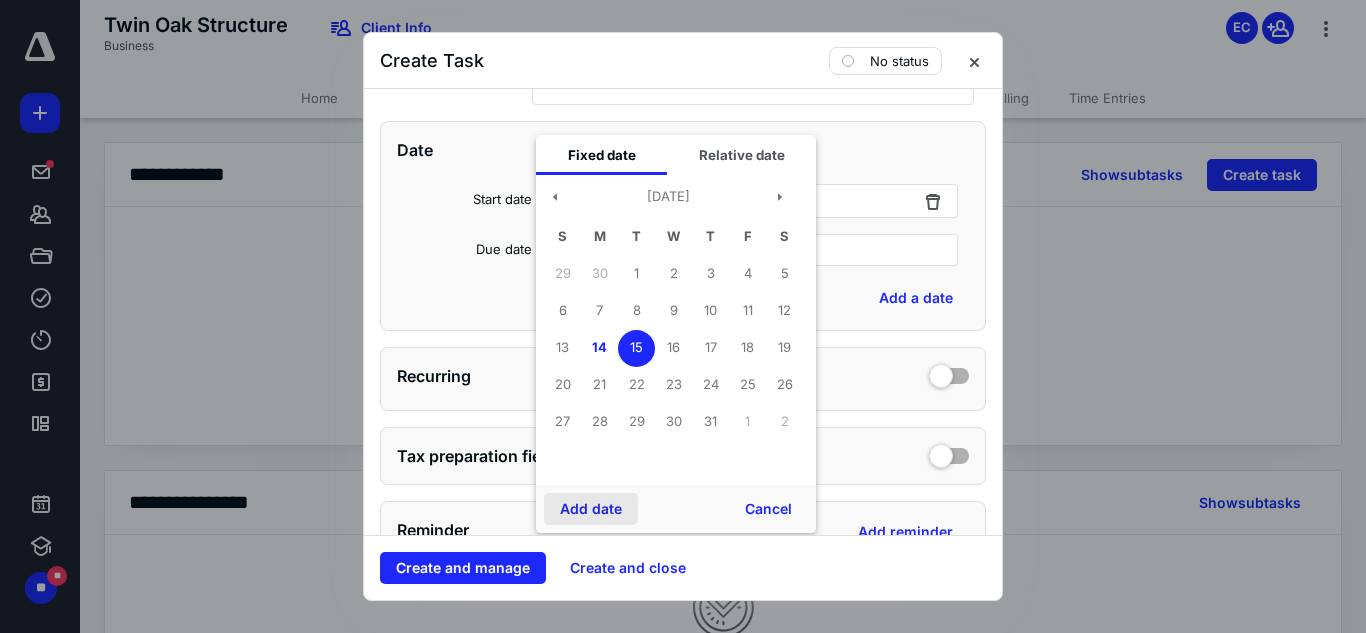 click on "Add date" at bounding box center [591, 509] 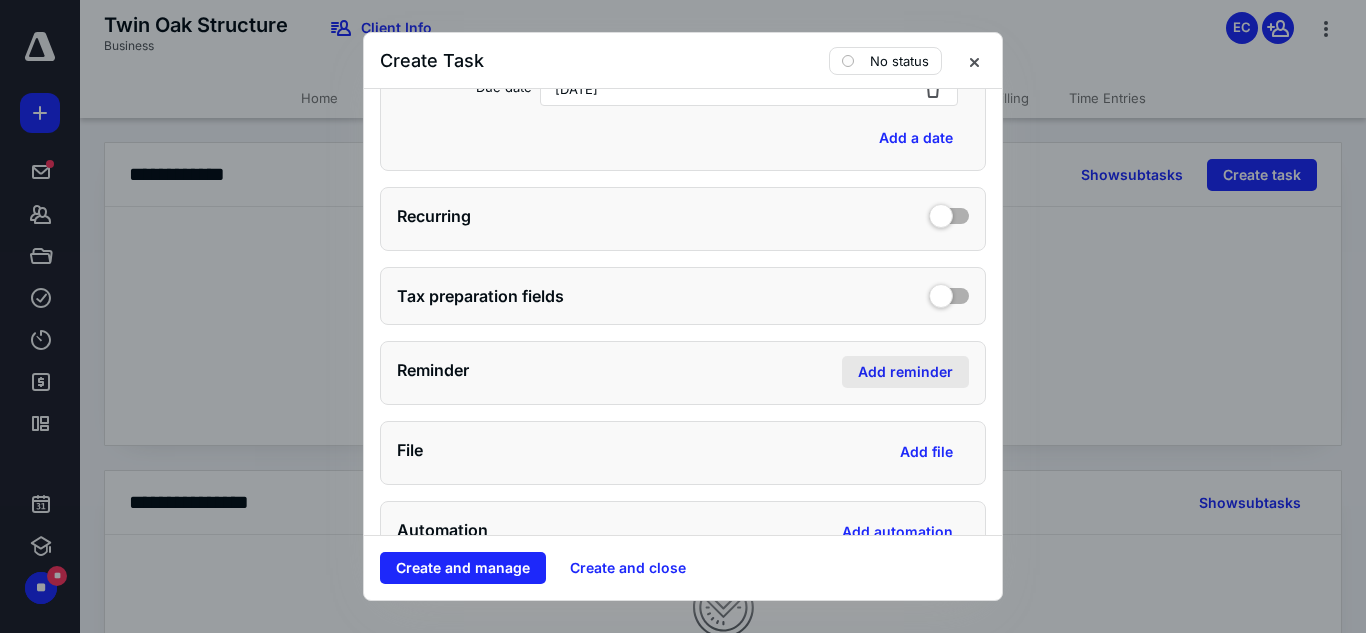 scroll, scrollTop: 700, scrollLeft: 0, axis: vertical 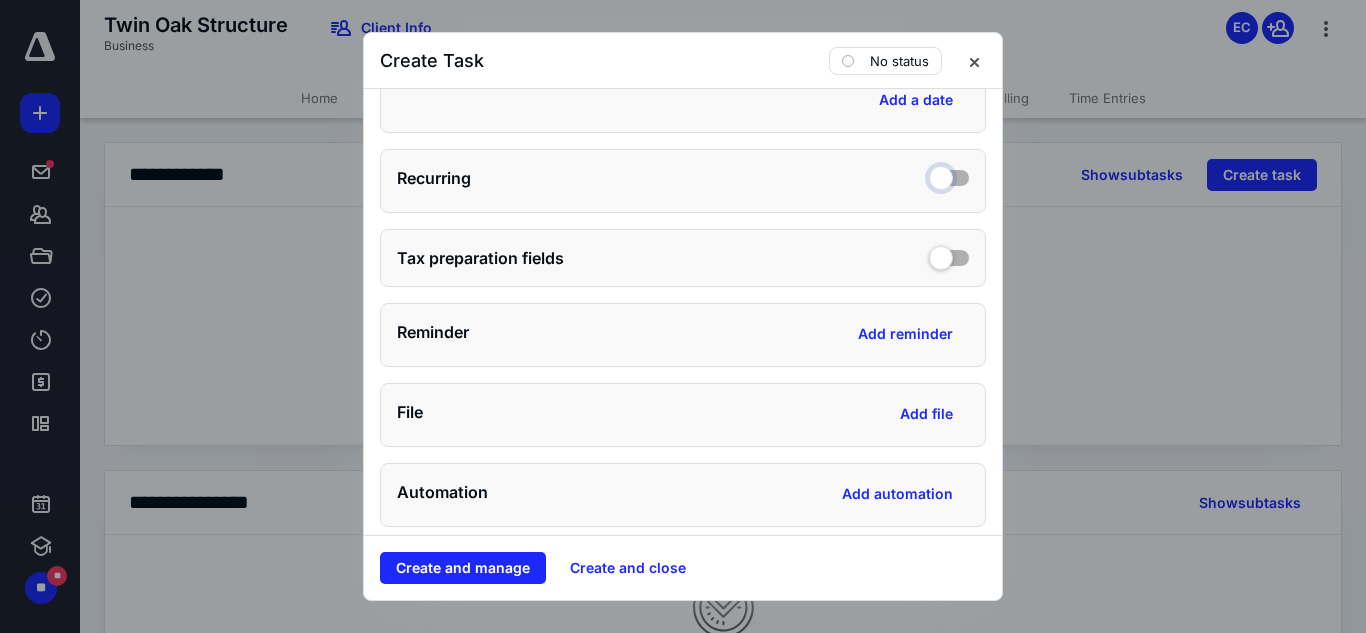 click at bounding box center [949, 175] 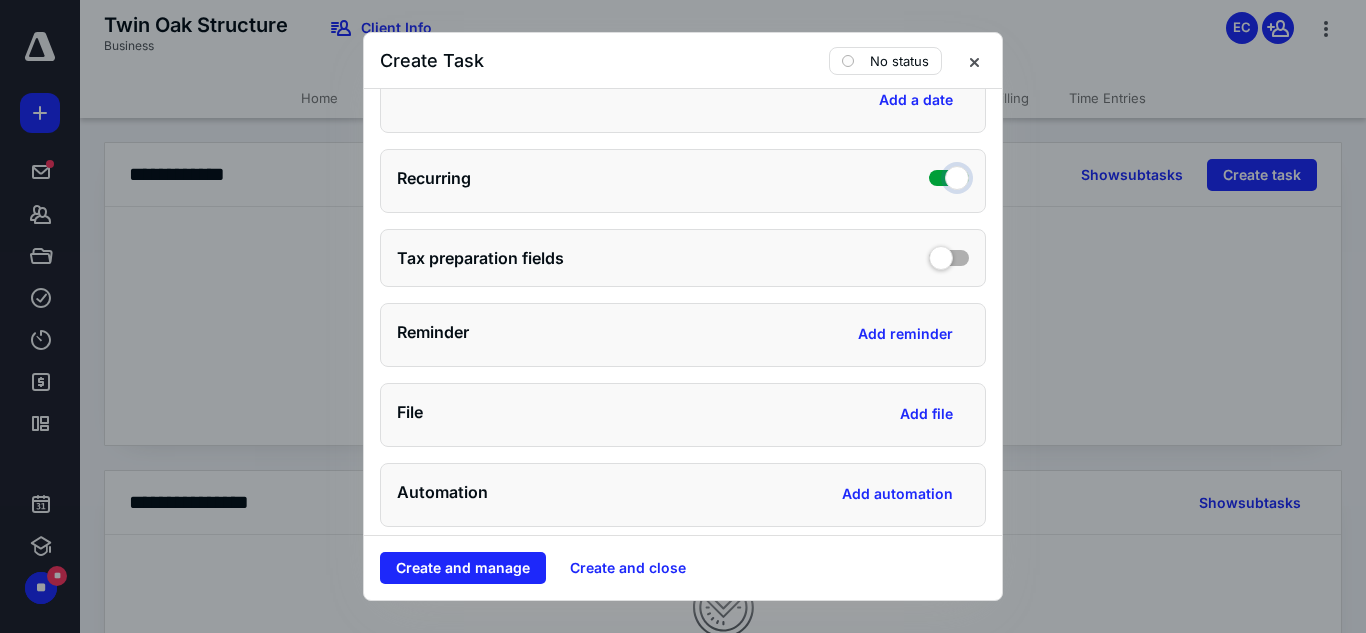 checkbox on "true" 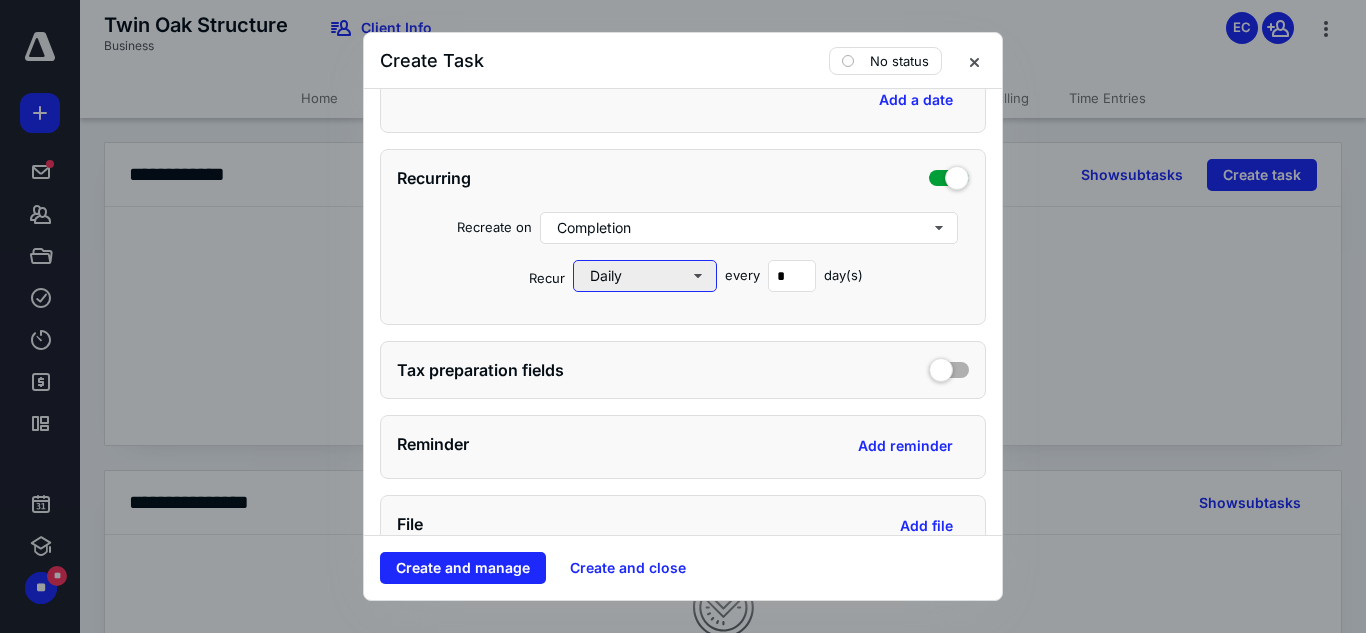 click on "Daily" at bounding box center (645, 276) 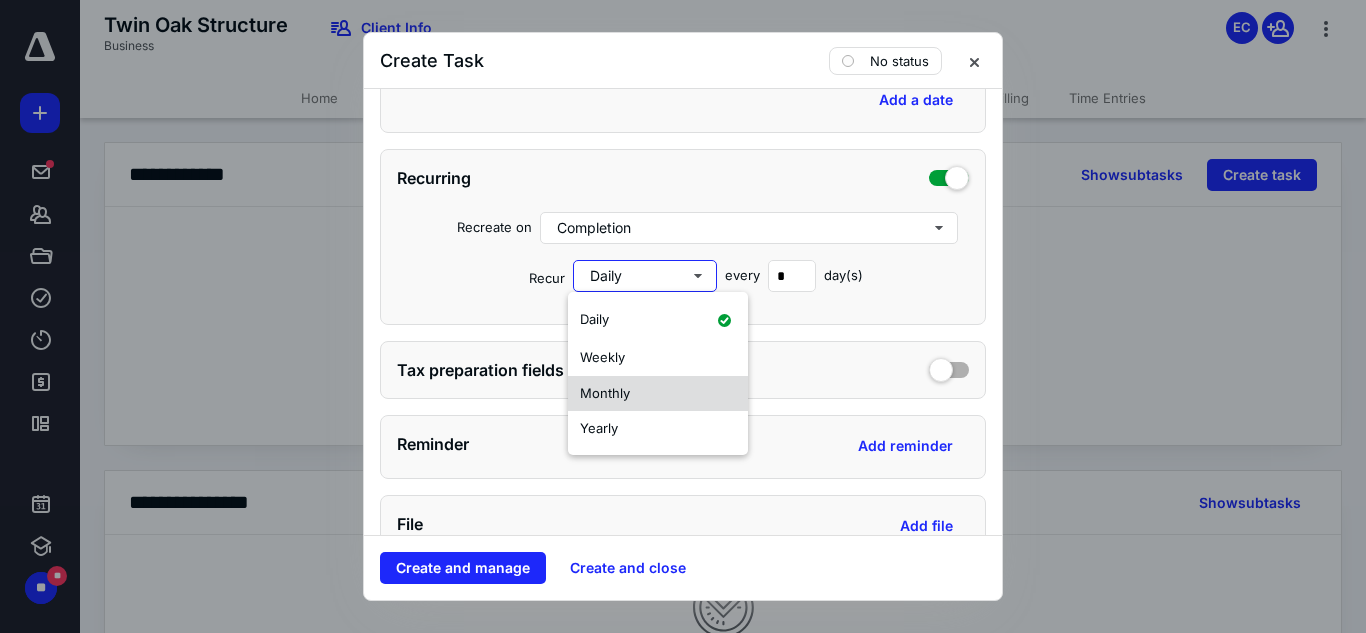 click on "Monthly" at bounding box center (605, 393) 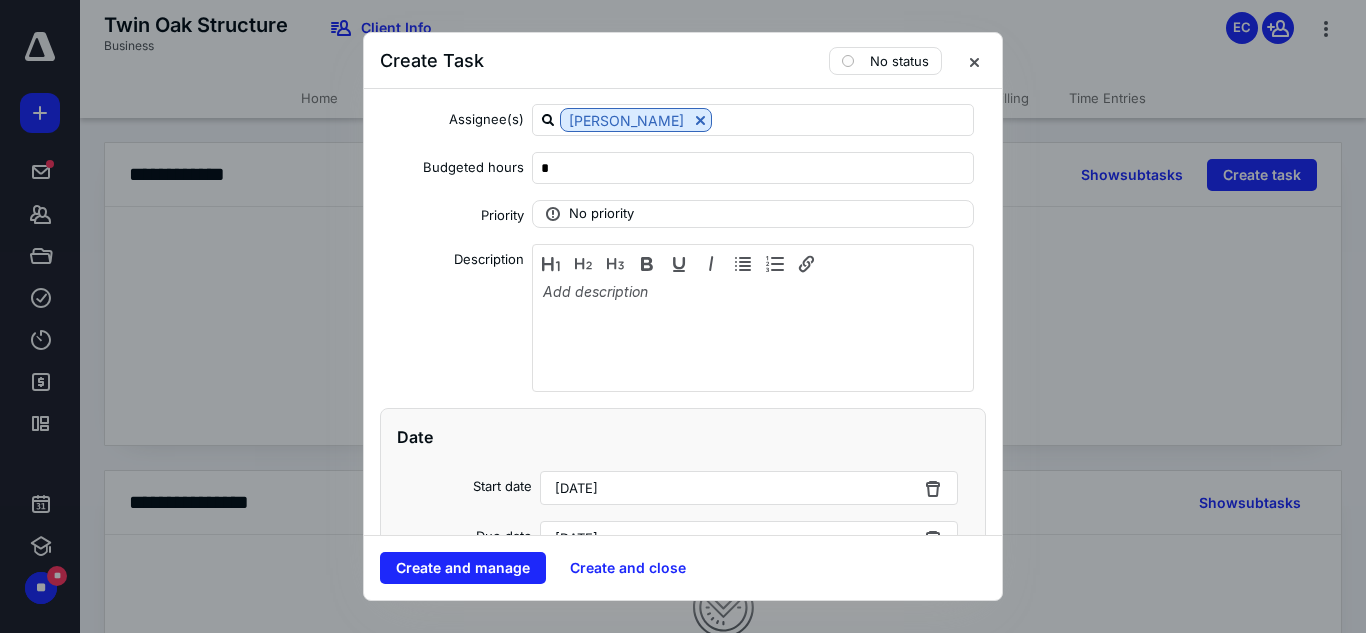 scroll, scrollTop: 200, scrollLeft: 0, axis: vertical 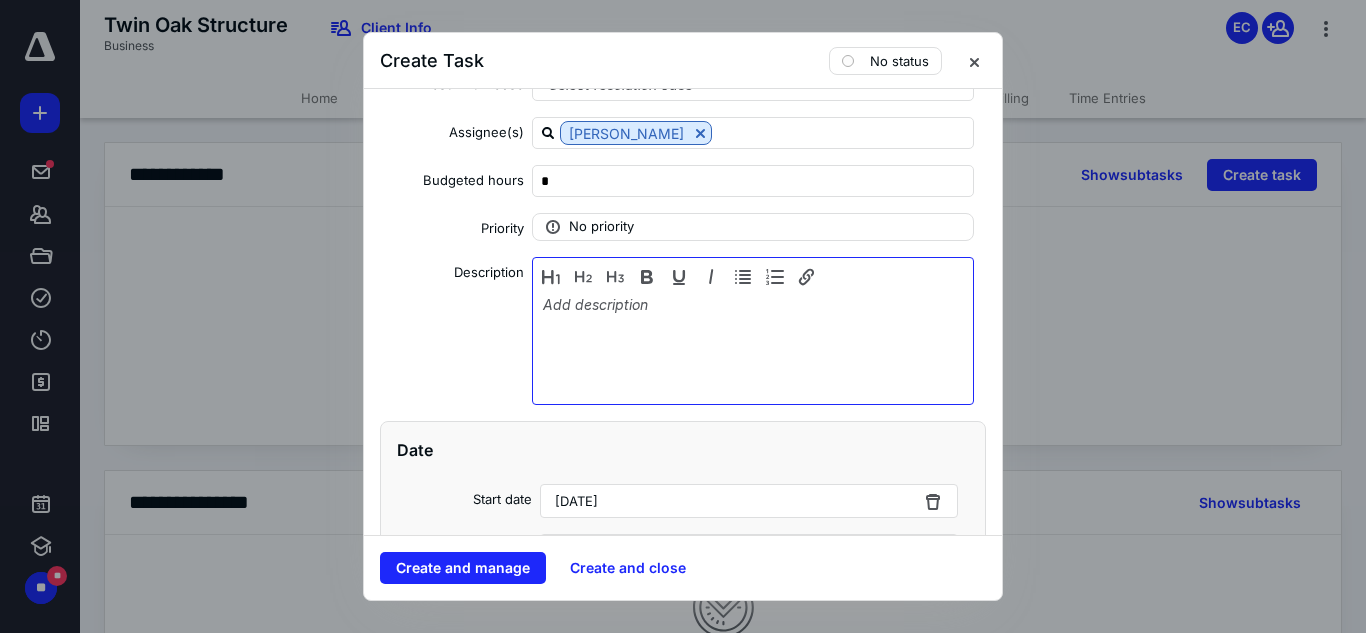 click at bounding box center [753, 346] 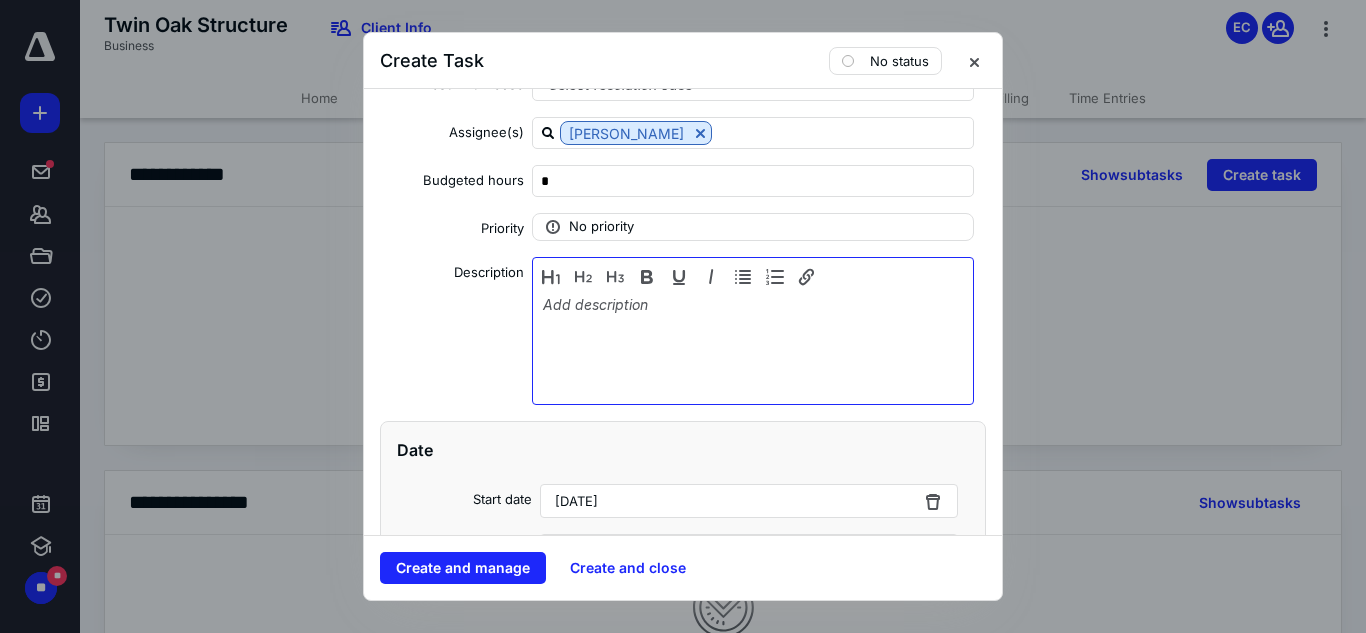 type 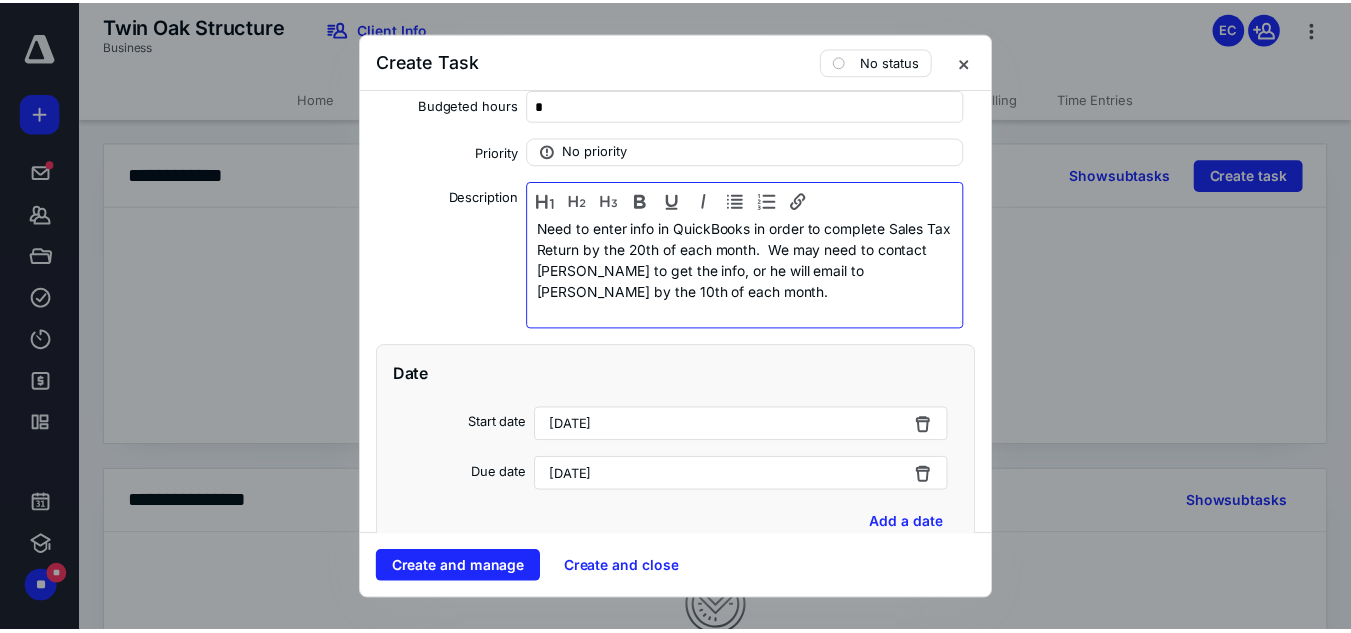 scroll, scrollTop: 400, scrollLeft: 0, axis: vertical 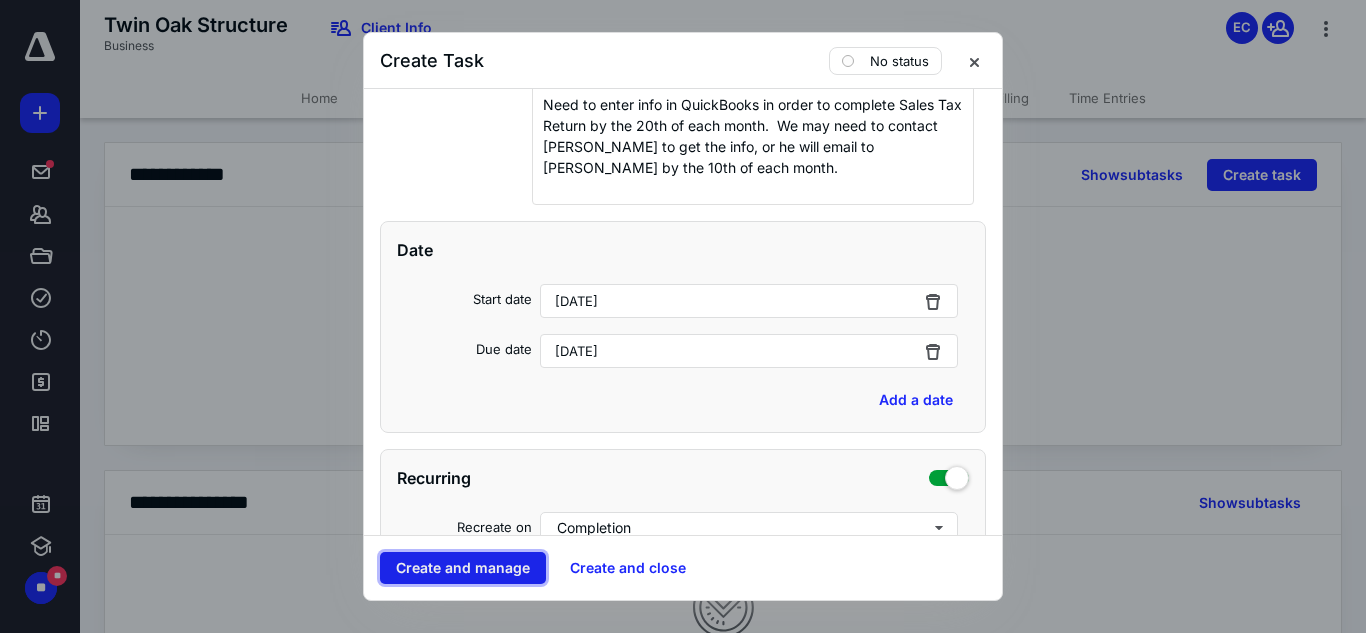 click on "Create and manage" at bounding box center [463, 568] 